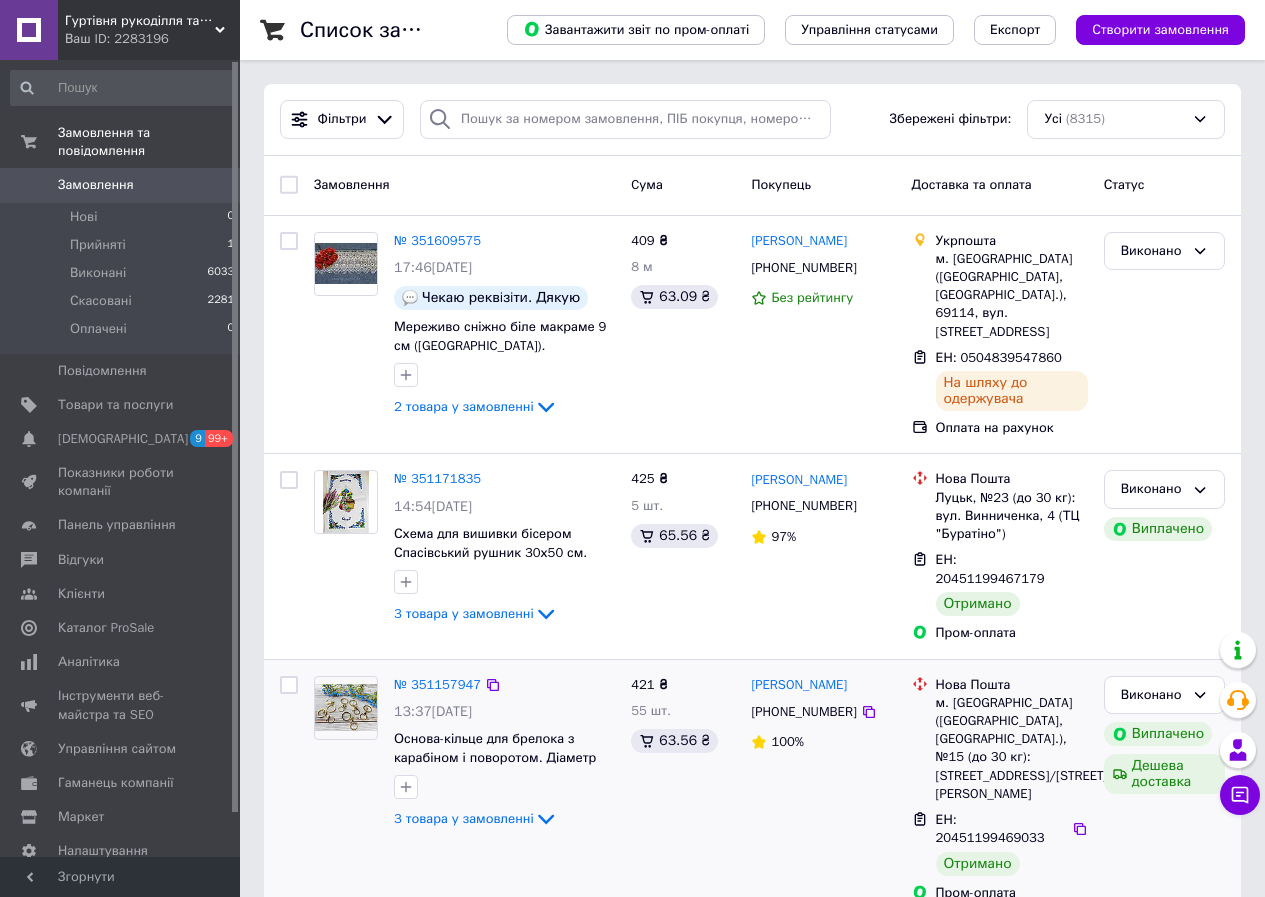 scroll, scrollTop: 0, scrollLeft: 0, axis: both 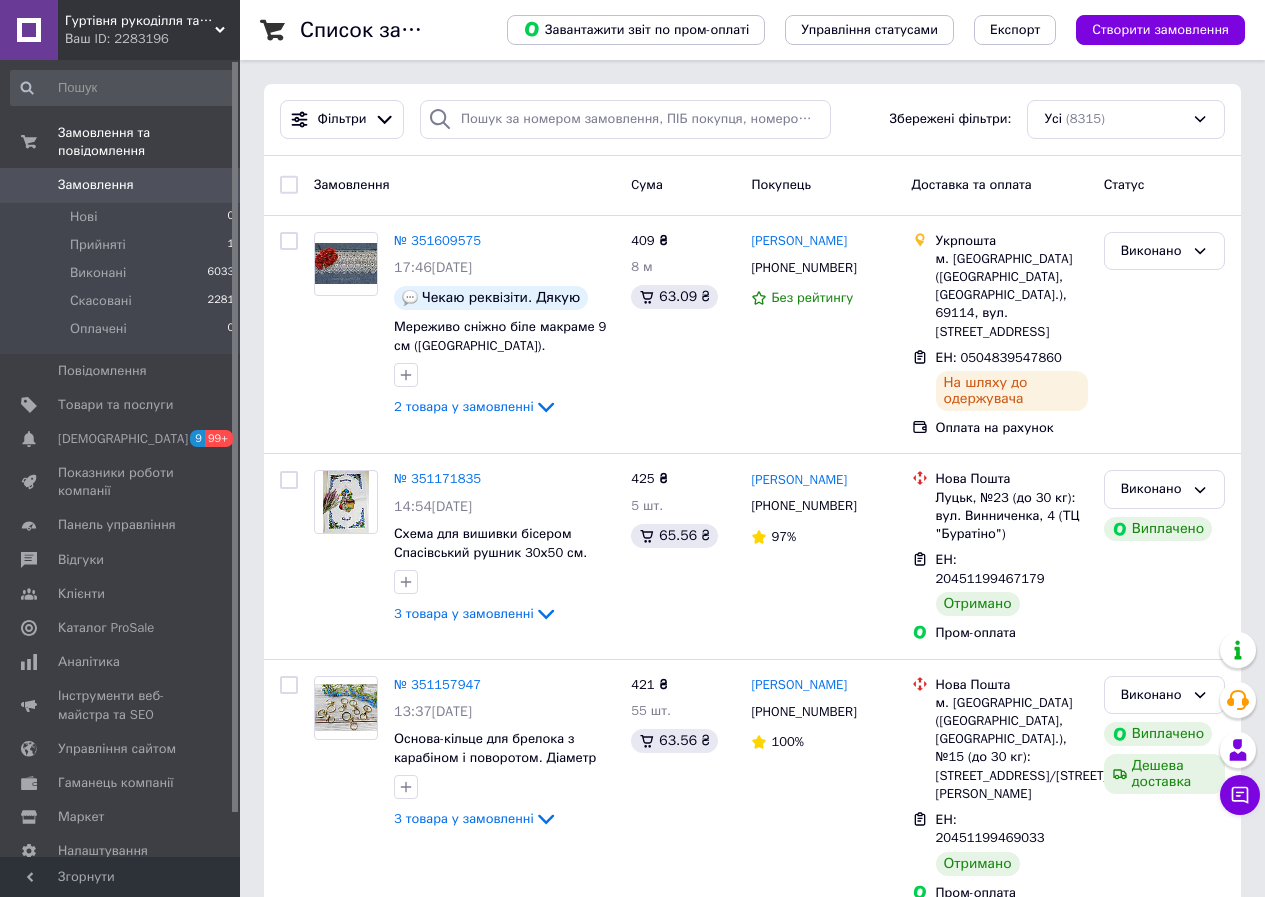 click 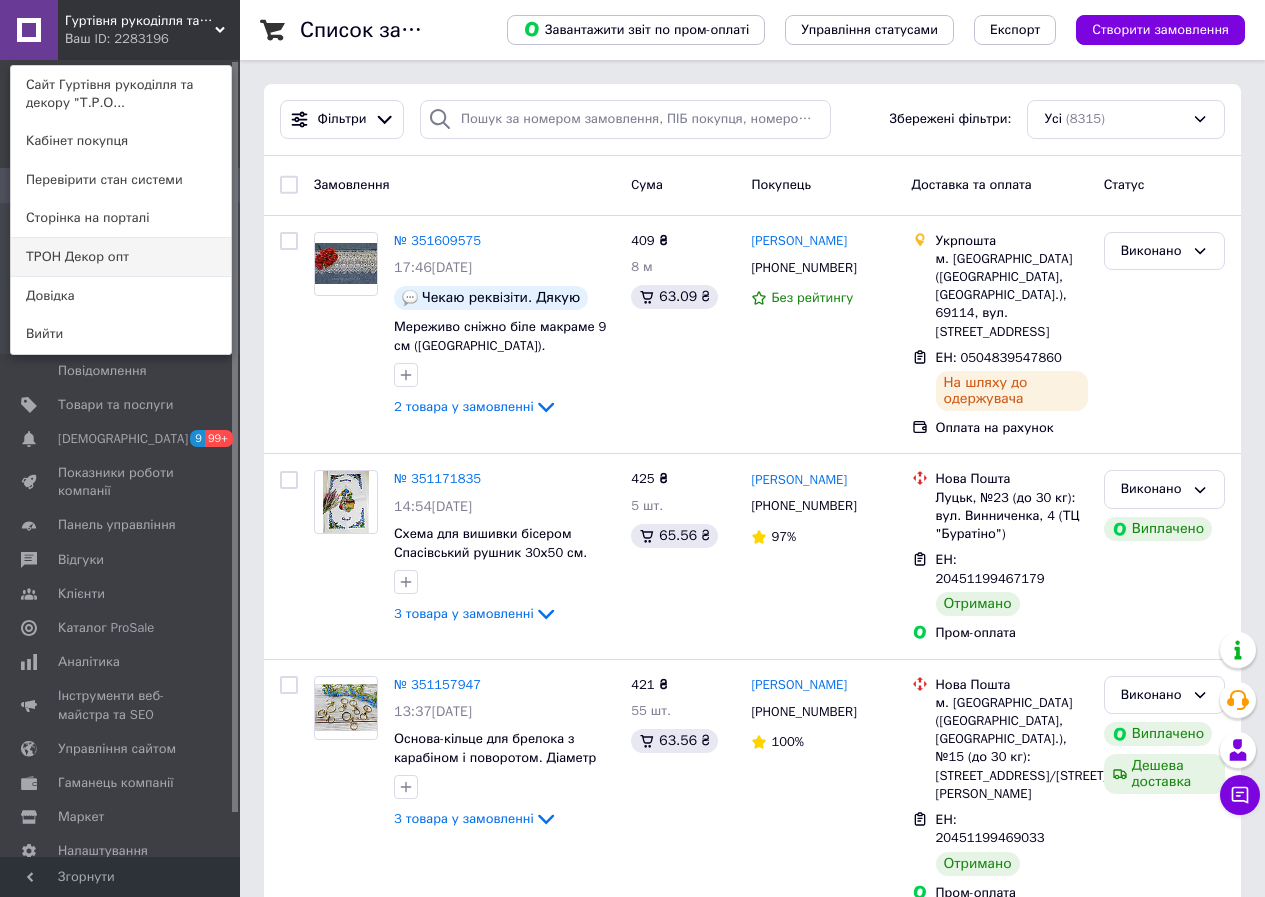 click on "ТРОН Декор опт" at bounding box center (121, 257) 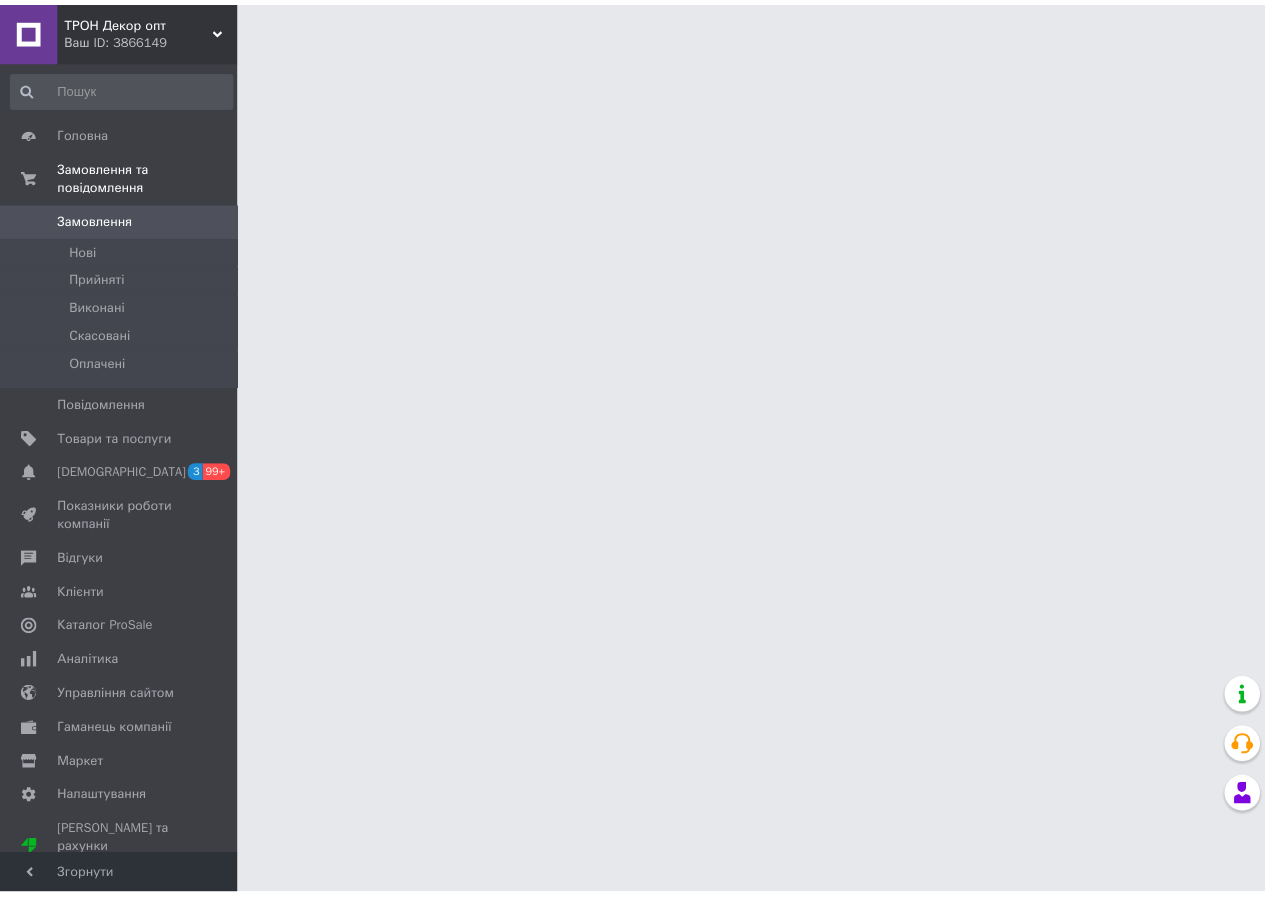 scroll, scrollTop: 0, scrollLeft: 0, axis: both 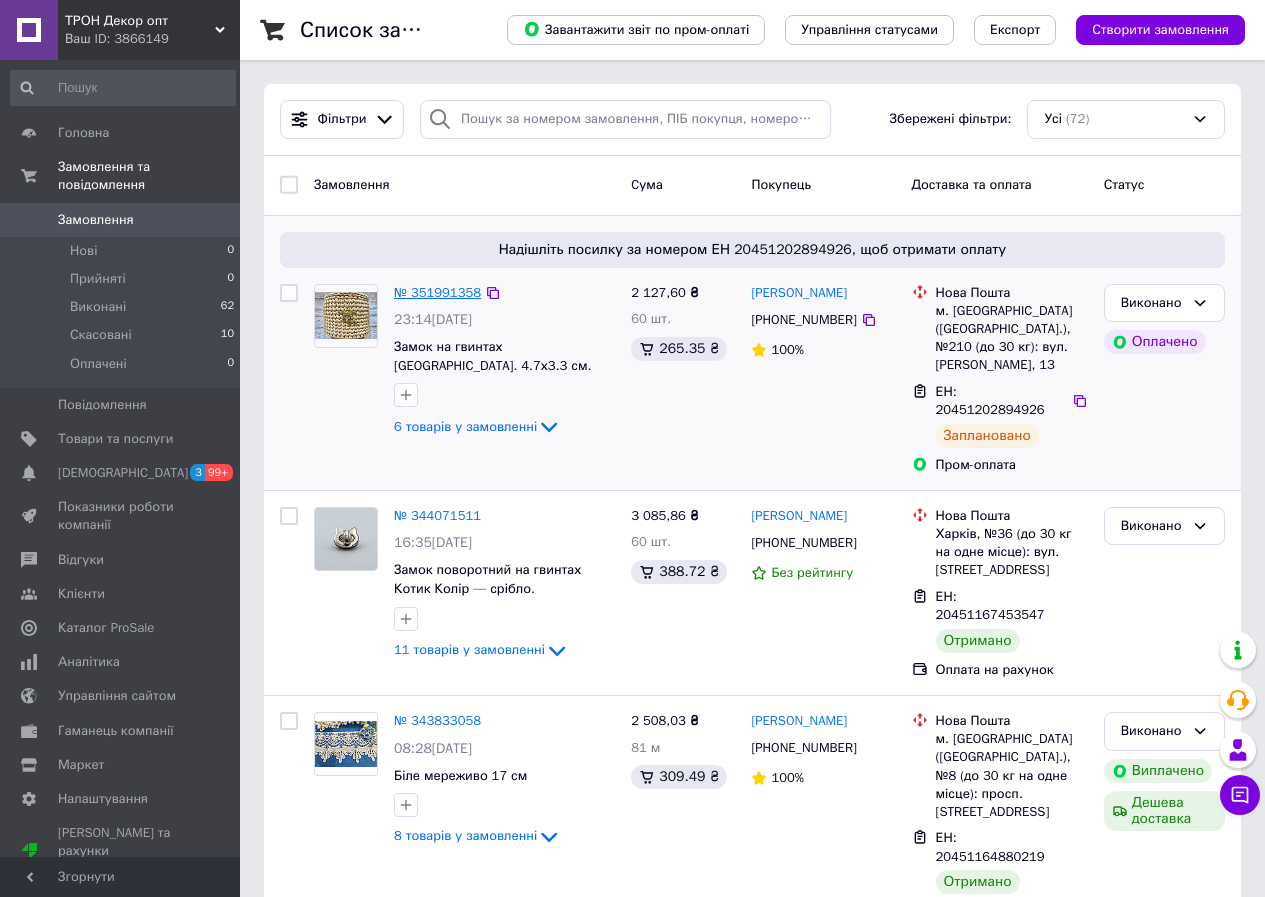 click on "№ 351991358" at bounding box center [437, 292] 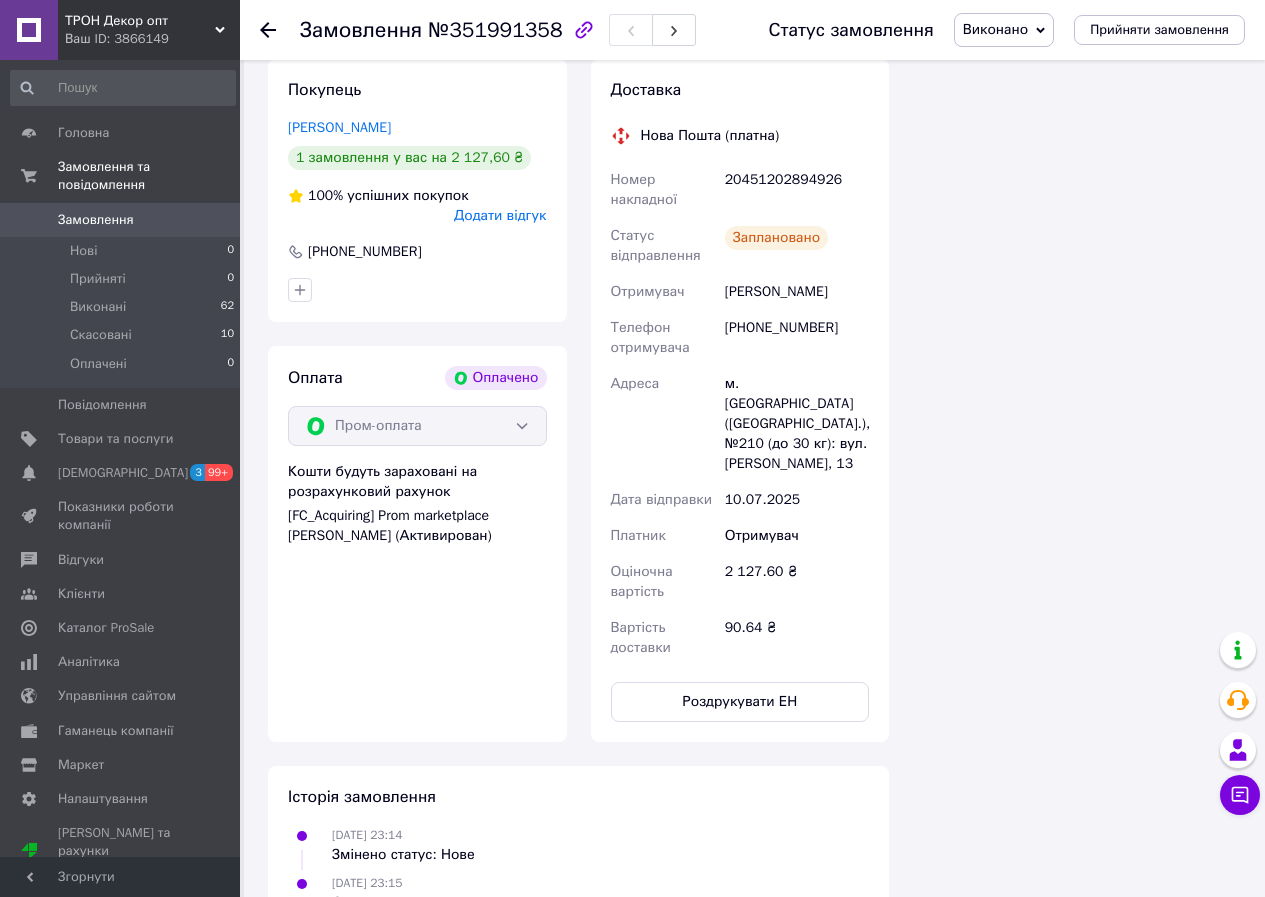 scroll, scrollTop: 1600, scrollLeft: 0, axis: vertical 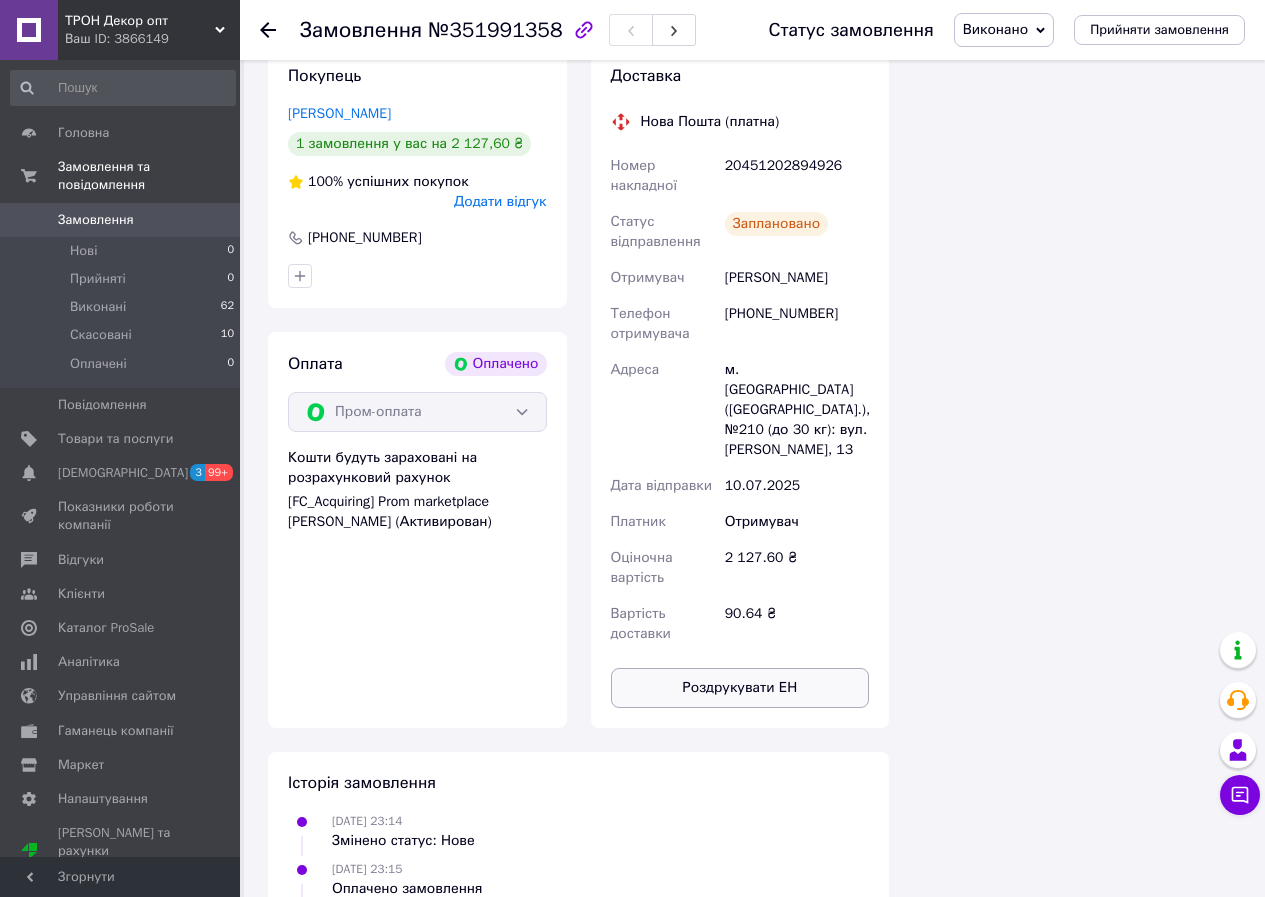 click on "Роздрукувати ЕН" at bounding box center [740, 688] 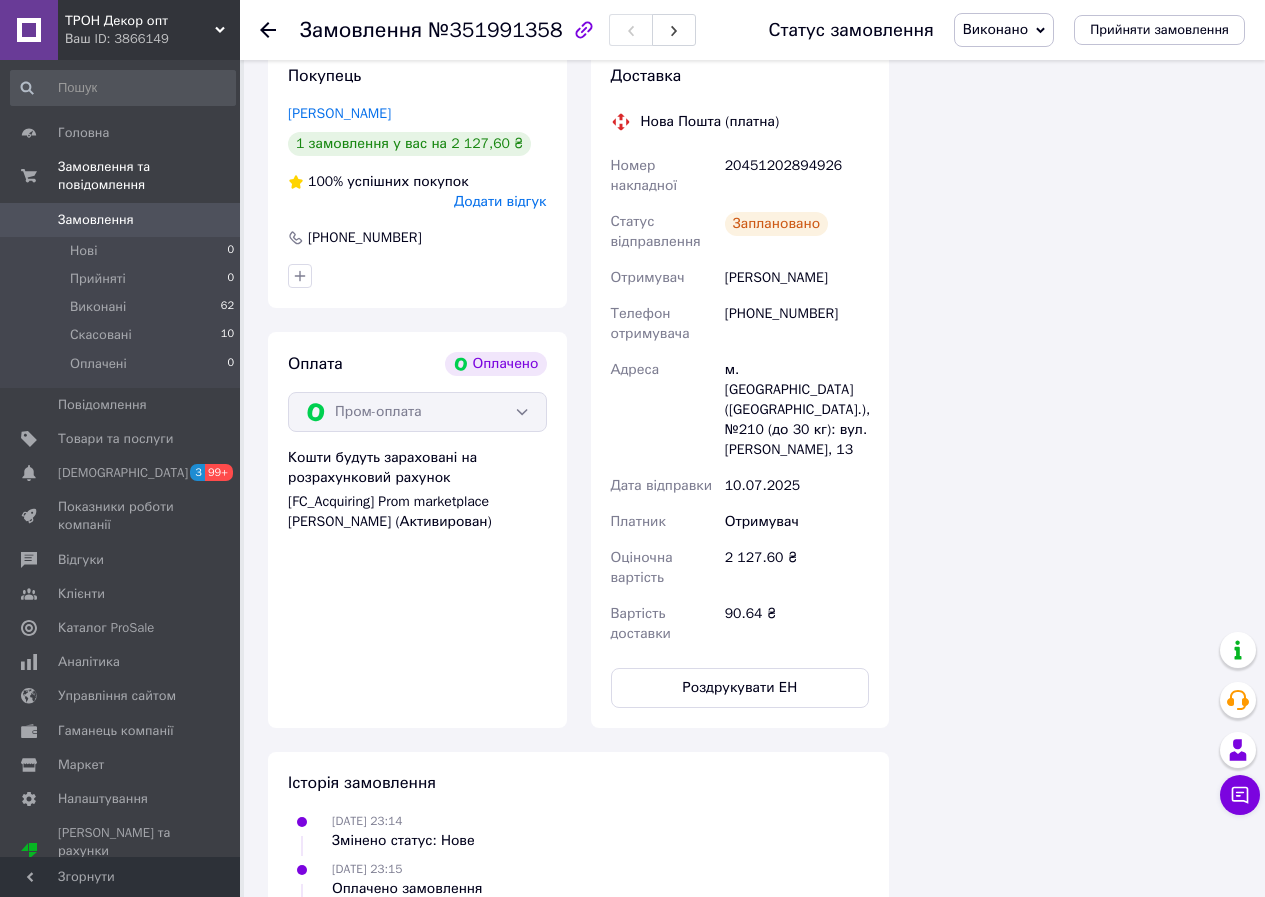 click on "20451202894926" at bounding box center (797, 176) 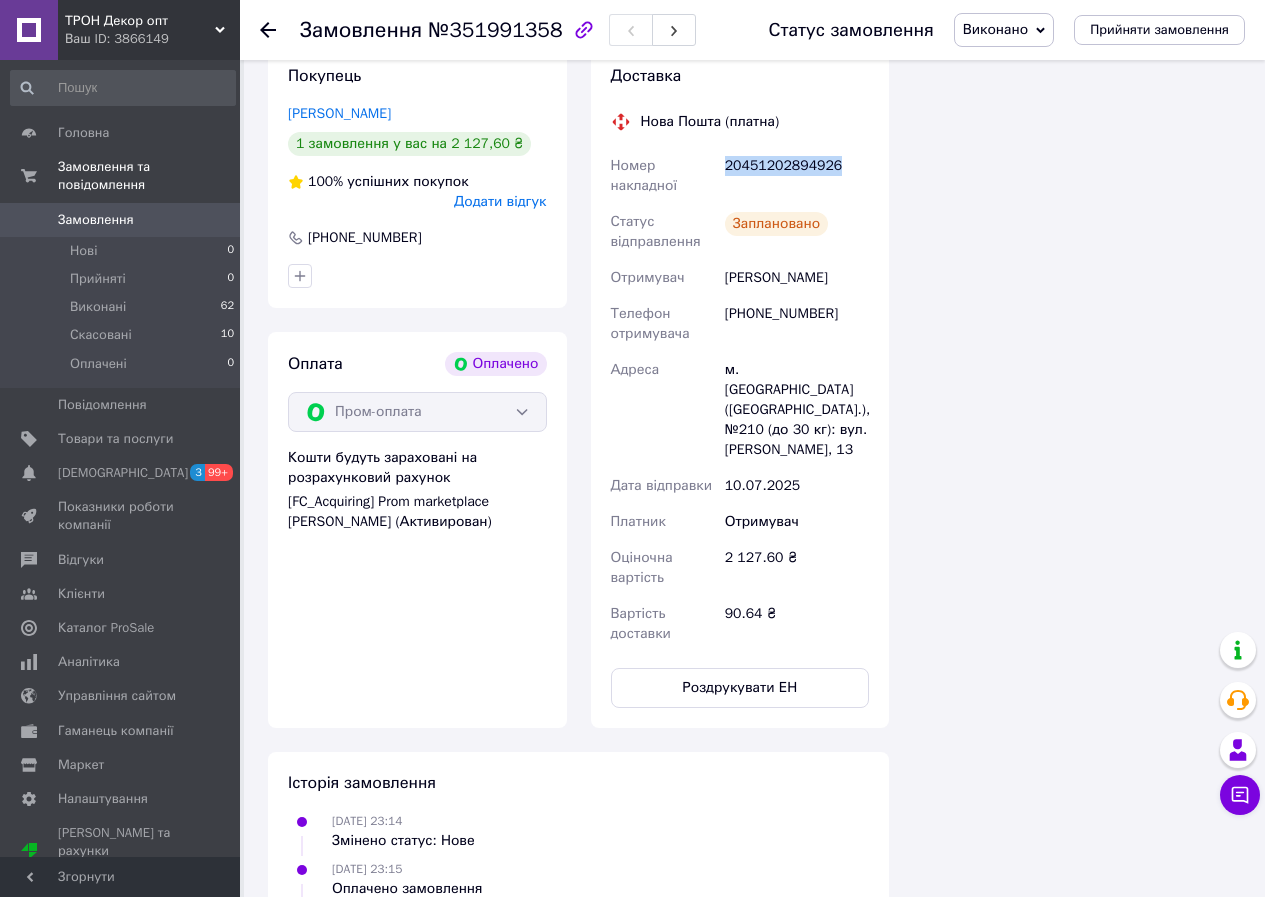 click on "20451202894926" at bounding box center (797, 176) 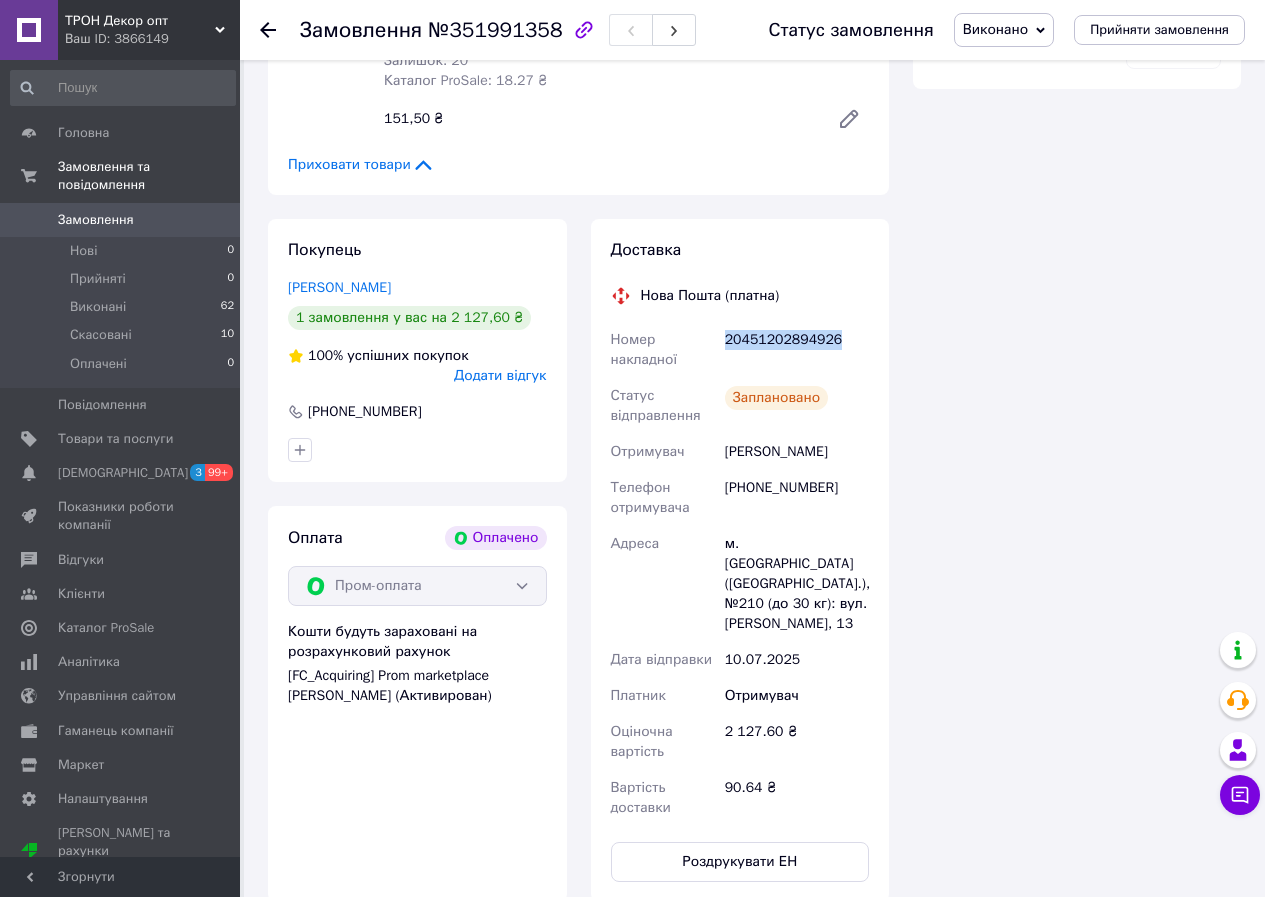 scroll, scrollTop: 1400, scrollLeft: 0, axis: vertical 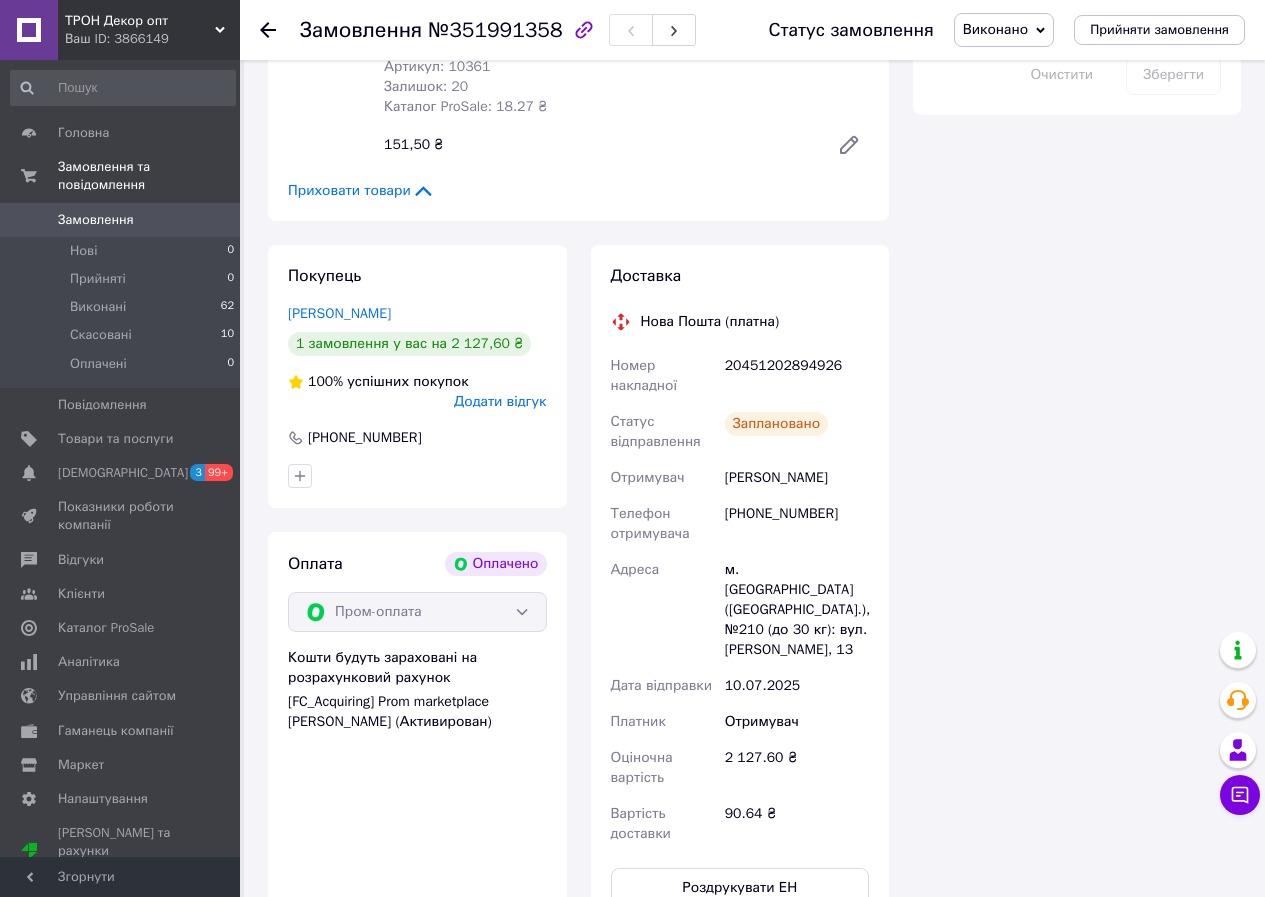 click on "Нова Пошта (платна)" at bounding box center [740, 322] 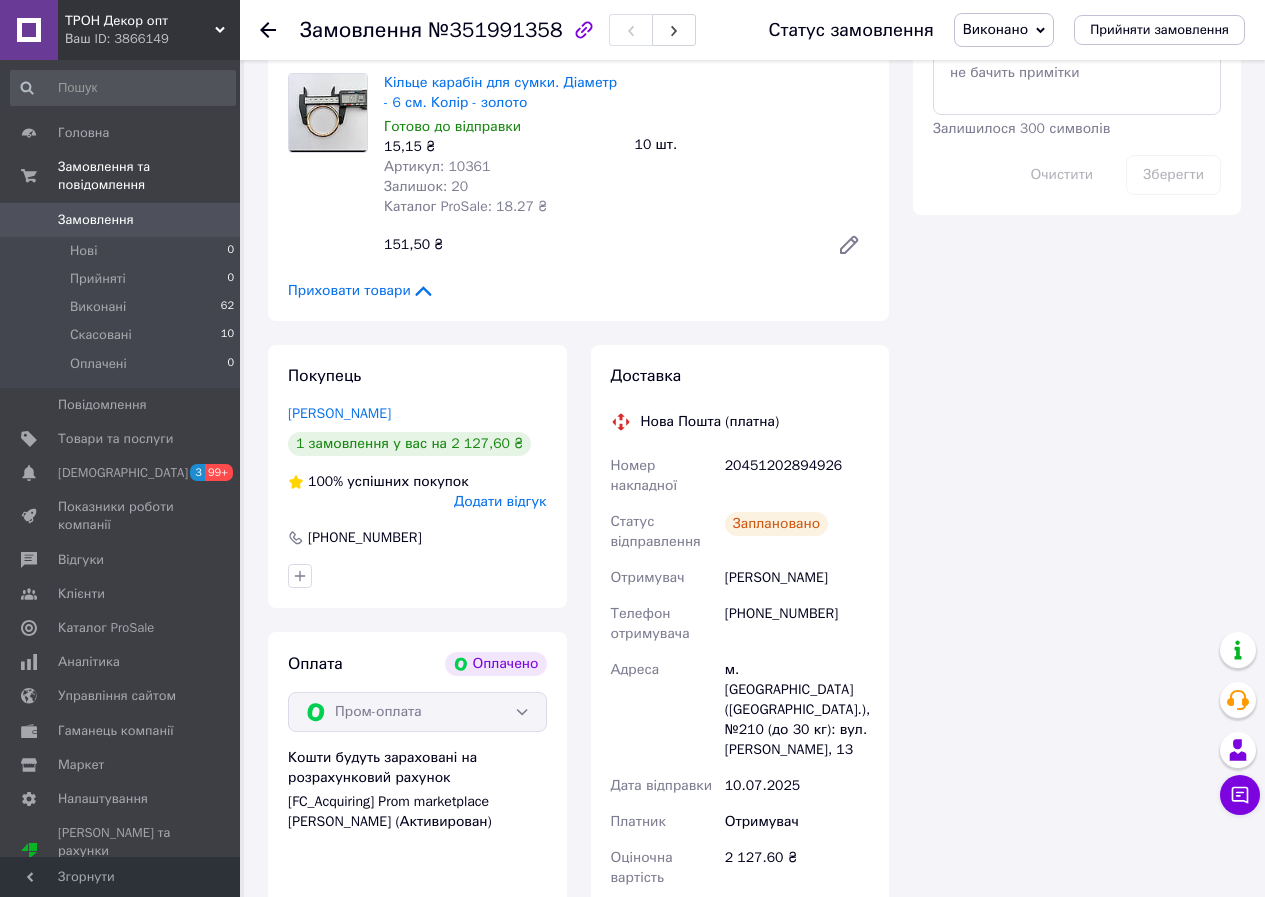 click 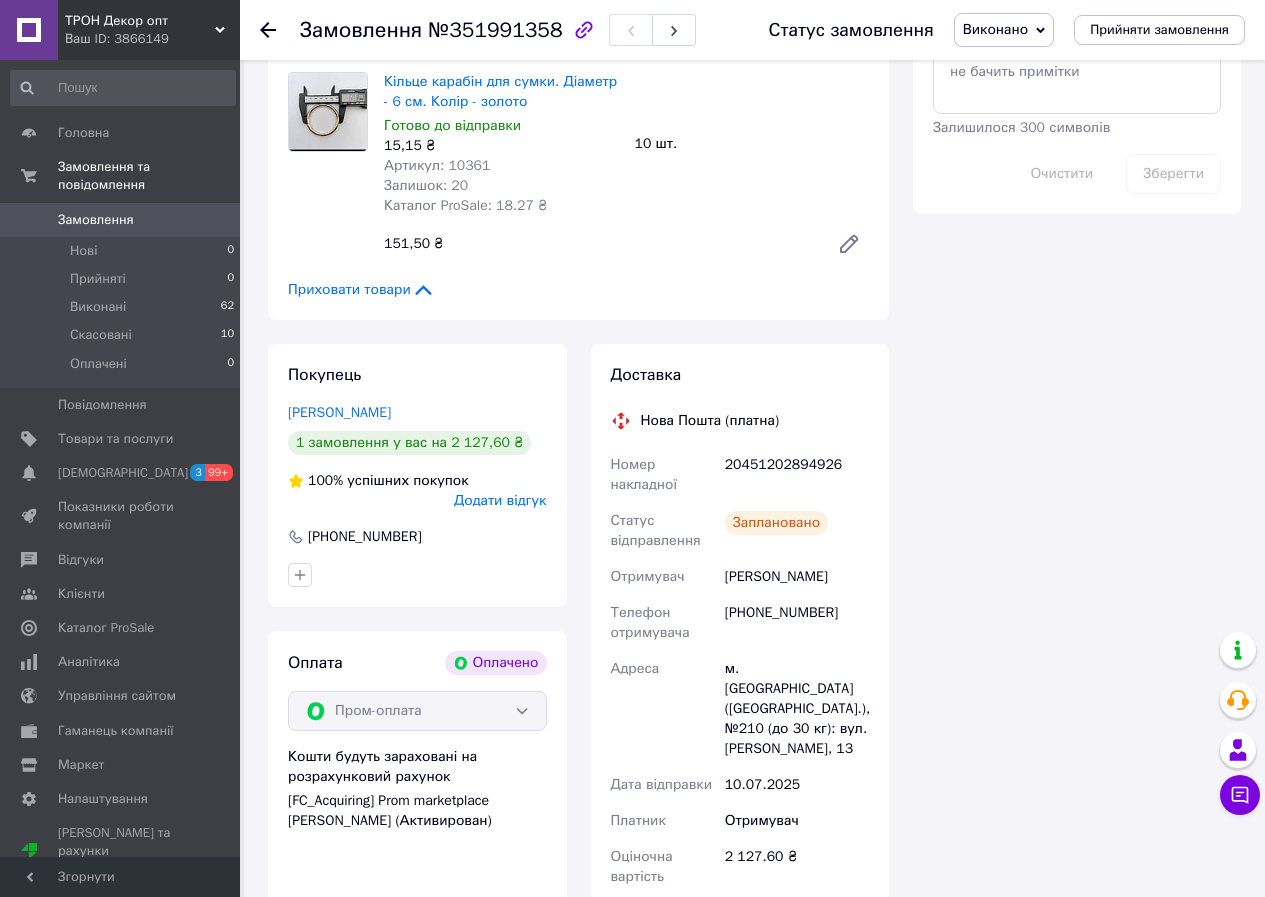 scroll, scrollTop: 1300, scrollLeft: 0, axis: vertical 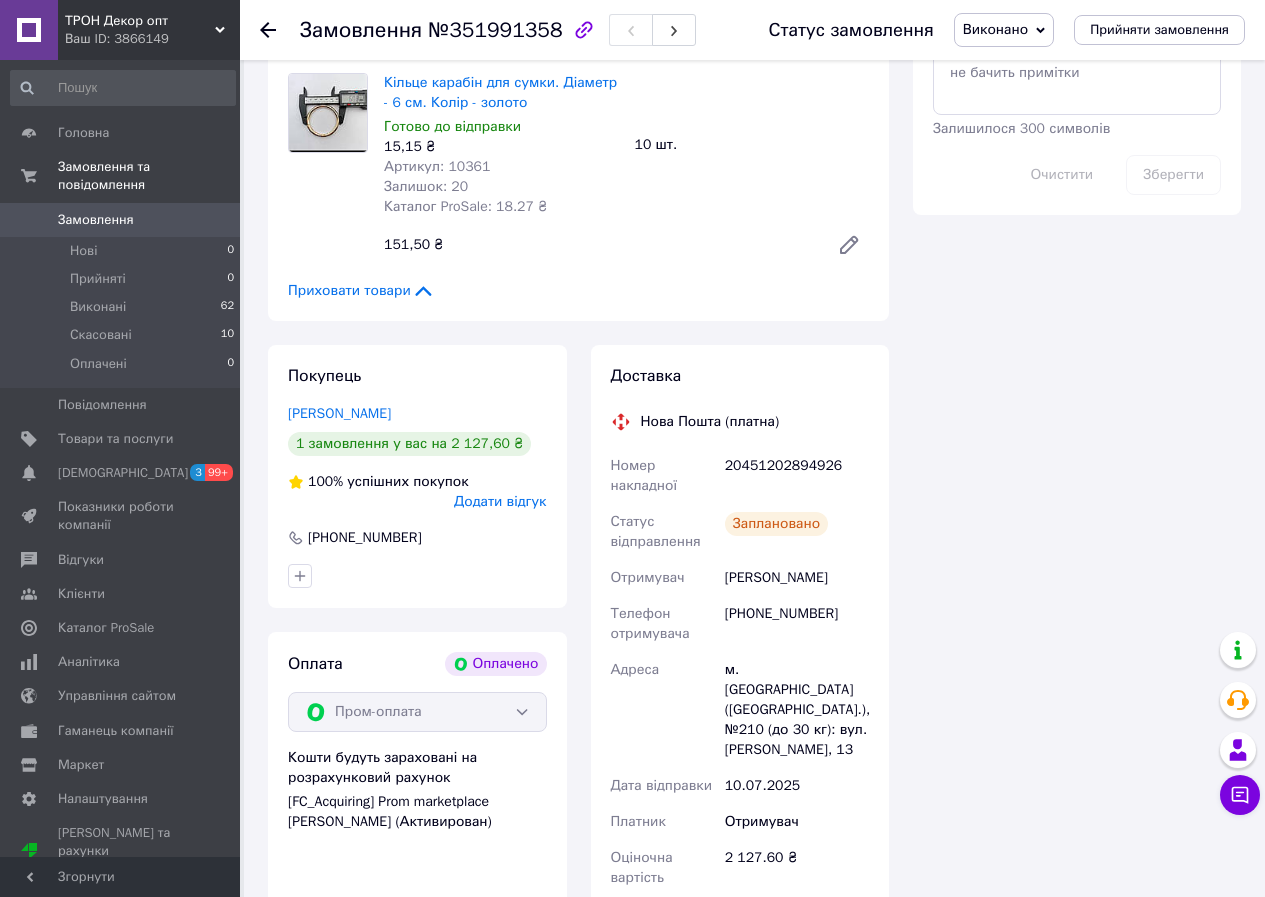 click on "Нова Пошта (платна)" at bounding box center [710, 422] 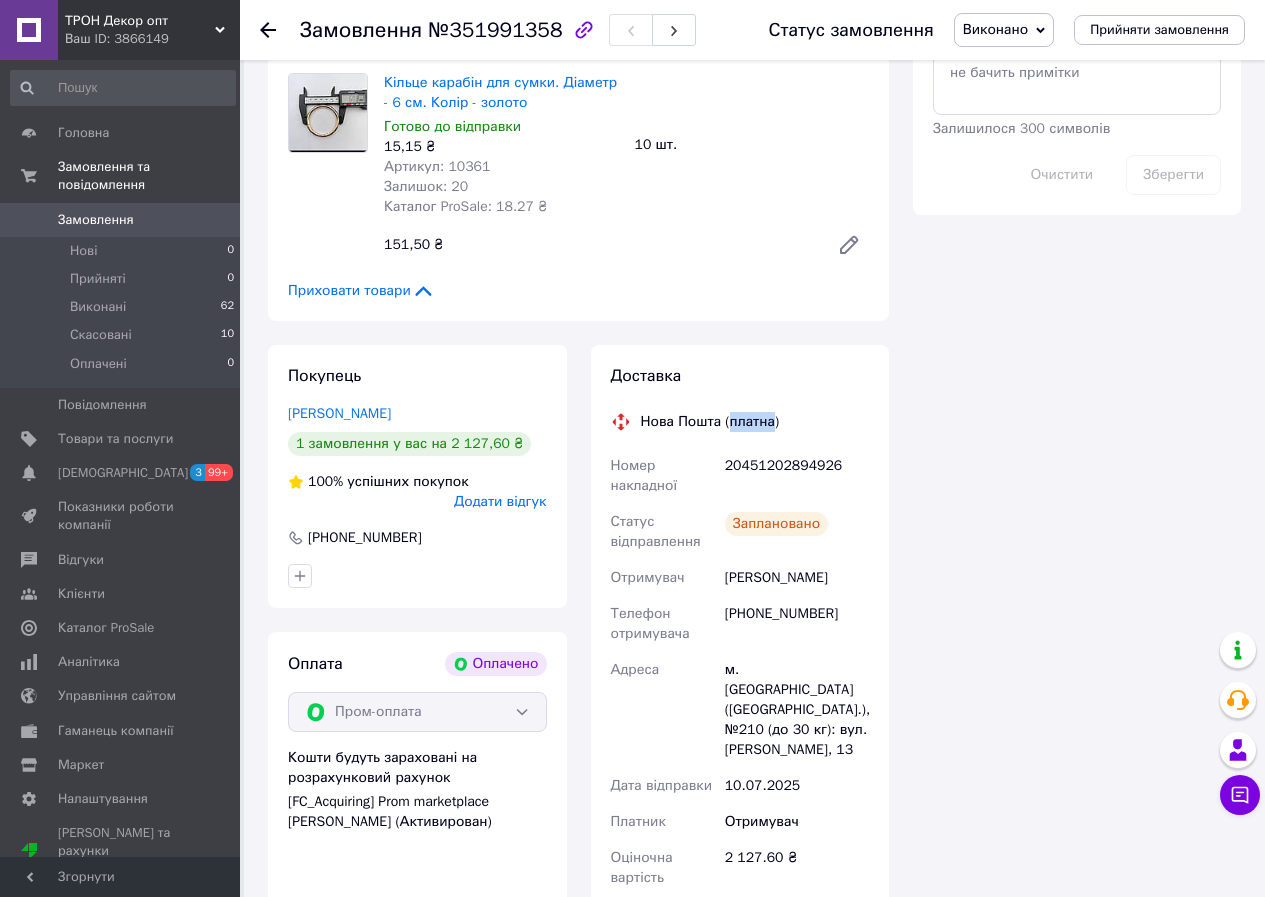 click on "Нова Пошта (платна)" at bounding box center [710, 422] 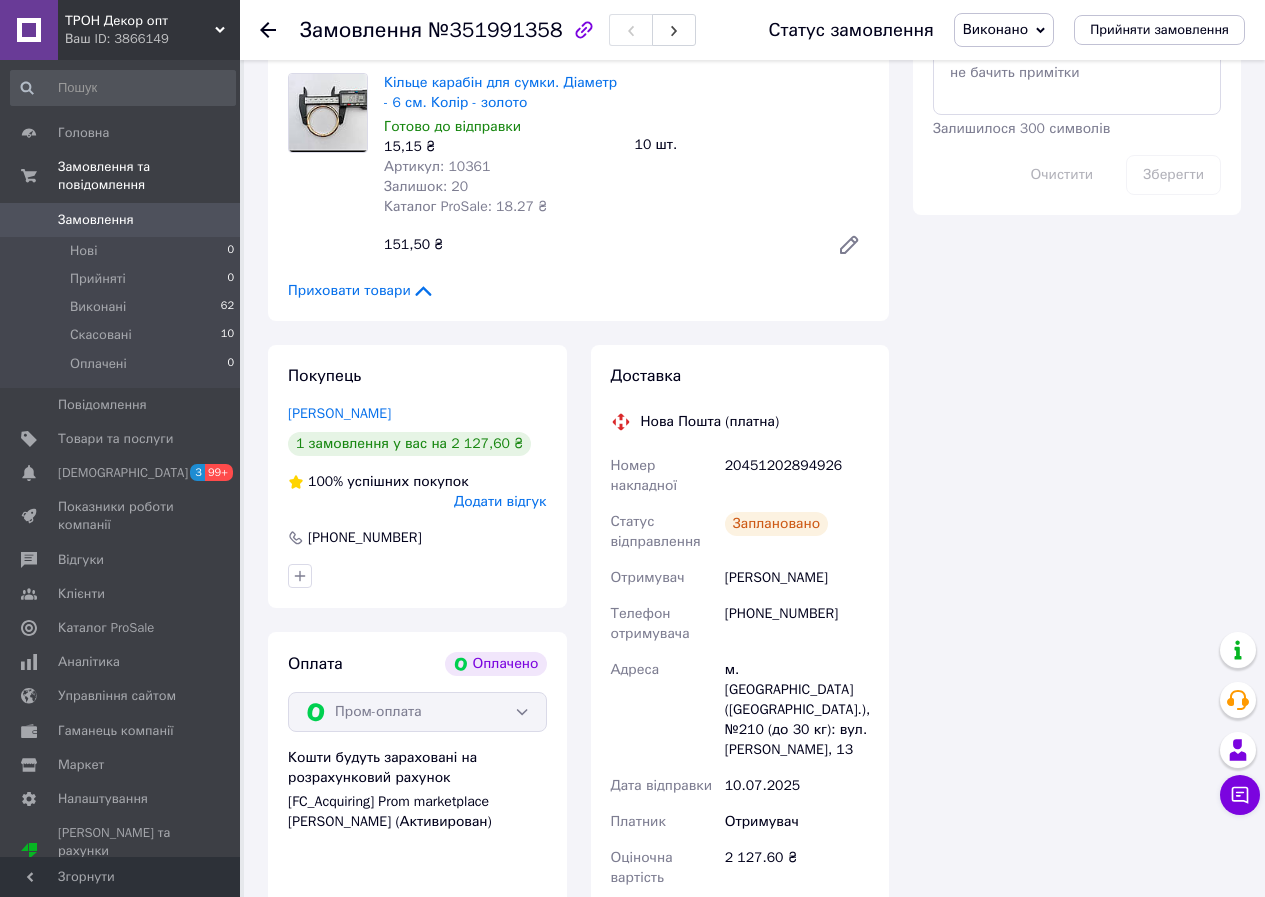 click on "Нова Пошта (платна)" at bounding box center [740, 422] 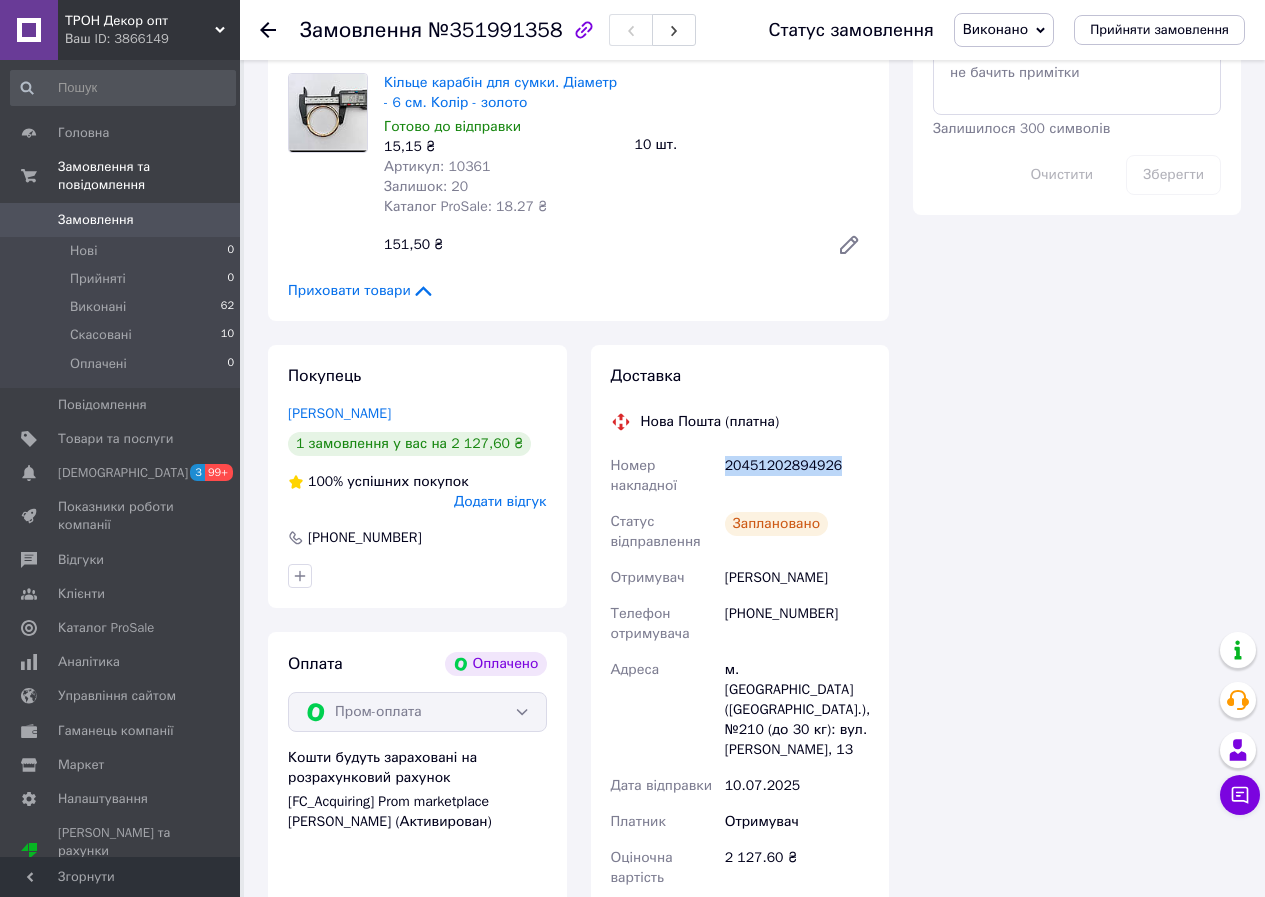 click on "20451202894926" at bounding box center [797, 476] 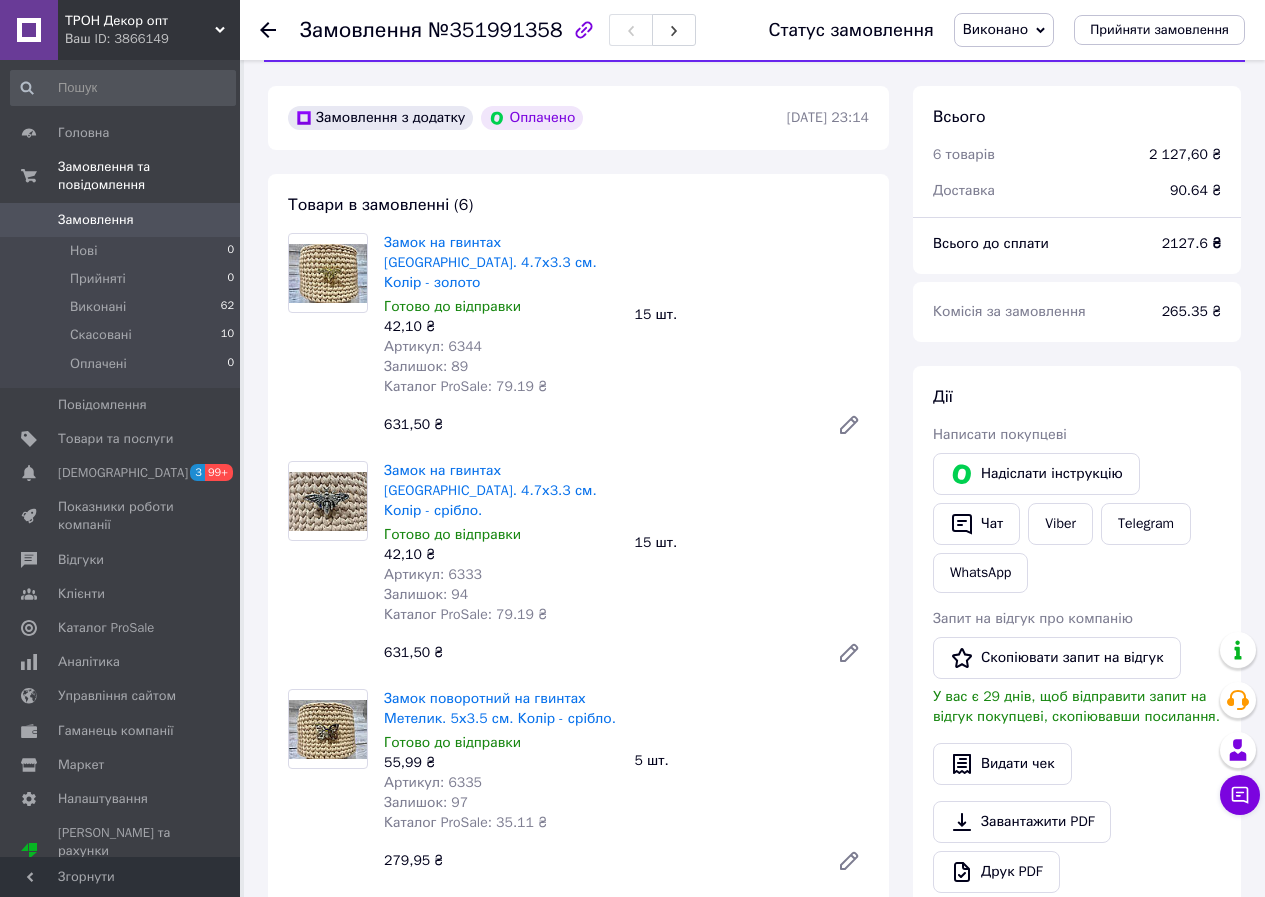 scroll, scrollTop: 0, scrollLeft: 0, axis: both 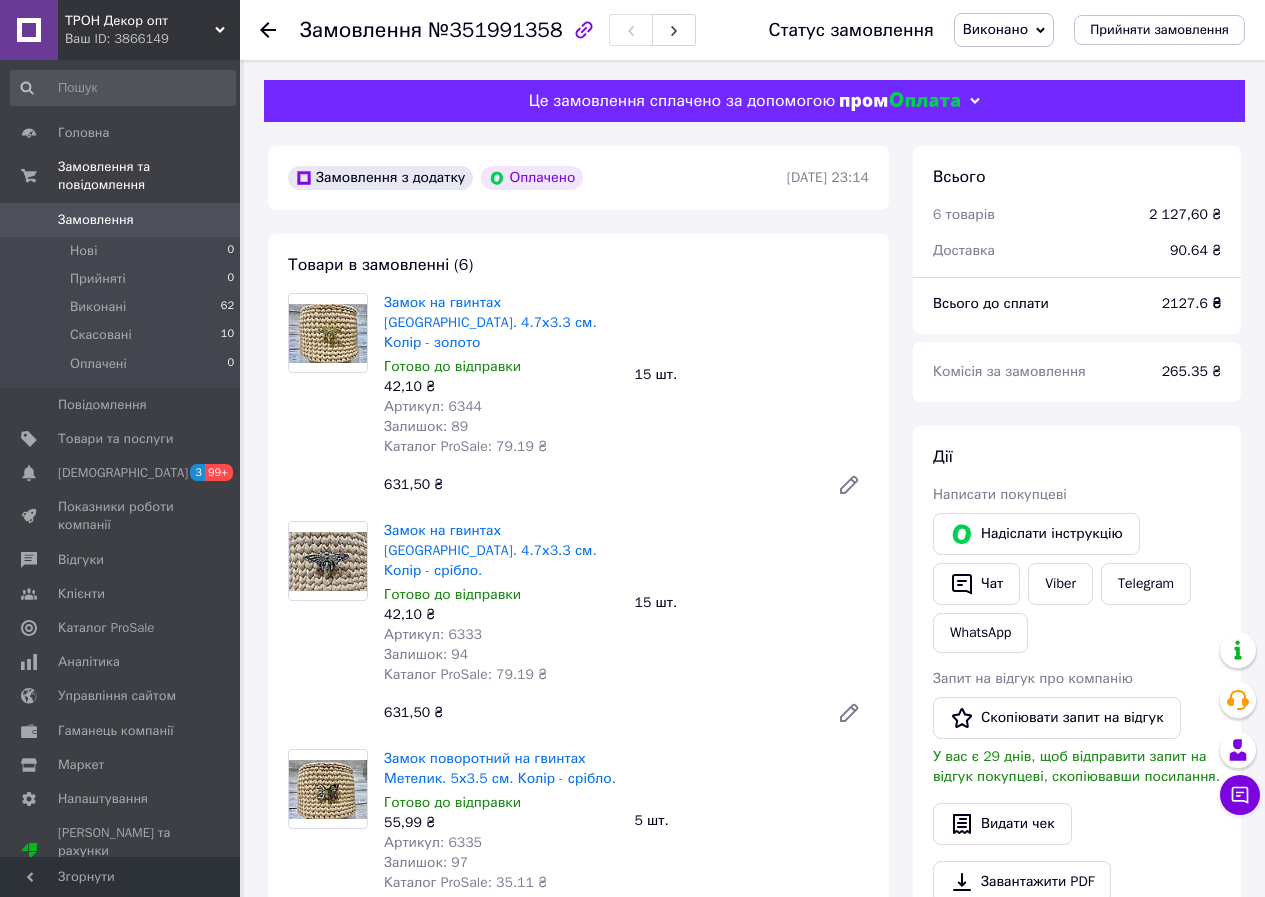 click 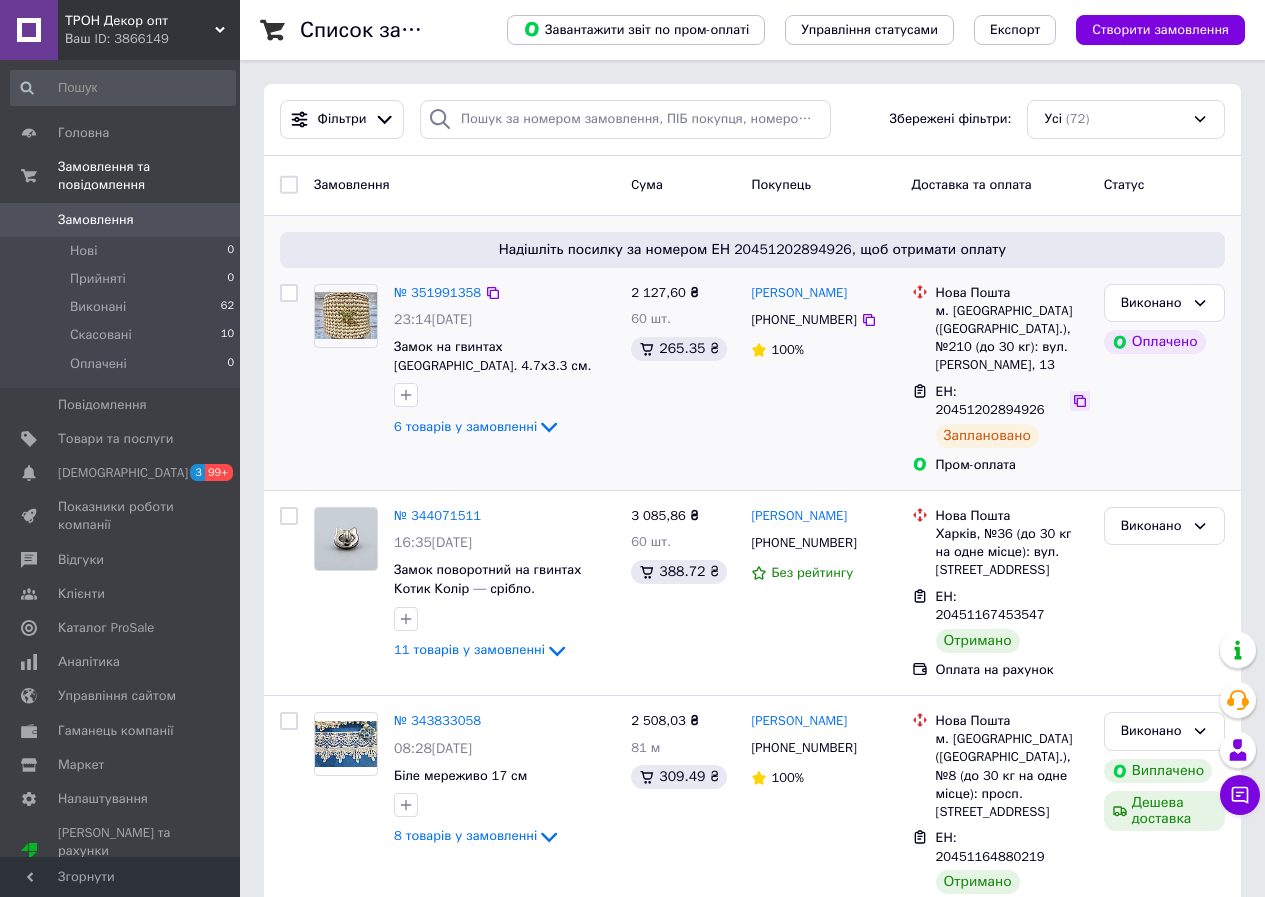 click 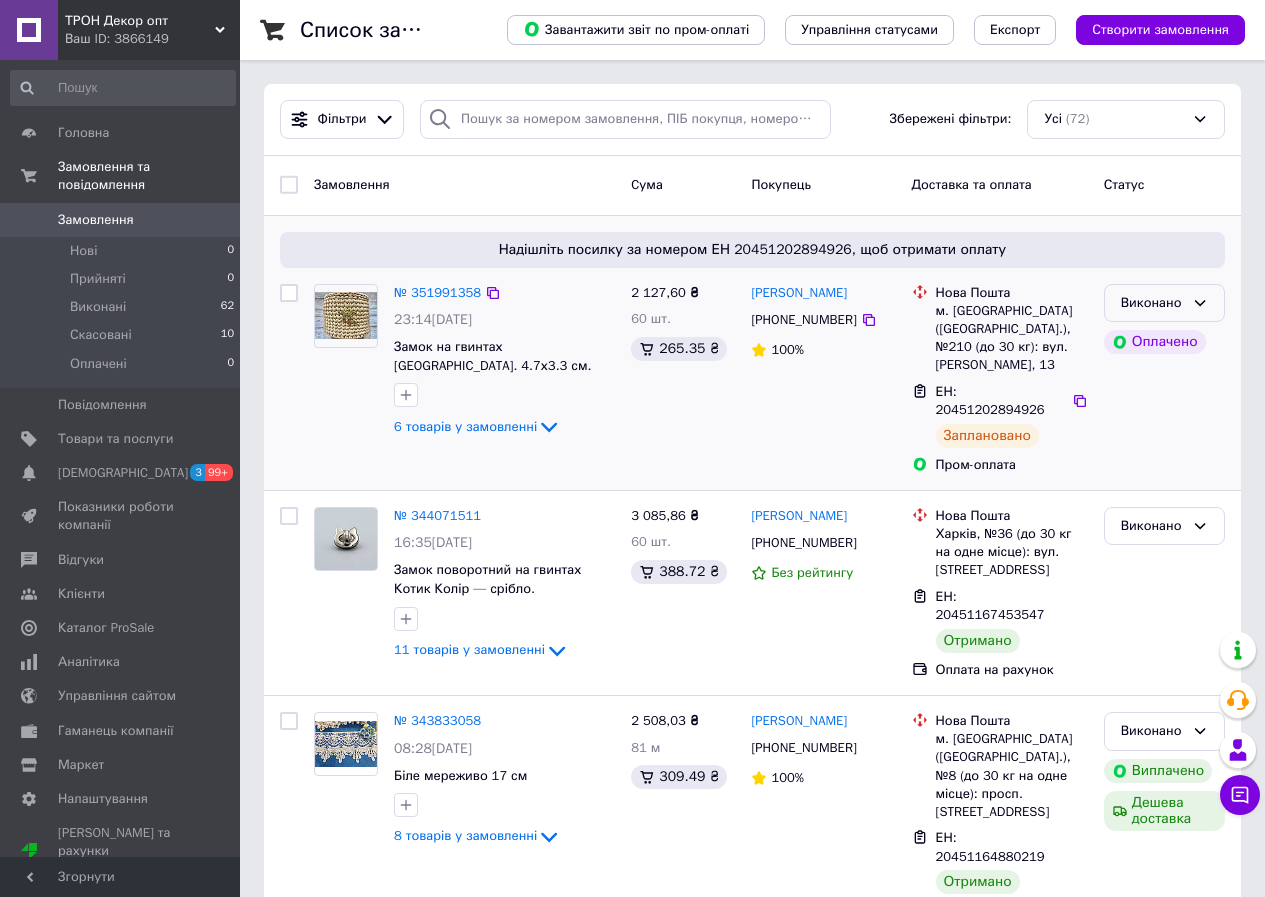 click 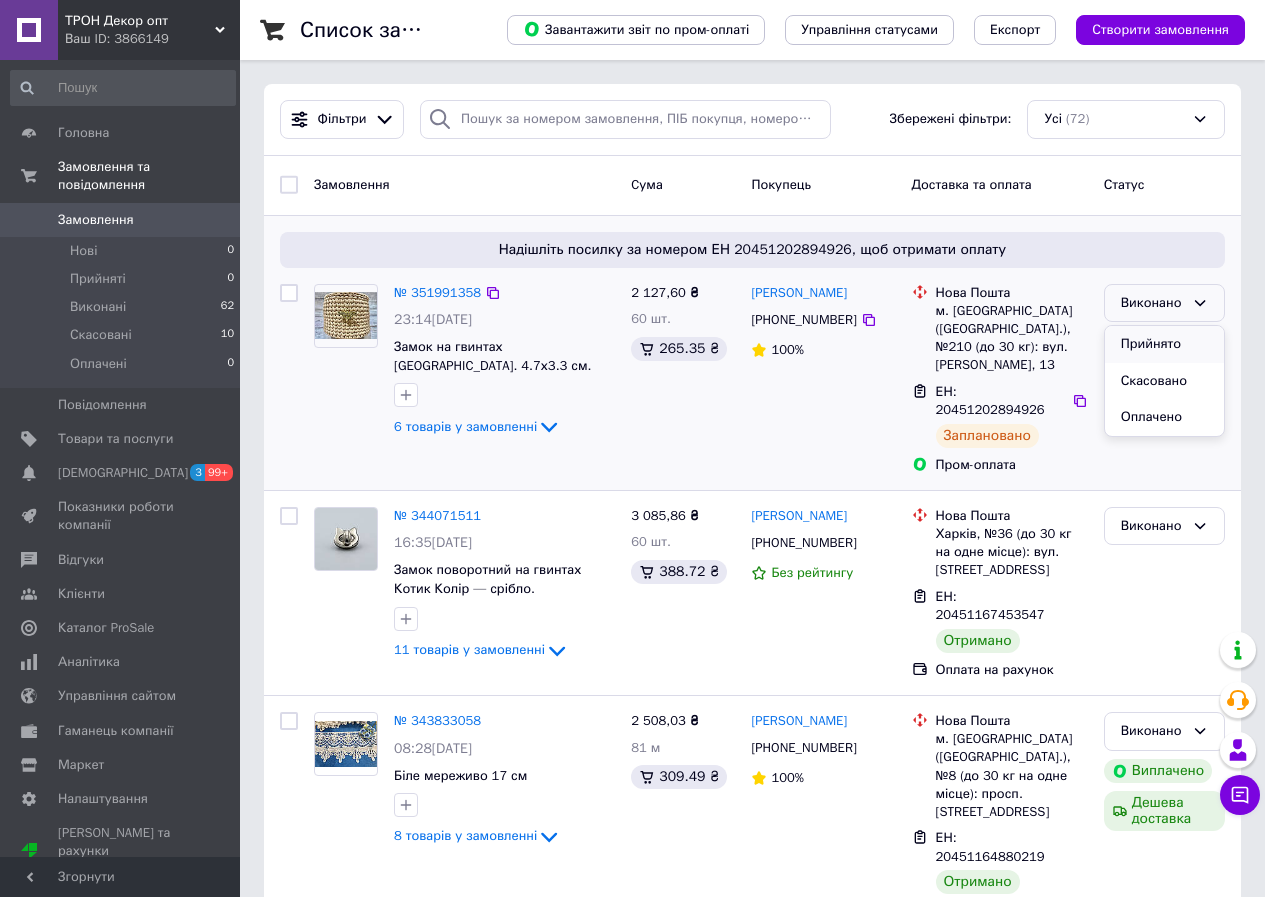 click on "Прийнято" at bounding box center (1164, 344) 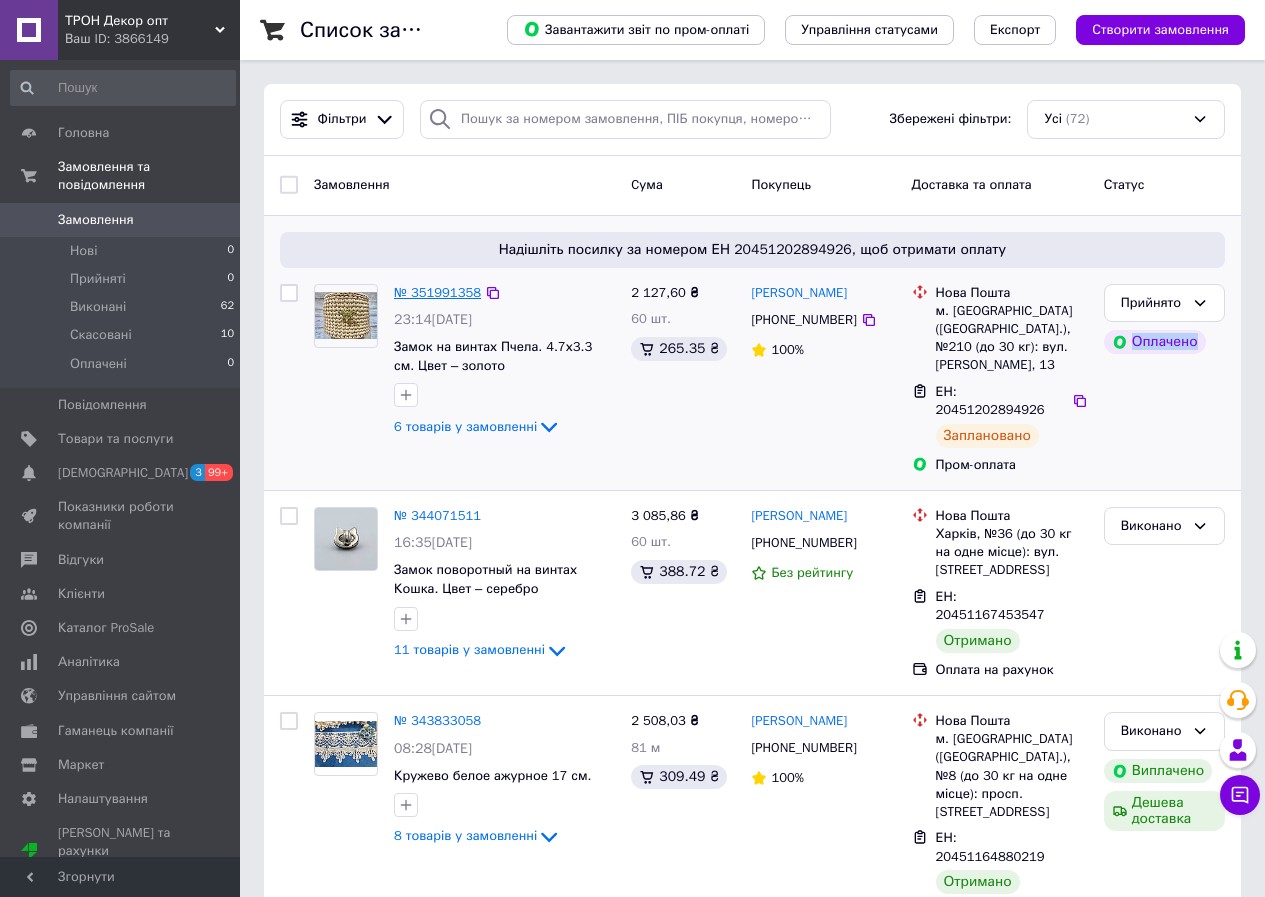 click on "№ 351991358" at bounding box center (437, 292) 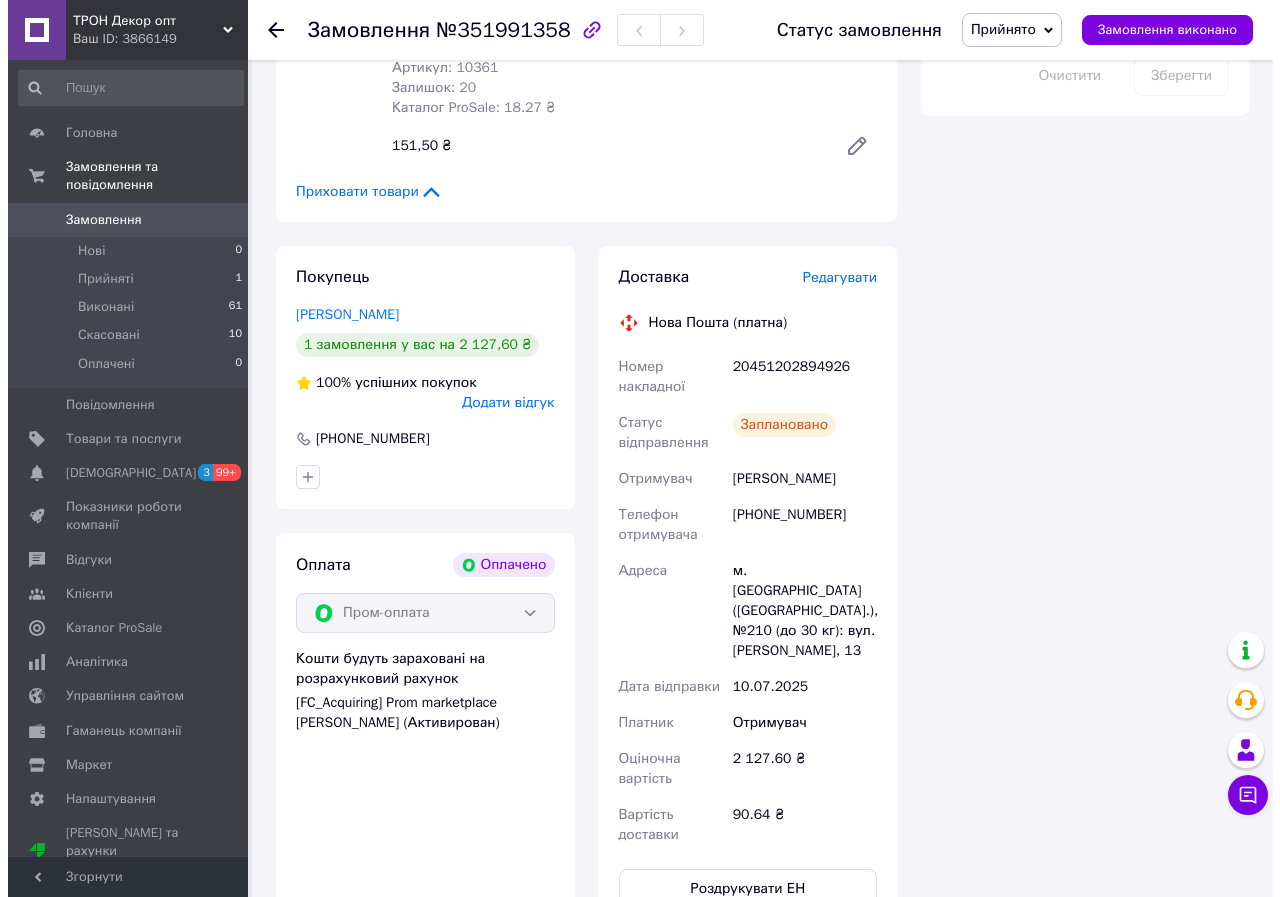 scroll, scrollTop: 1400, scrollLeft: 0, axis: vertical 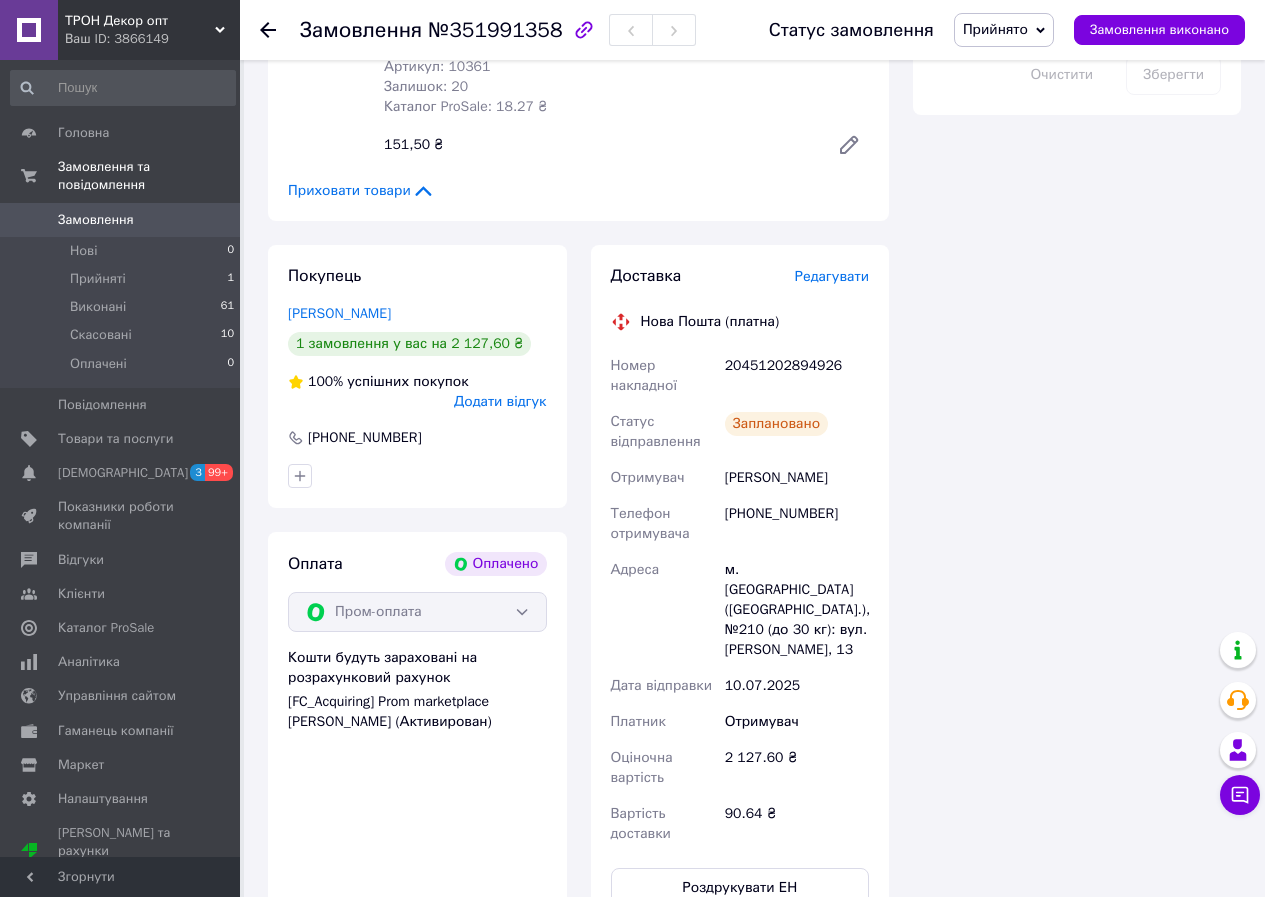 click on "20451202894926" at bounding box center [797, 376] 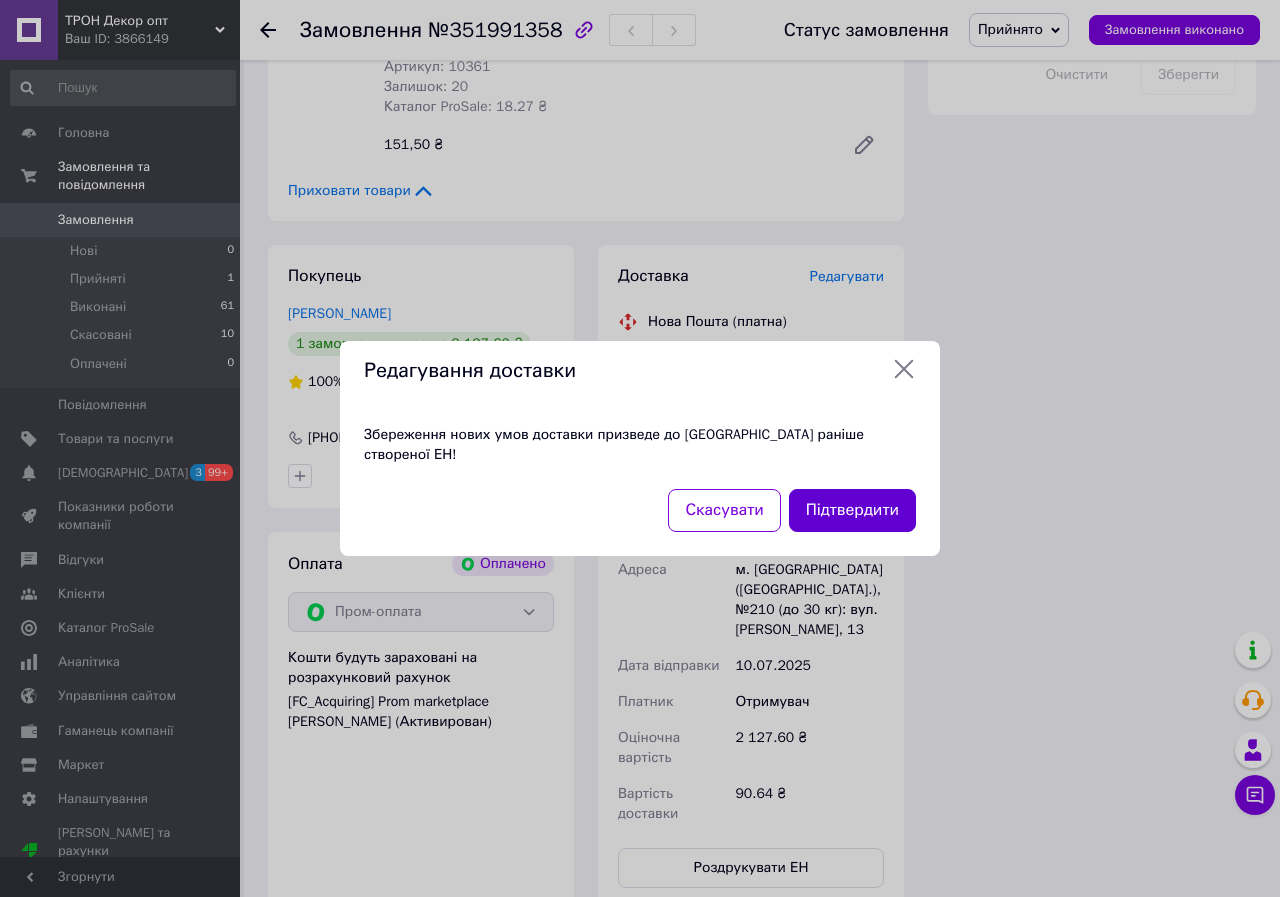 click on "Підтвердити" at bounding box center [852, 510] 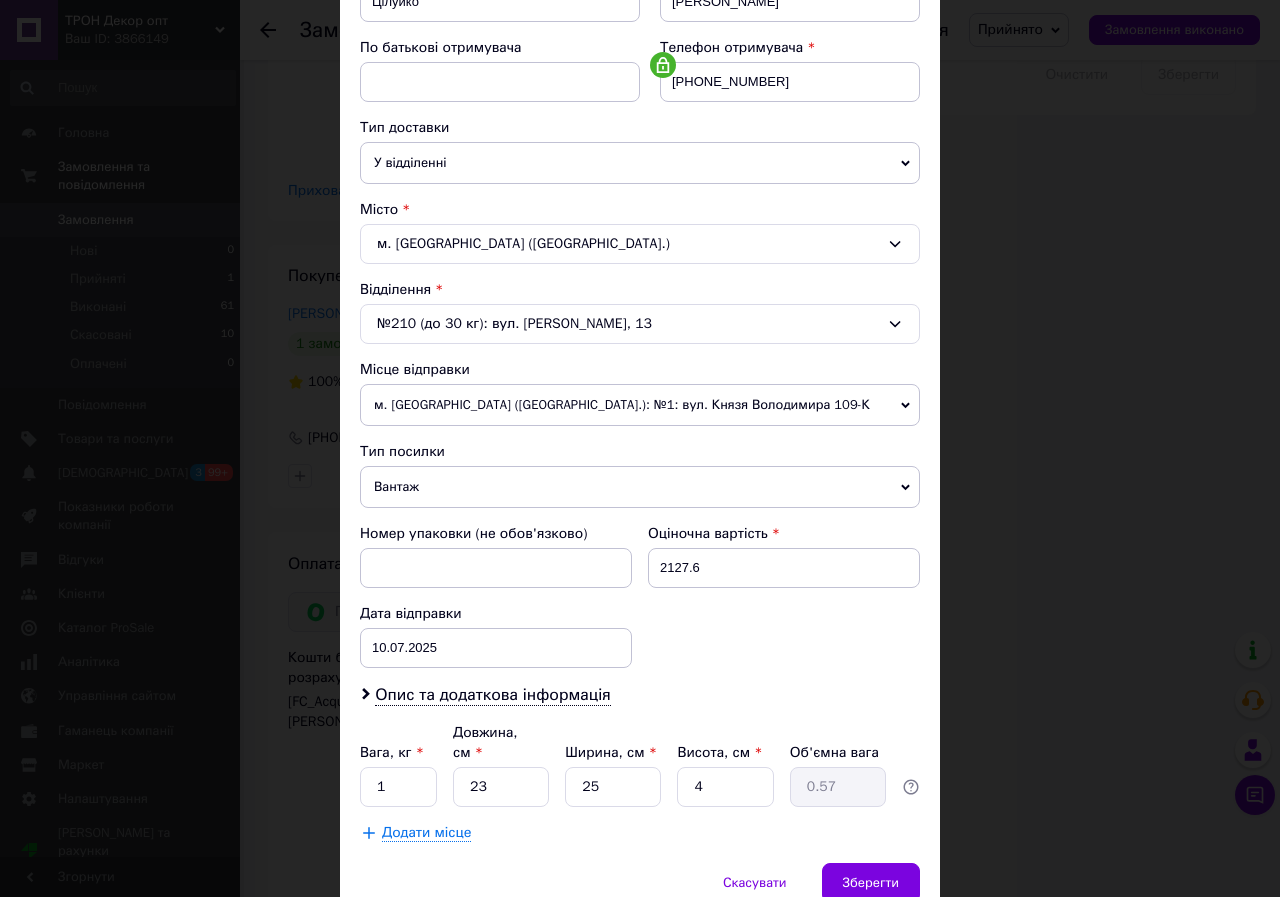 scroll, scrollTop: 431, scrollLeft: 0, axis: vertical 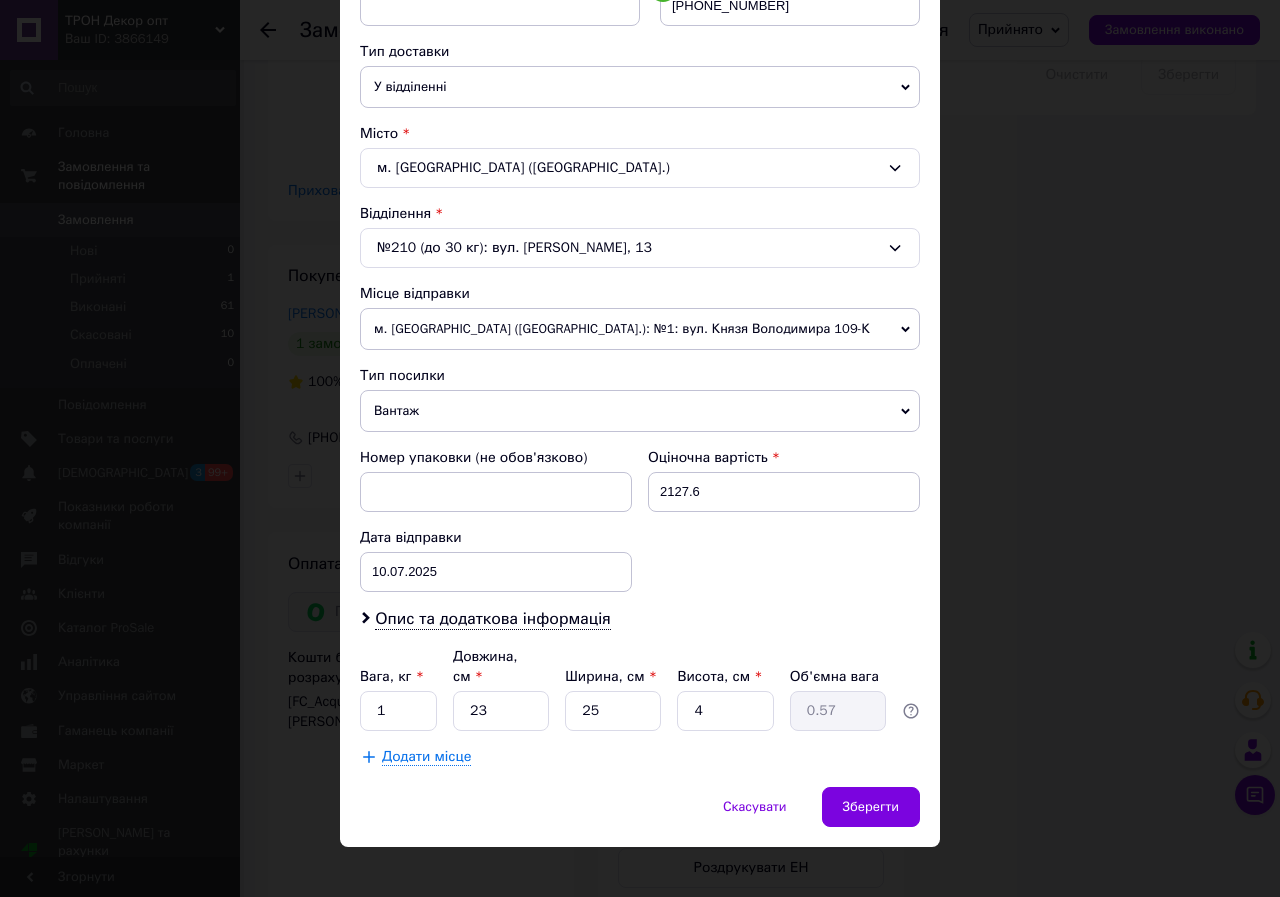 click on "м. Рівне (Рівненська обл.): №1: вул. Князя Володимира 109-К" at bounding box center [640, 329] 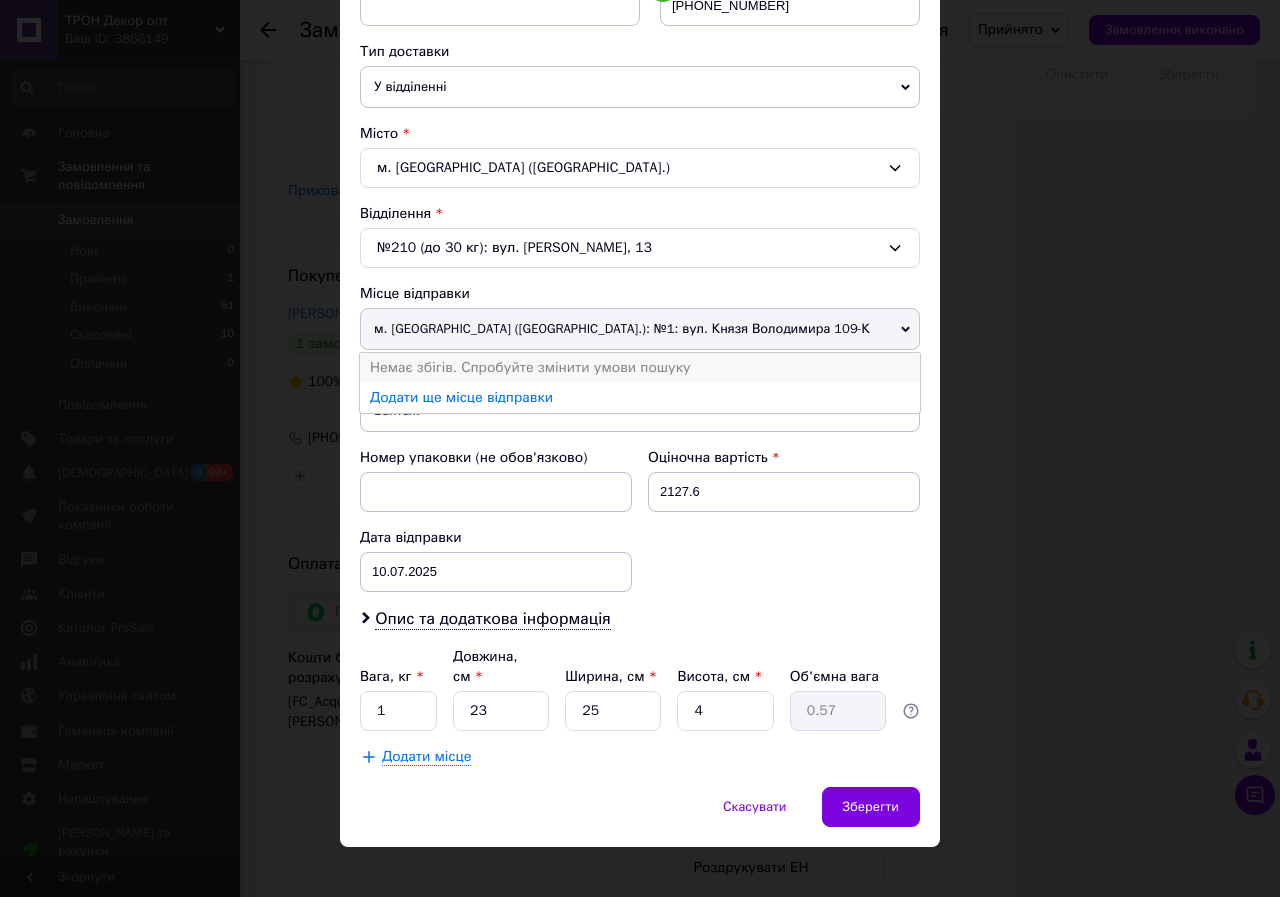 click on "Немає збігів. Спробуйте змінити умови пошуку" at bounding box center (640, 368) 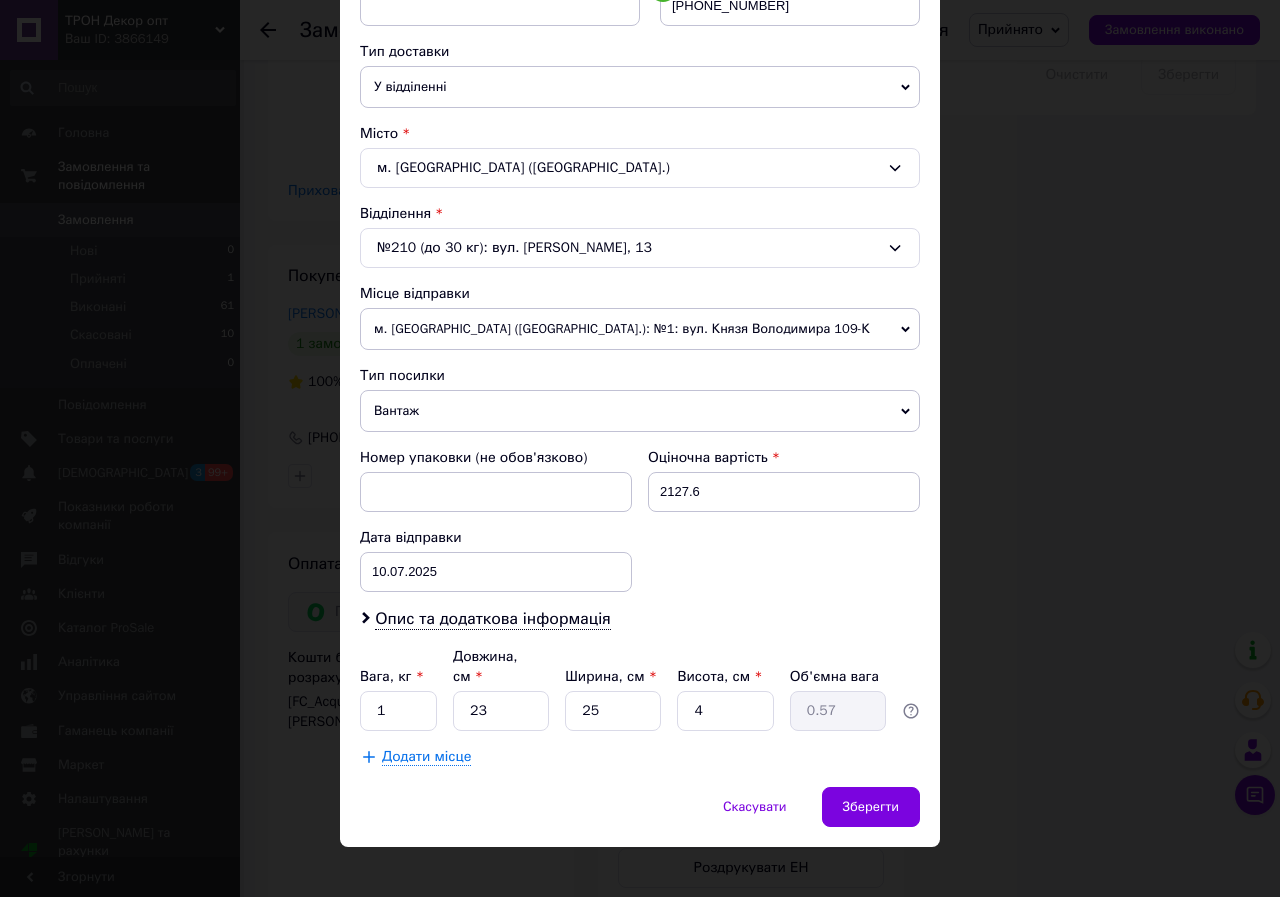 click on "м. Рівне (Рівненська обл.): №1: вул. Князя Володимира 109-К" at bounding box center [640, 329] 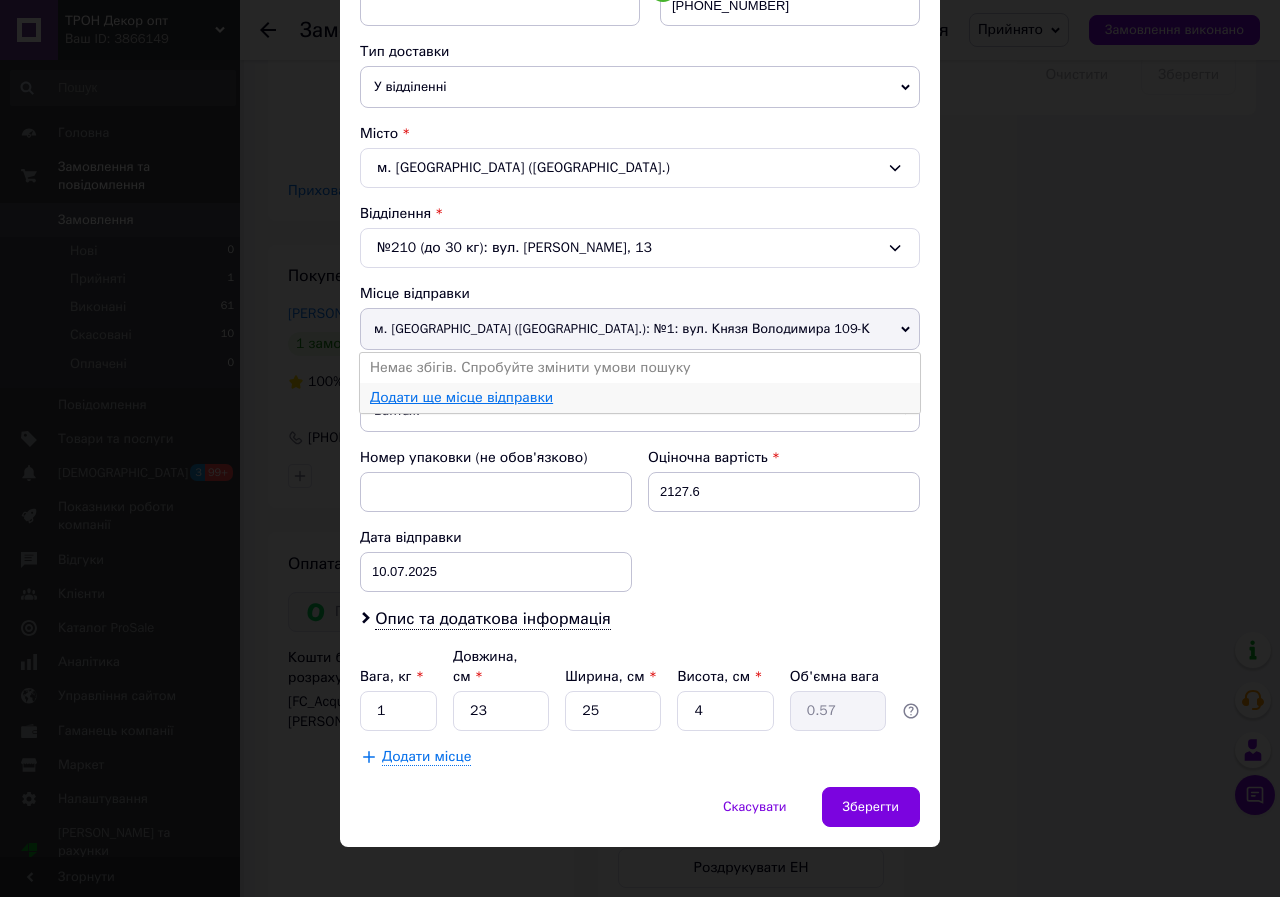click on "Додати ще місце відправки" at bounding box center [461, 397] 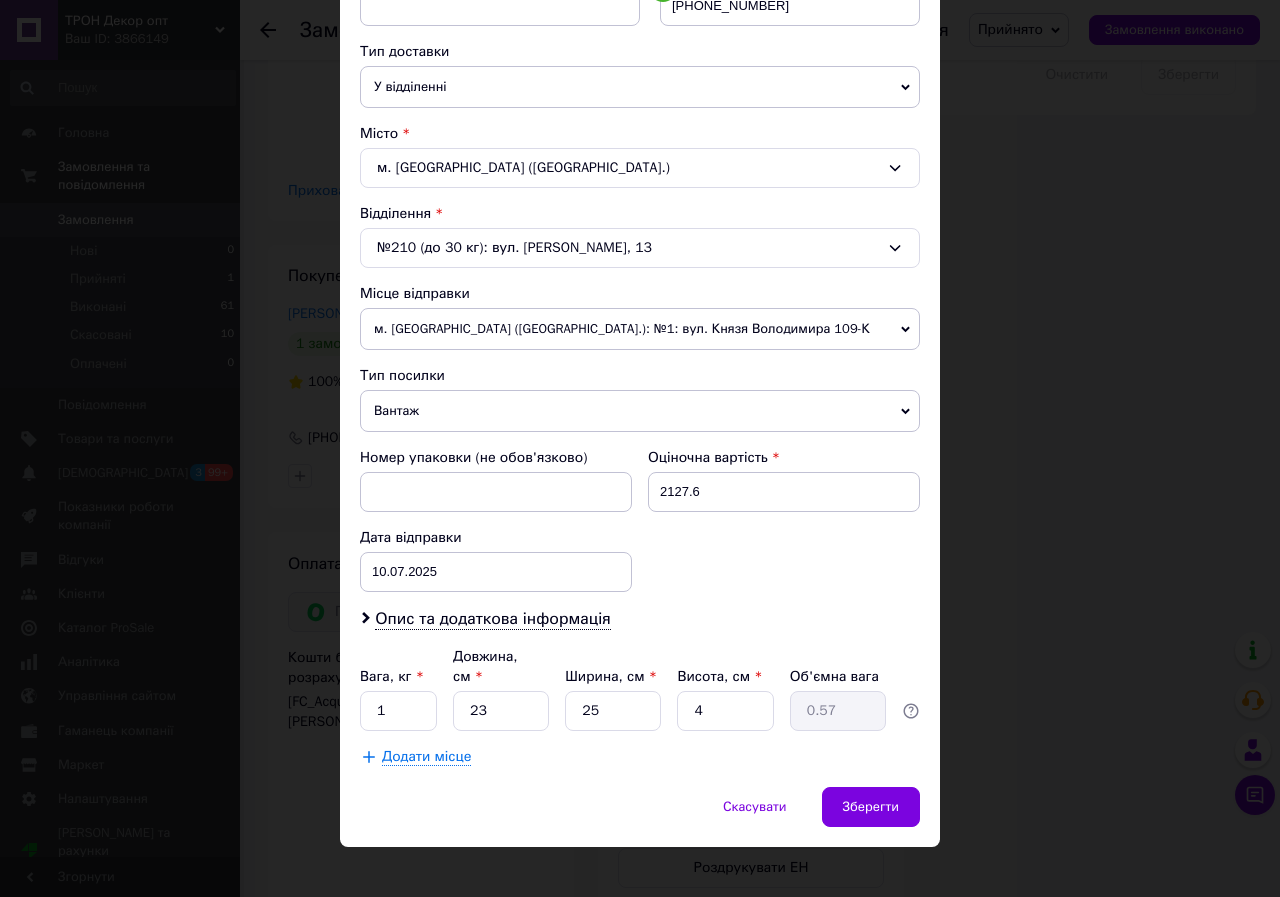 click on "м. Рівне (Рівненська обл.): №1: вул. Князя Володимира 109-К" at bounding box center (640, 329) 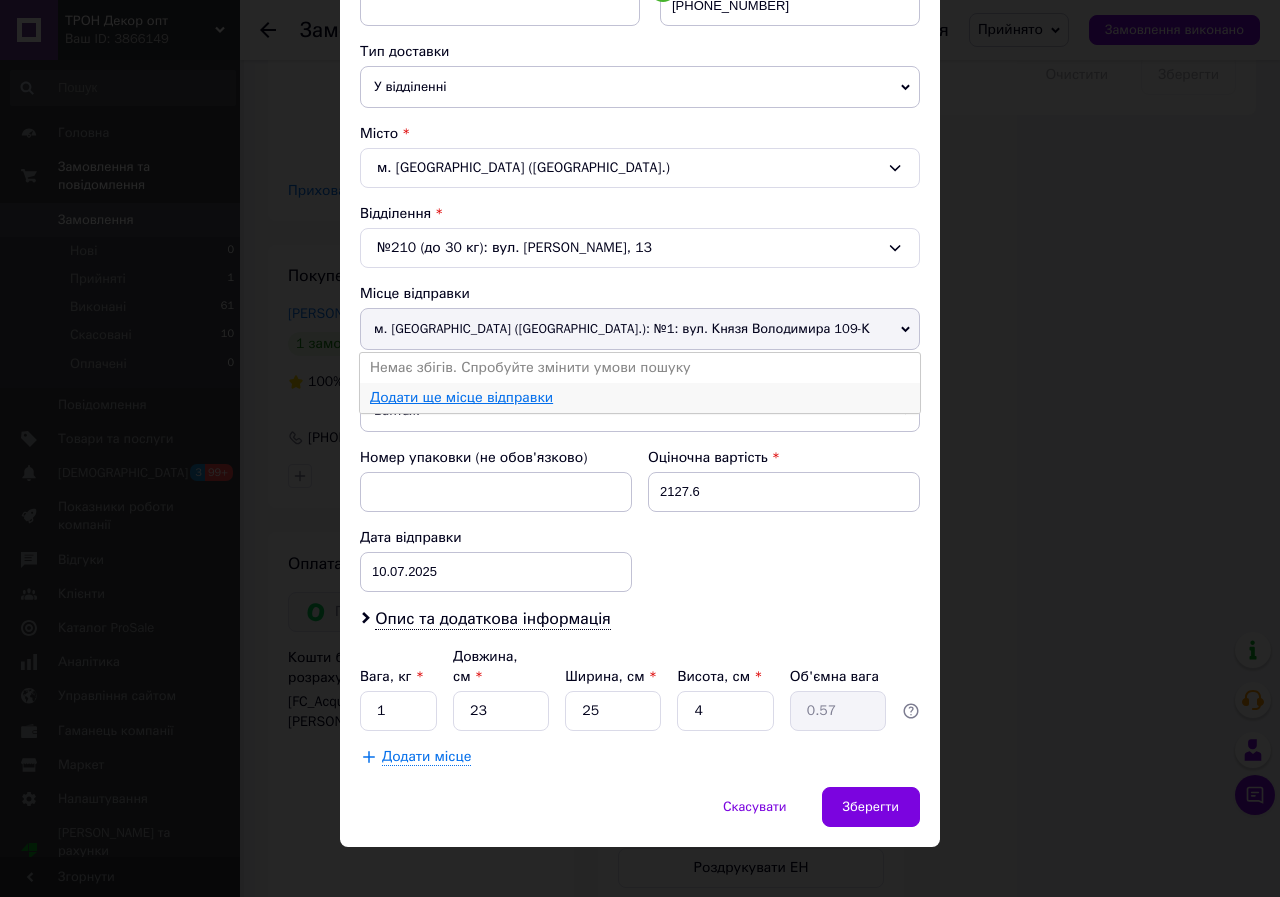 click on "Додати ще місце відправки" at bounding box center [461, 397] 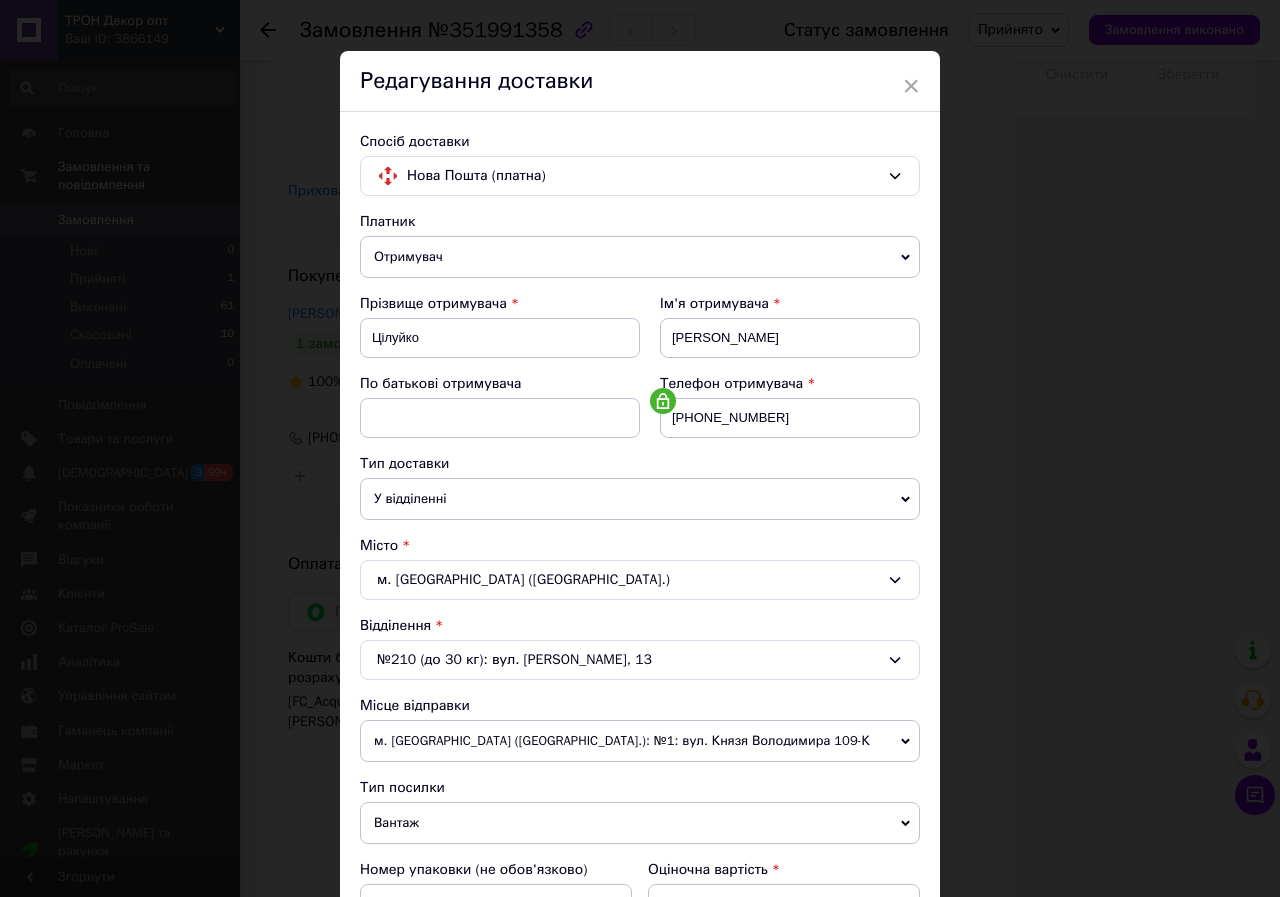 scroll, scrollTop: 0, scrollLeft: 0, axis: both 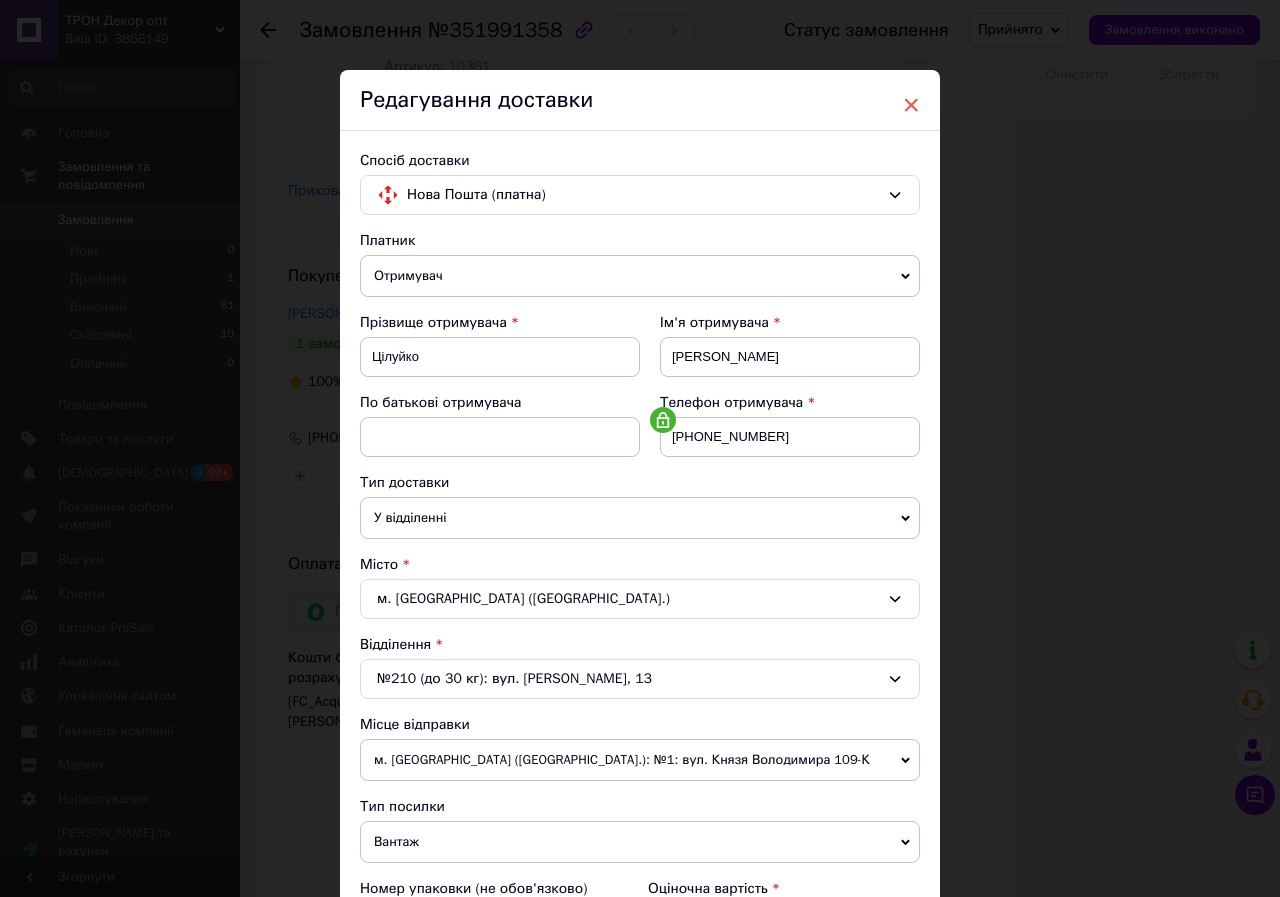 click on "×" at bounding box center (911, 105) 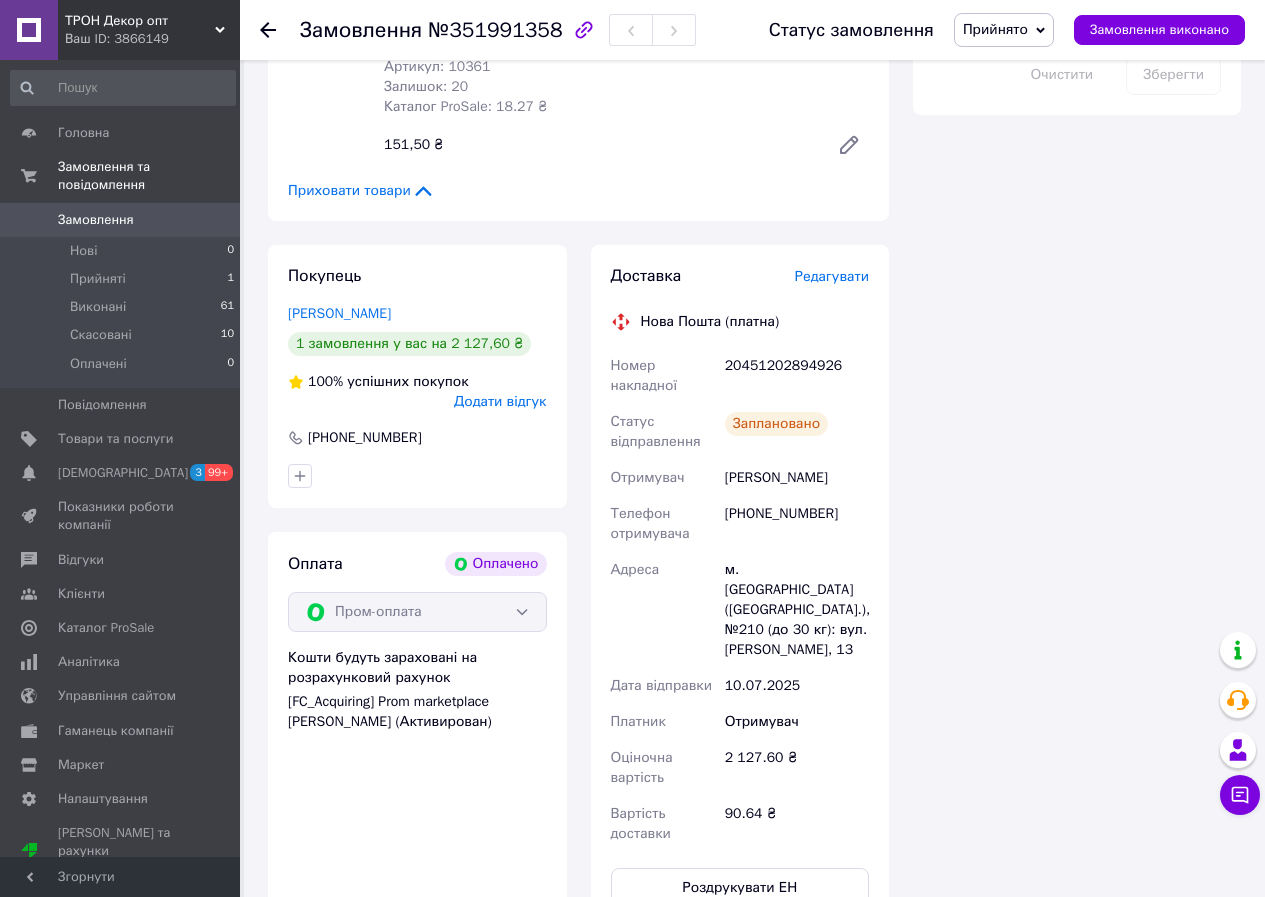 click on "20451202894926" at bounding box center [797, 376] 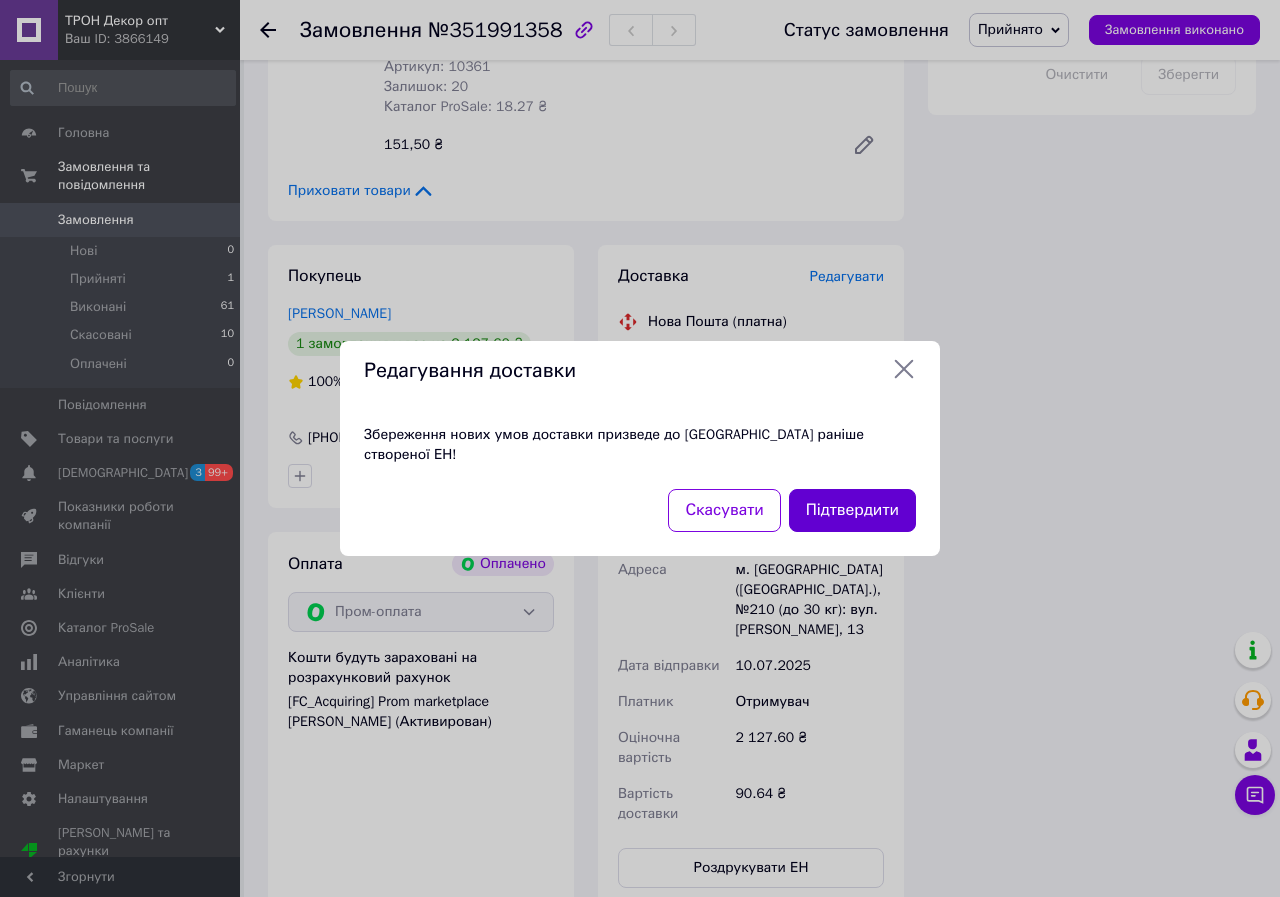 click on "Підтвердити" at bounding box center [852, 510] 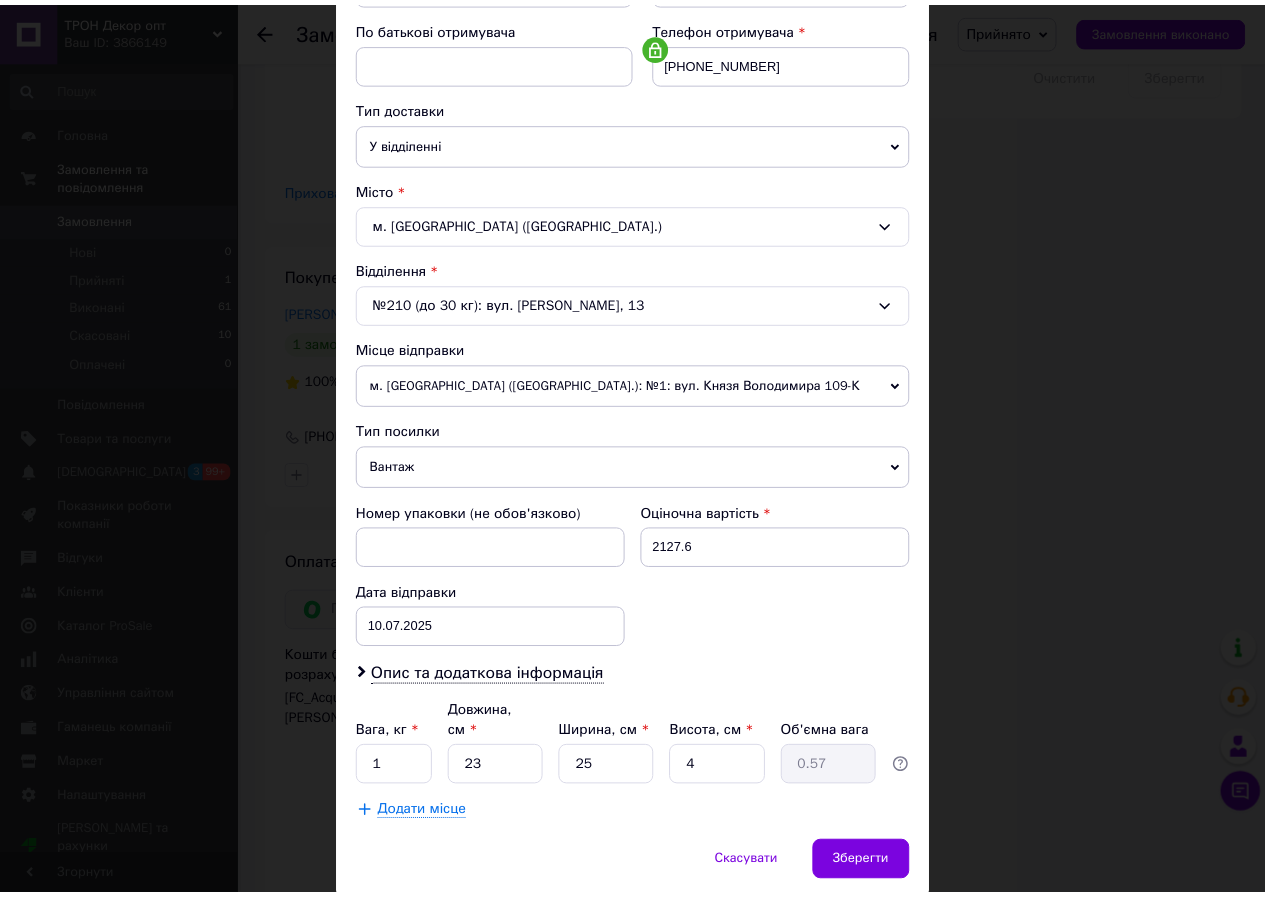 scroll, scrollTop: 431, scrollLeft: 0, axis: vertical 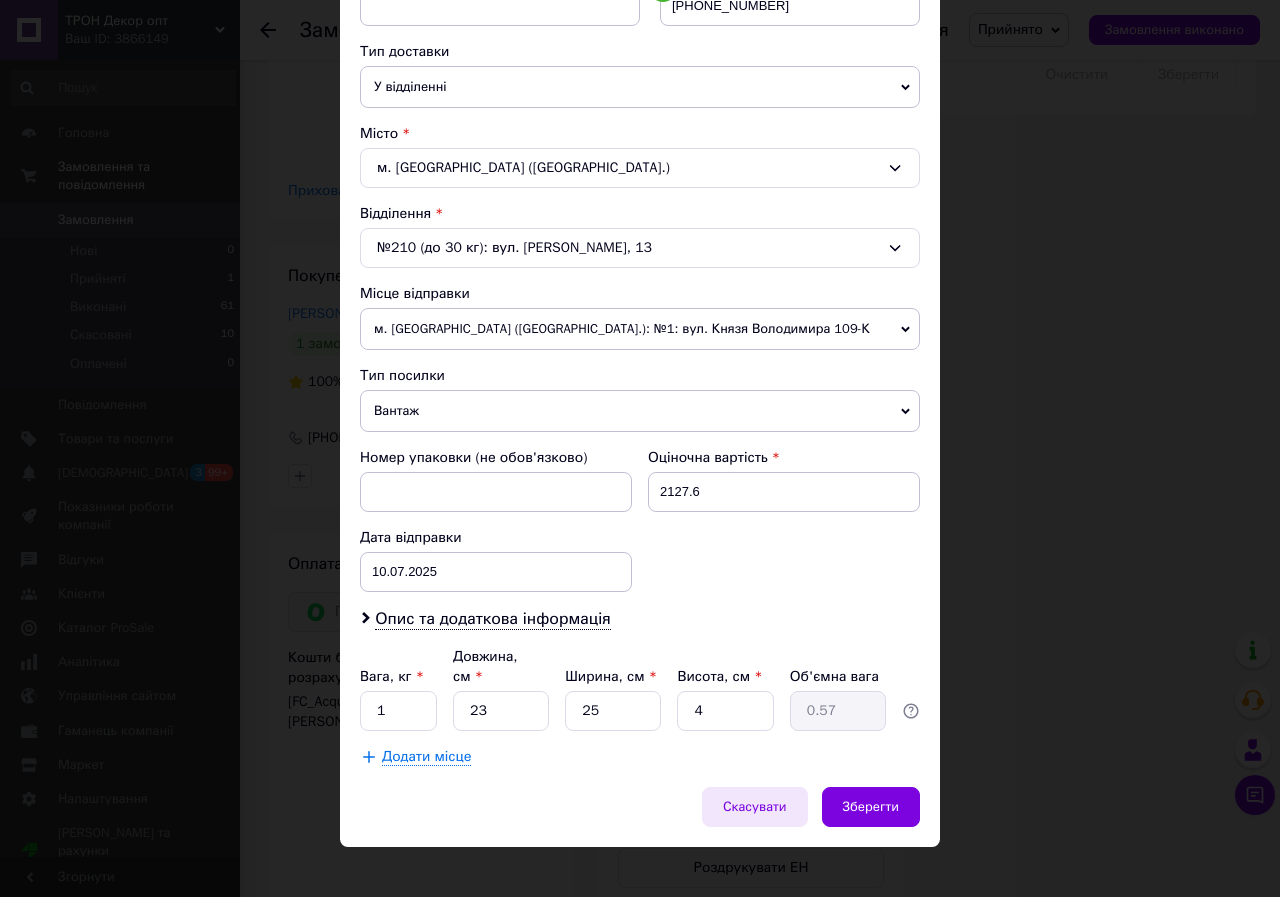 click on "Скасувати" at bounding box center [755, 807] 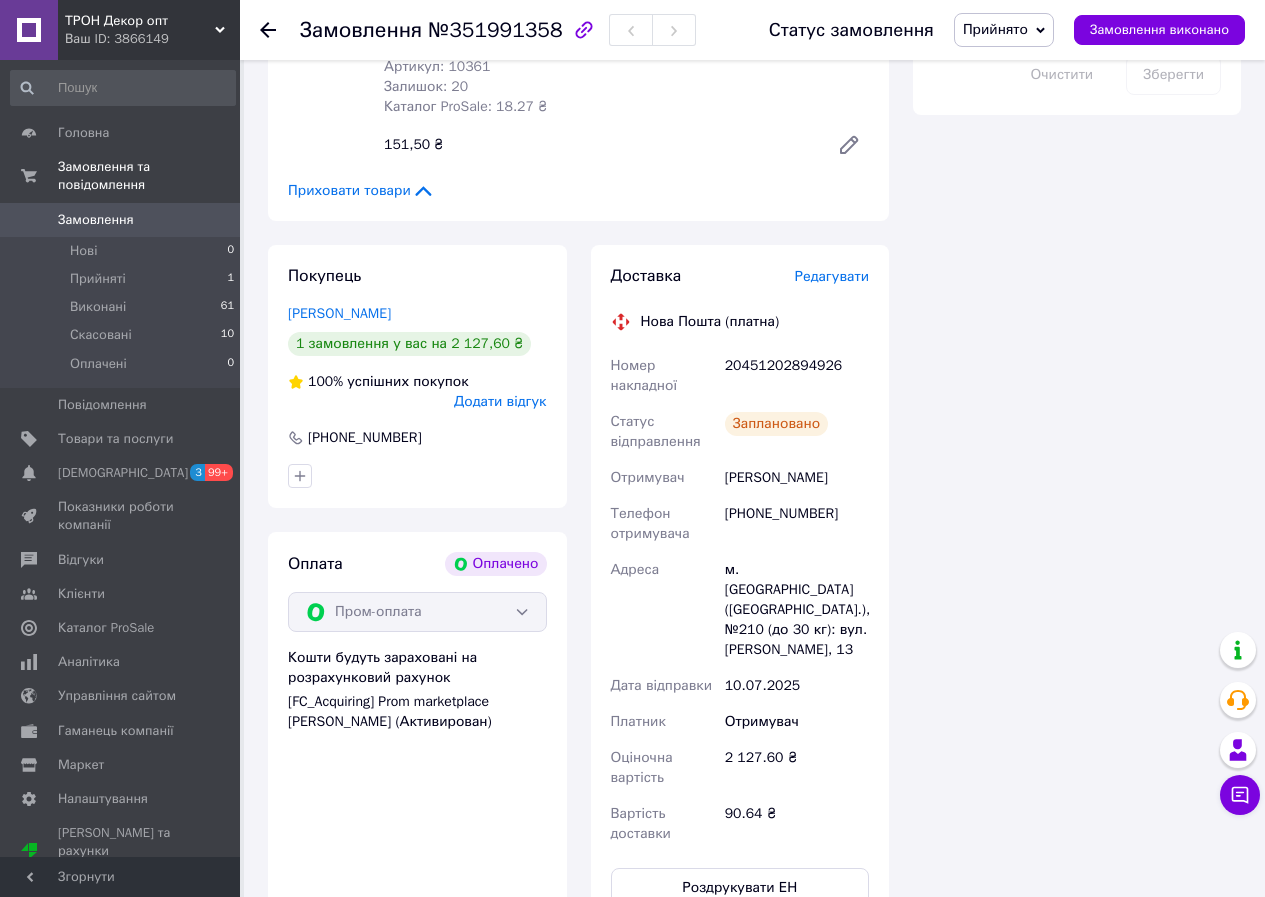 click on "20451202894926" at bounding box center [797, 376] 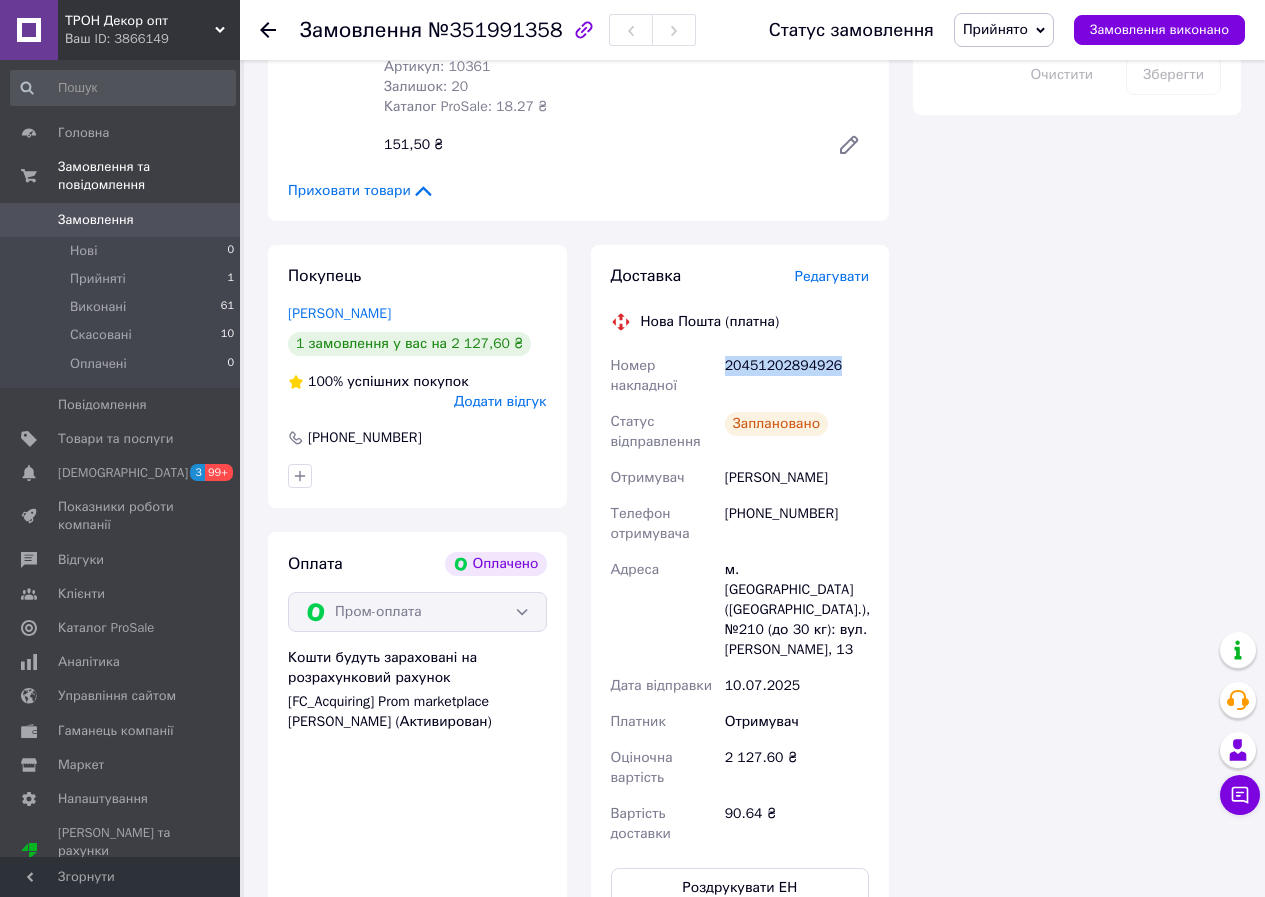 click on "20451202894926" at bounding box center [797, 376] 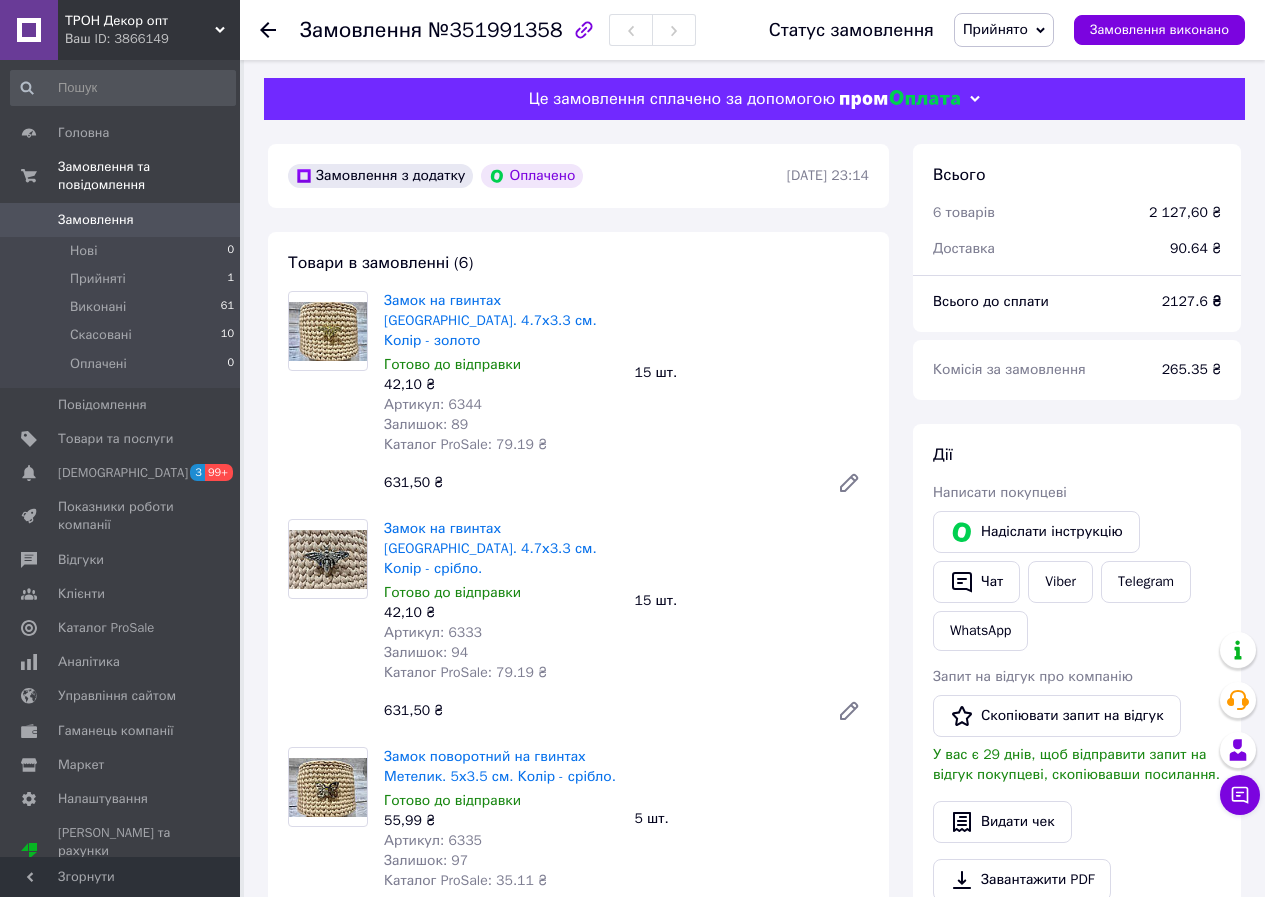 scroll, scrollTop: 0, scrollLeft: 0, axis: both 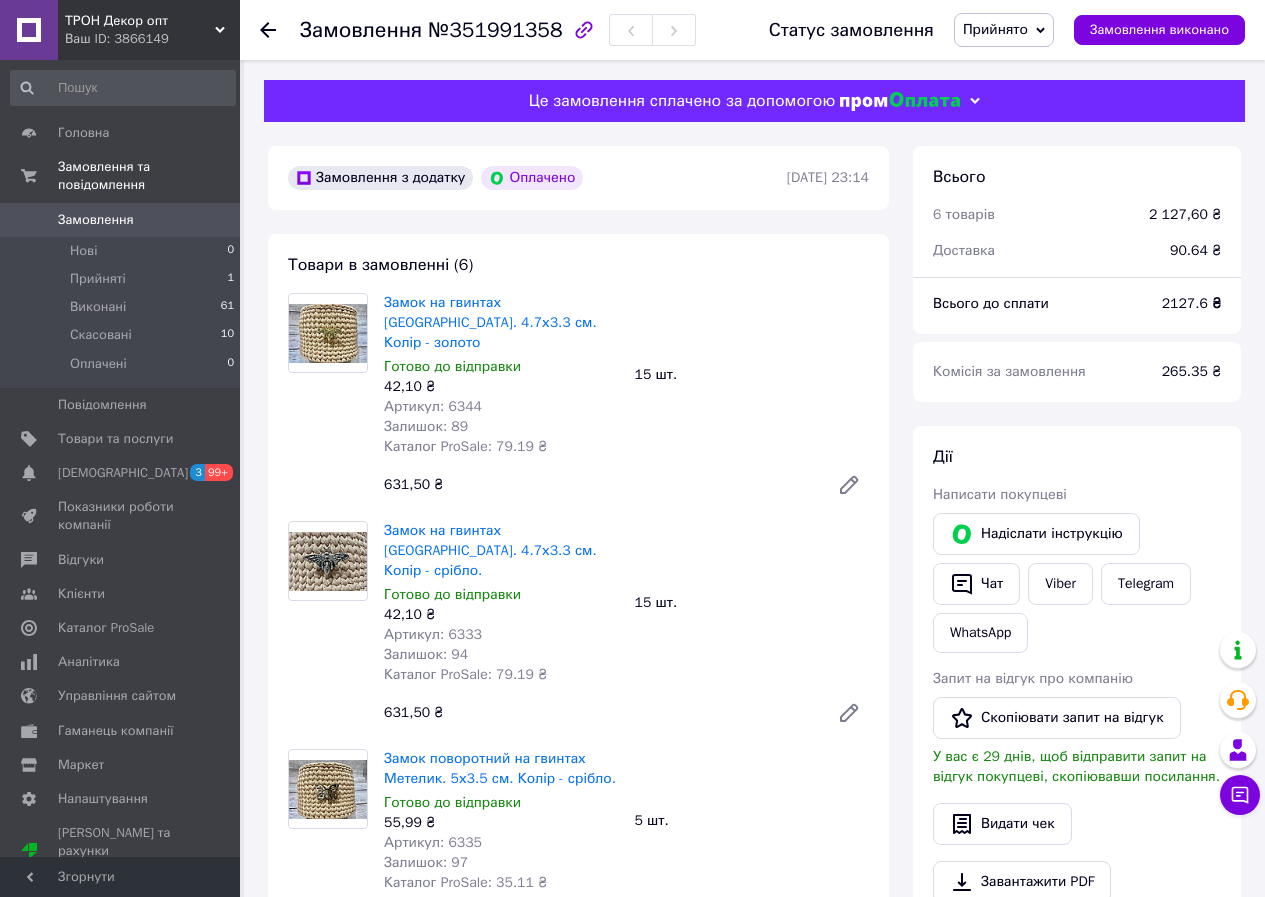 click on "Замовлення №351991358 Статус замовлення Прийнято Виконано Скасовано Оплачено Замовлення виконано" at bounding box center (752, 30) 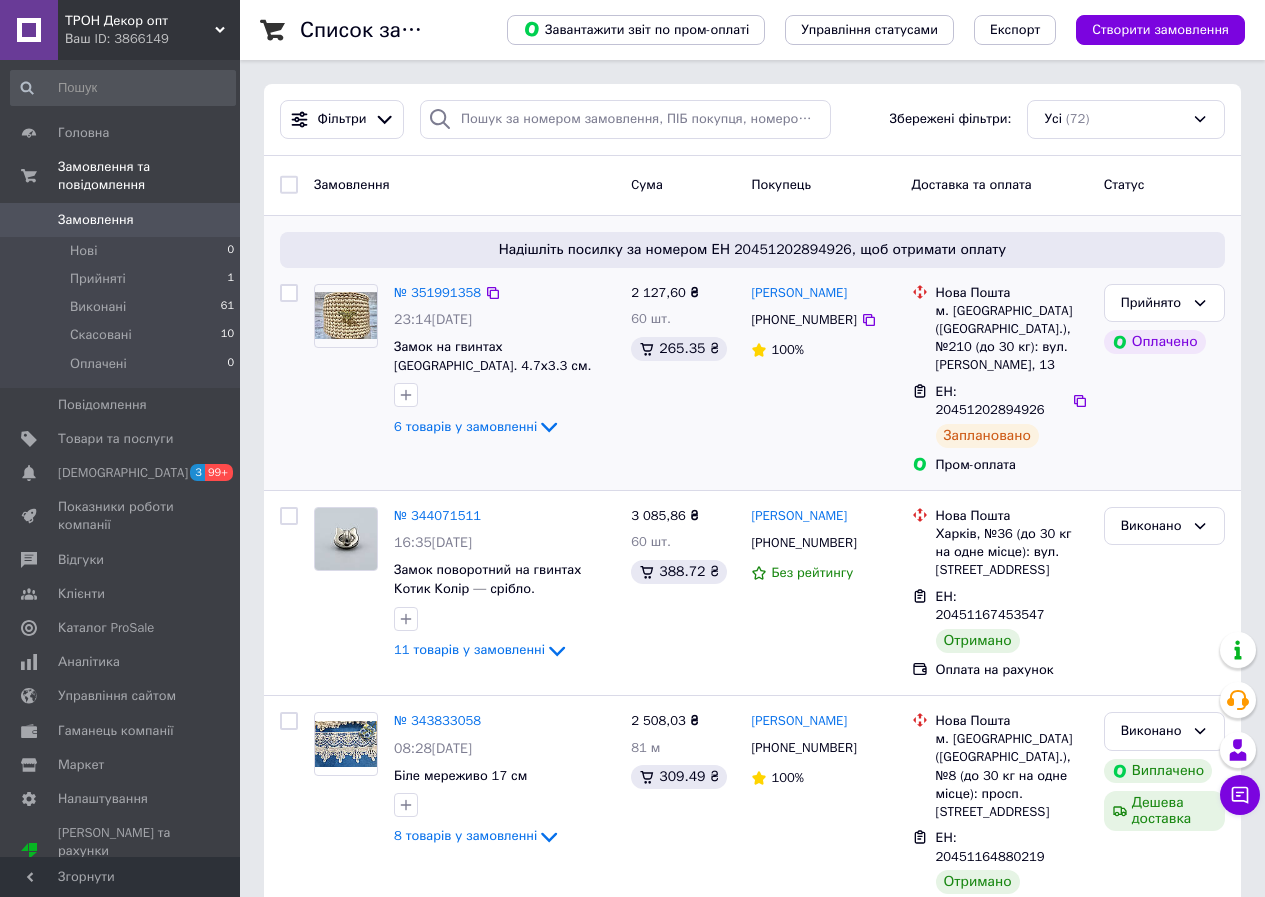 click on "ЕН: 20451202894926" at bounding box center [990, 401] 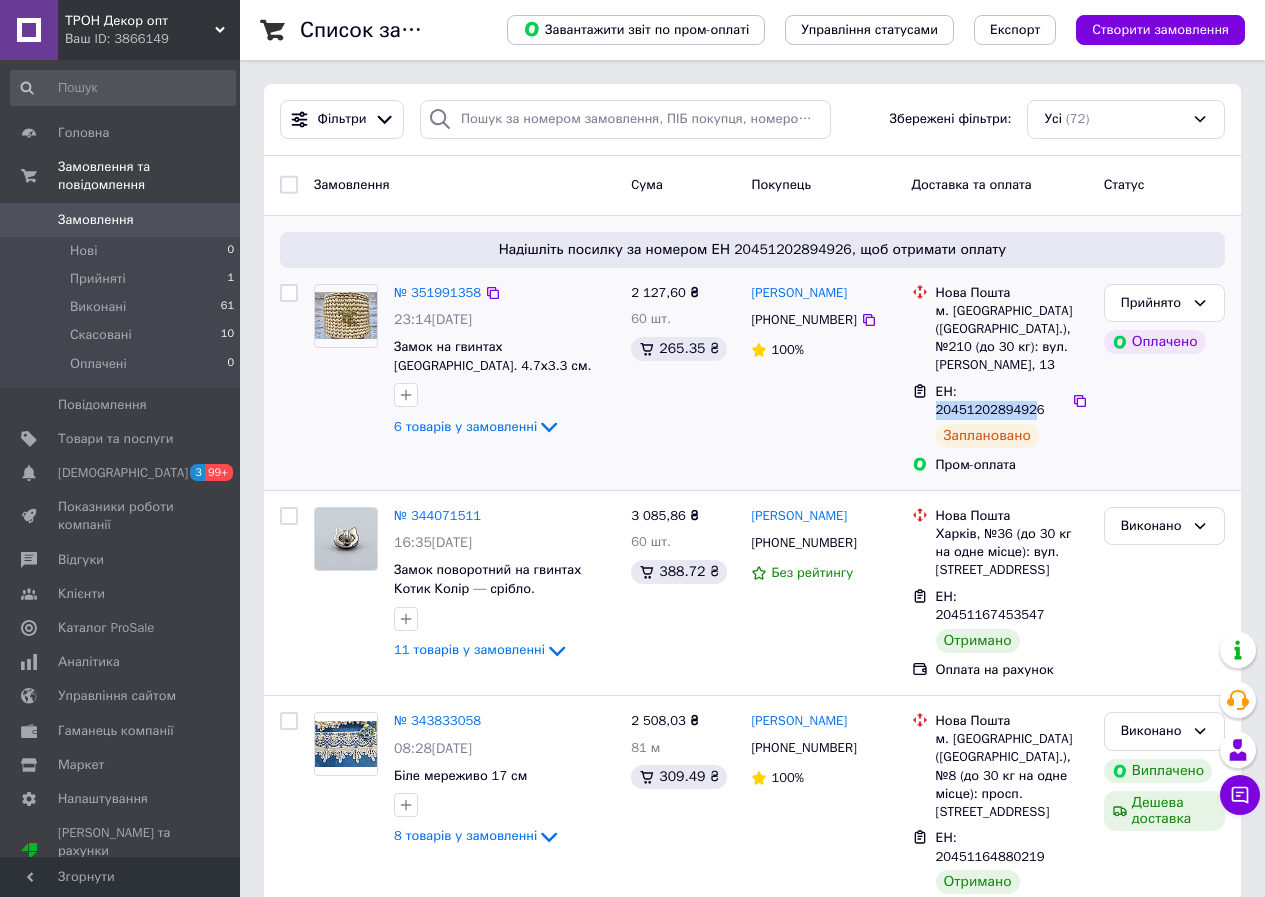 drag, startPoint x: 1049, startPoint y: 368, endPoint x: 960, endPoint y: 368, distance: 89 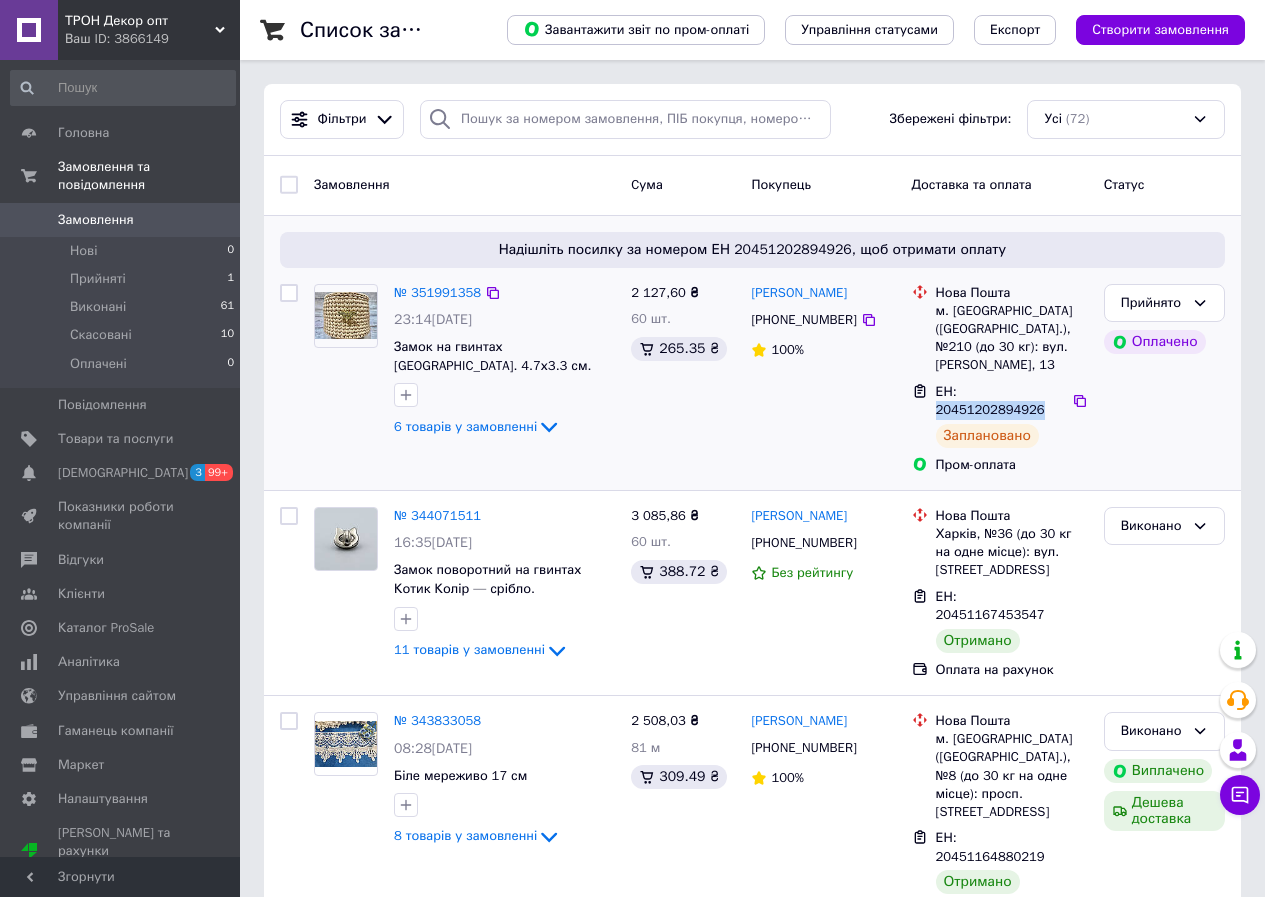 drag, startPoint x: 955, startPoint y: 369, endPoint x: 1054, endPoint y: 364, distance: 99.12618 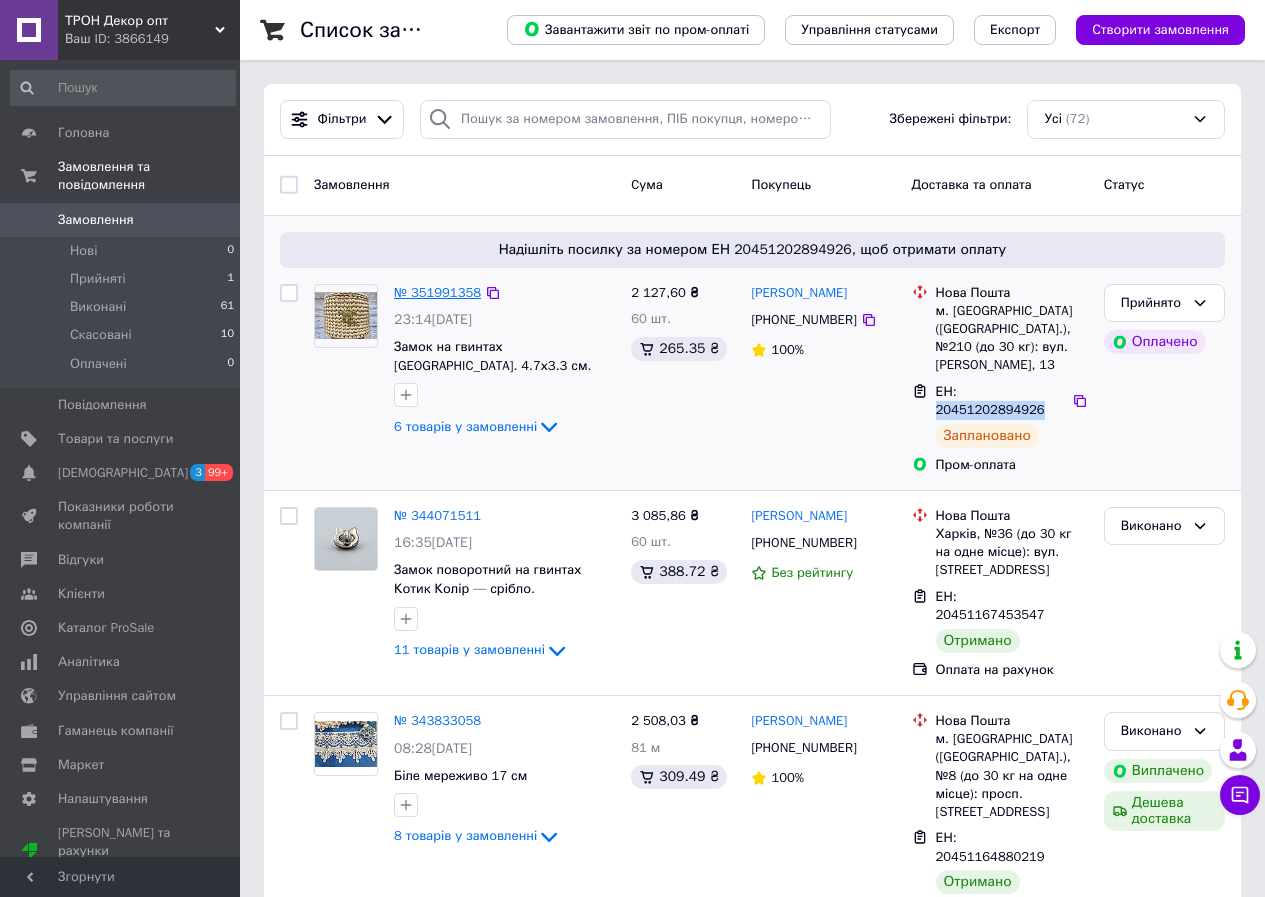 drag, startPoint x: 1044, startPoint y: 379, endPoint x: 464, endPoint y: 295, distance: 586.0512 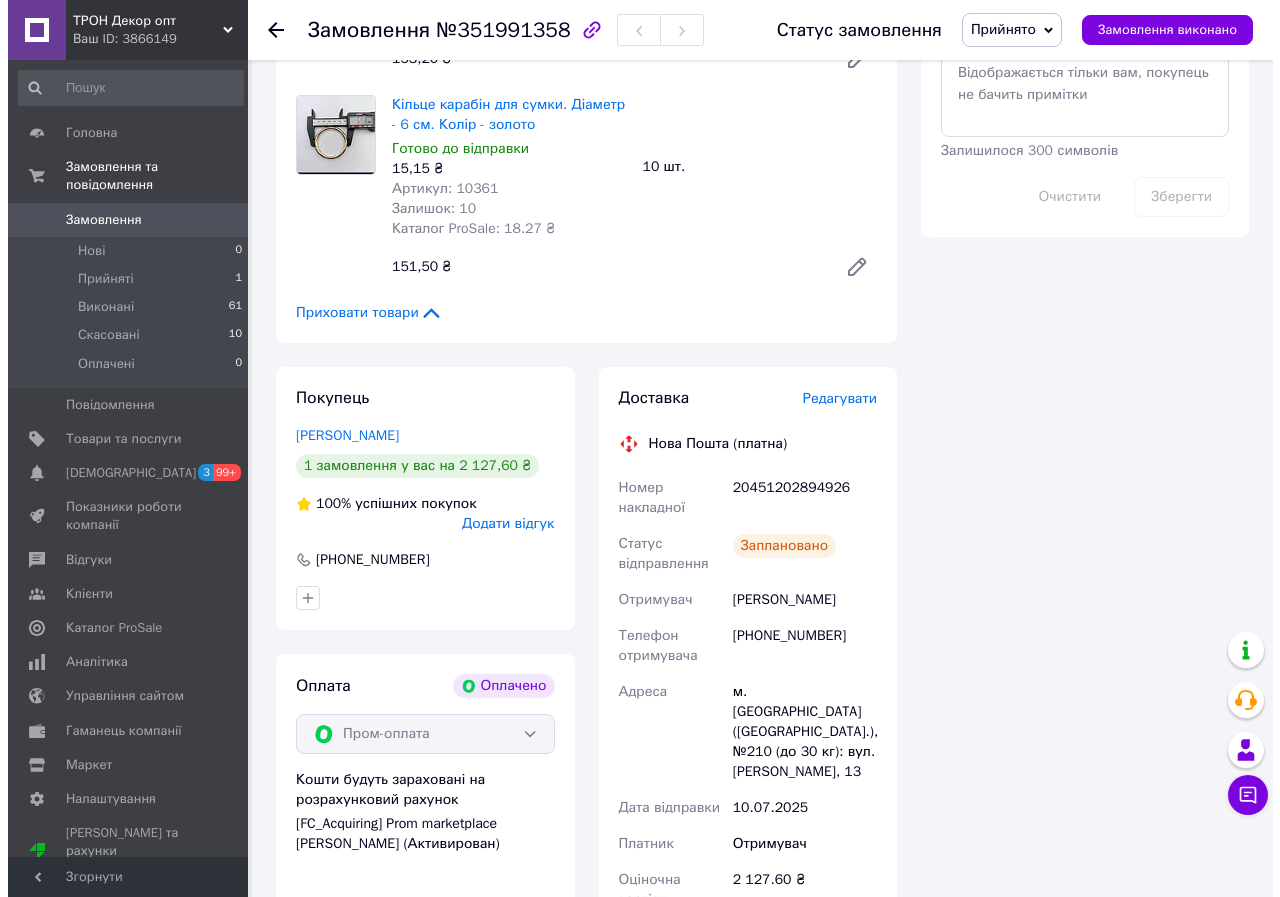 scroll, scrollTop: 1200, scrollLeft: 0, axis: vertical 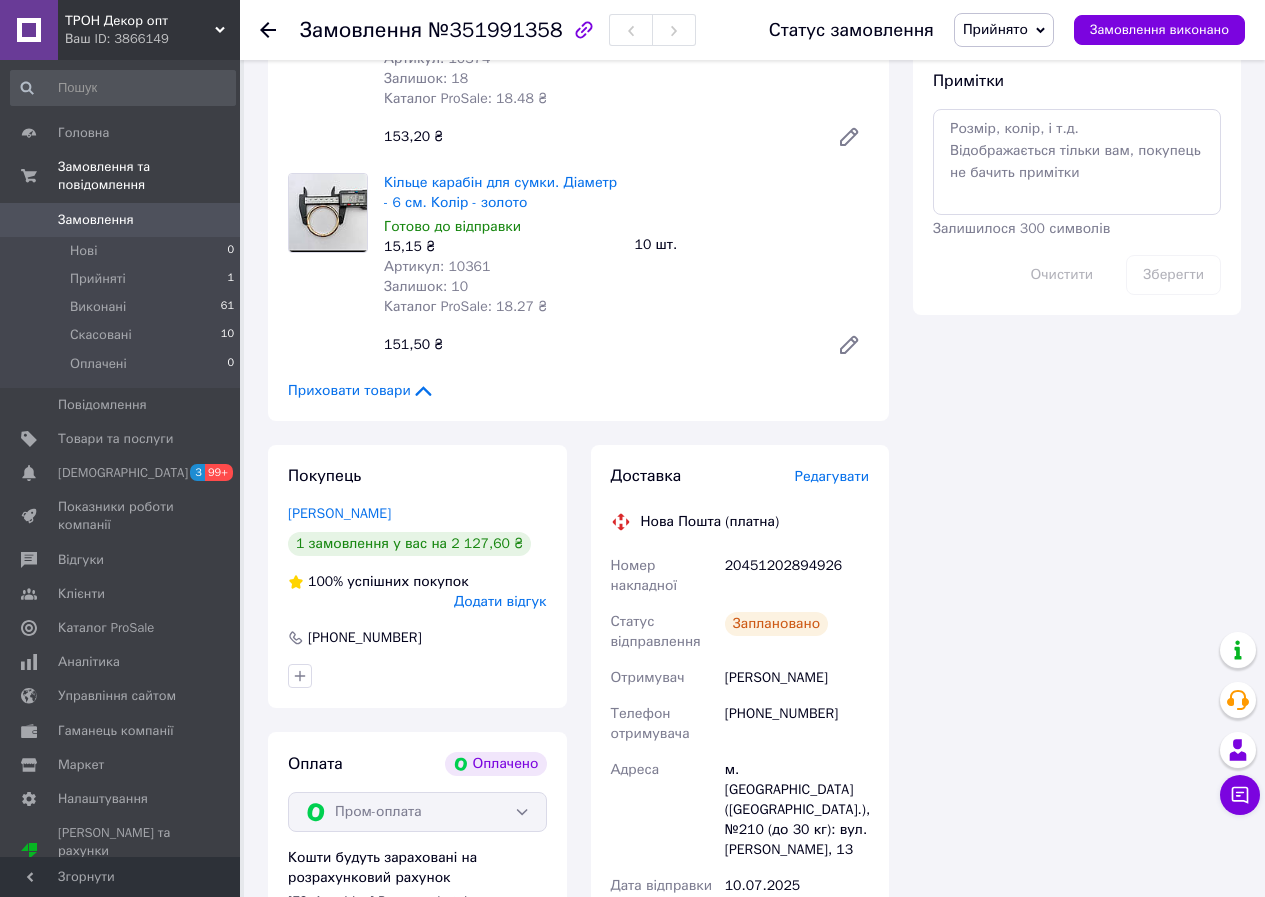click on "Редагувати" at bounding box center (832, 476) 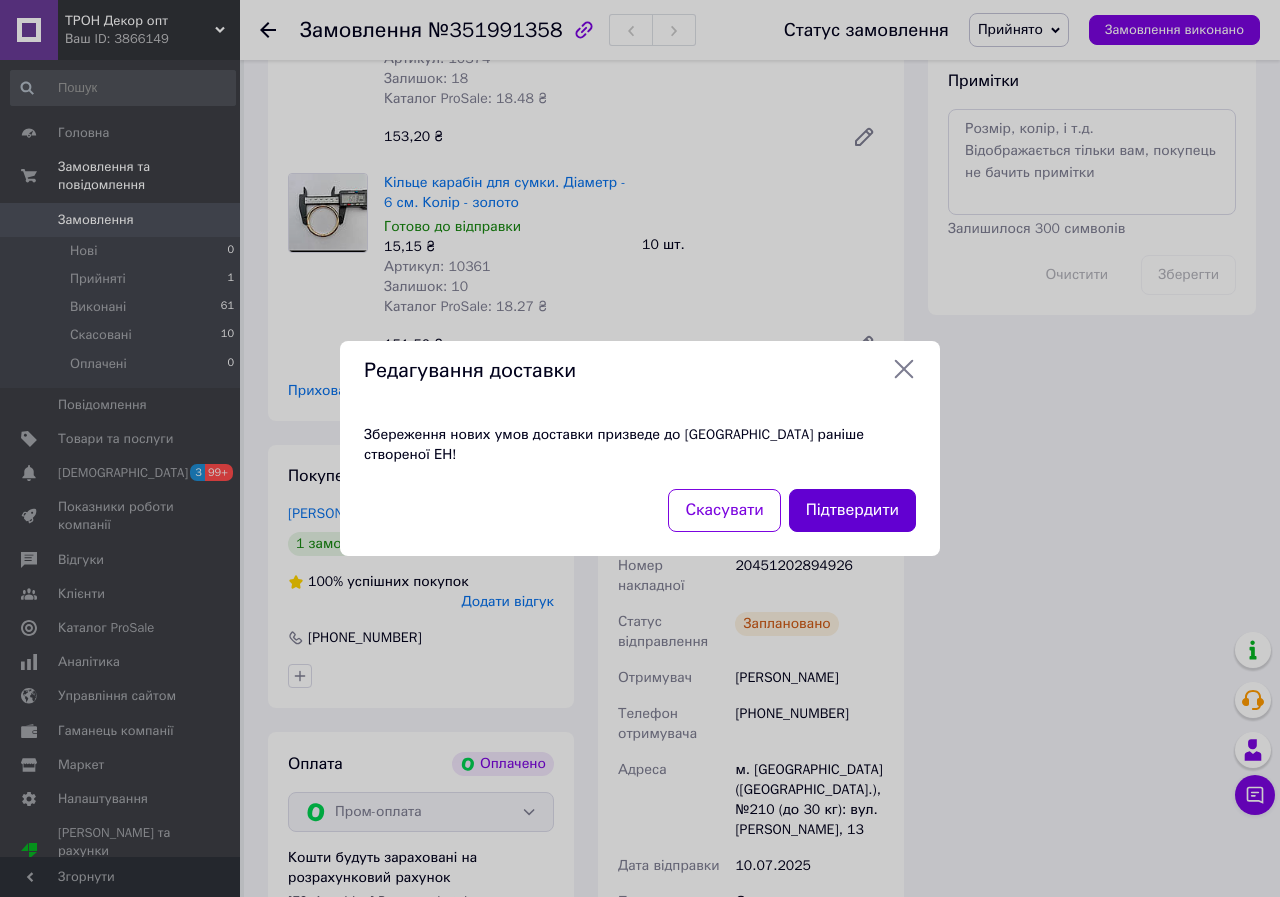 click on "Підтвердити" at bounding box center (852, 510) 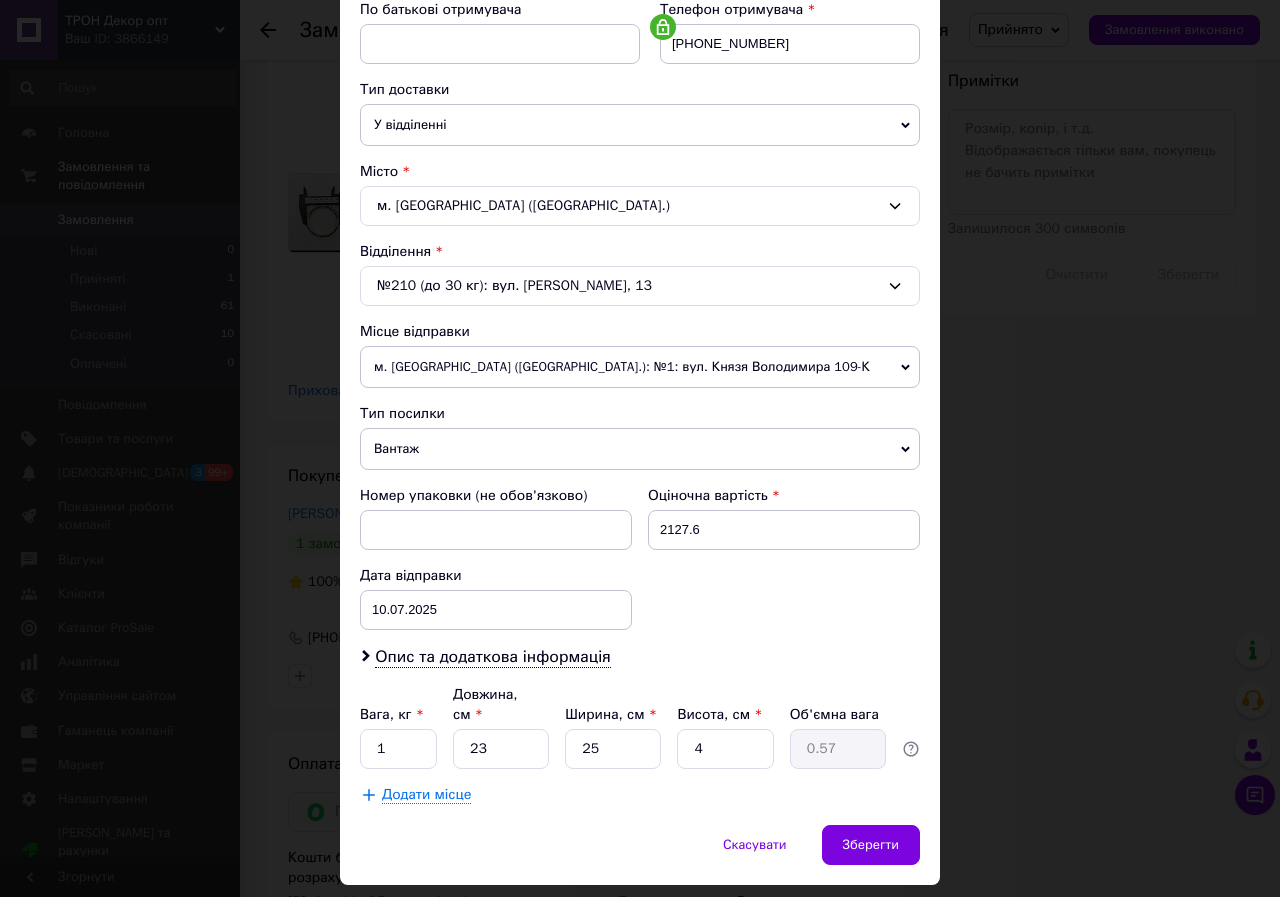 scroll, scrollTop: 431, scrollLeft: 0, axis: vertical 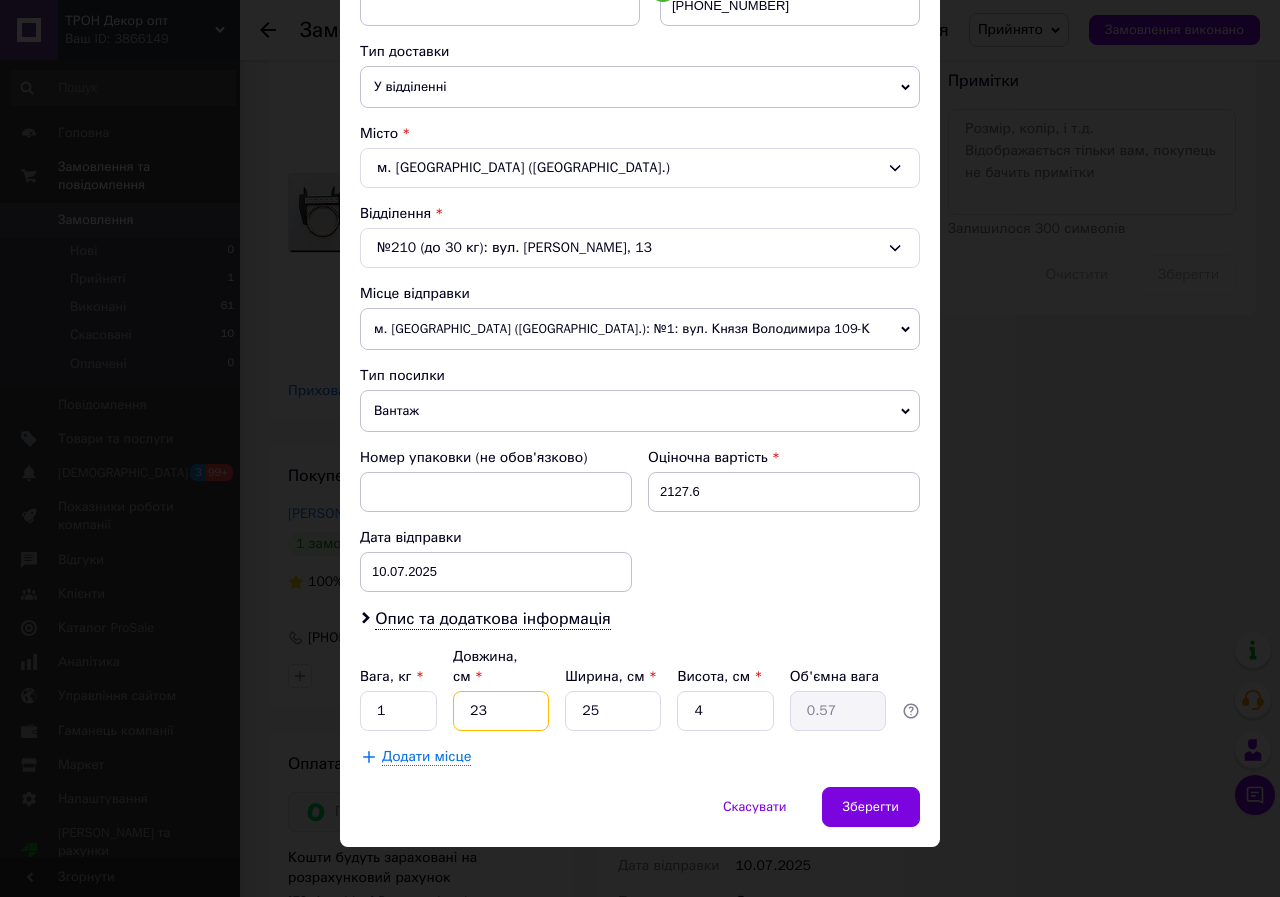 drag, startPoint x: 522, startPoint y: 698, endPoint x: 427, endPoint y: 695, distance: 95.047356 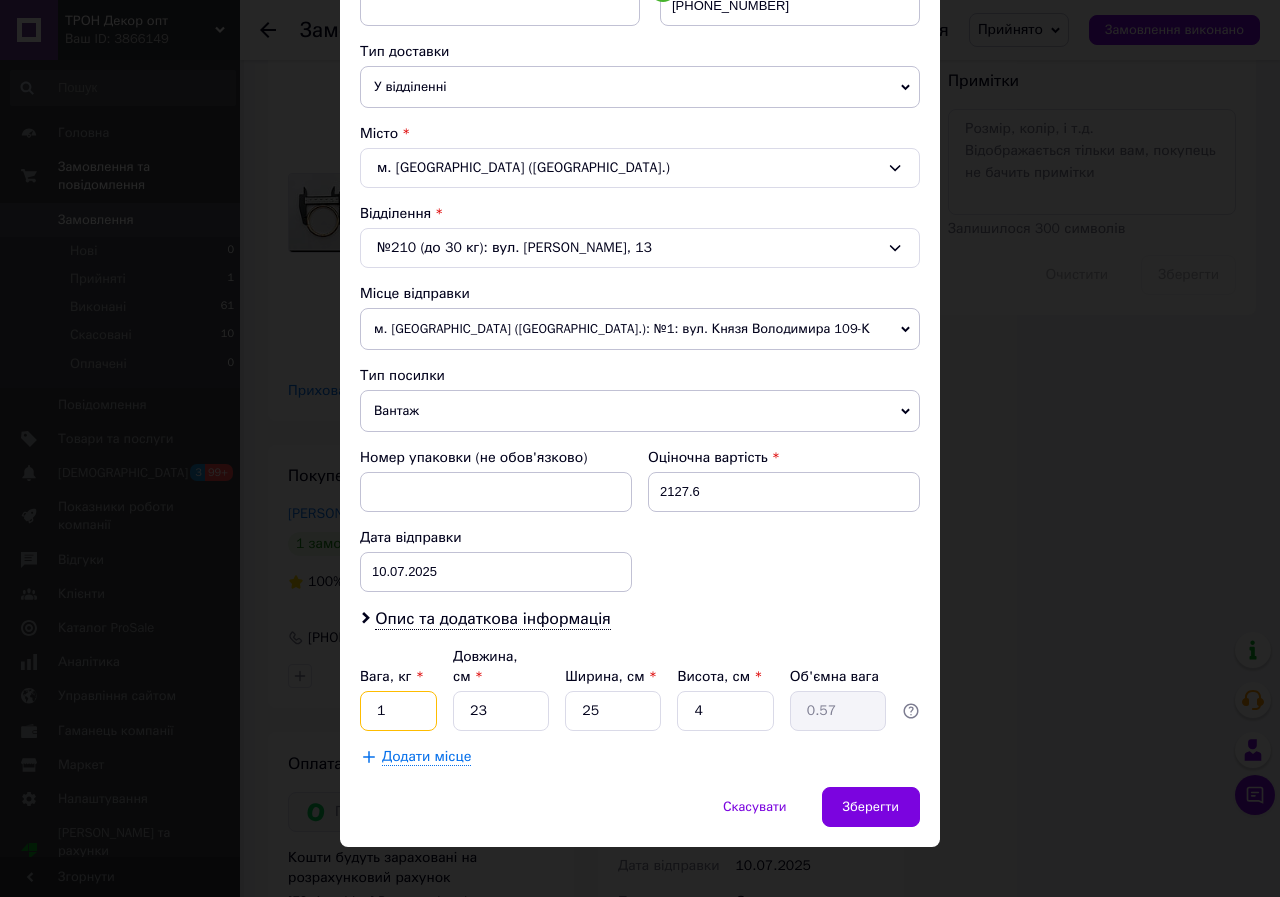 click on "1" at bounding box center (398, 711) 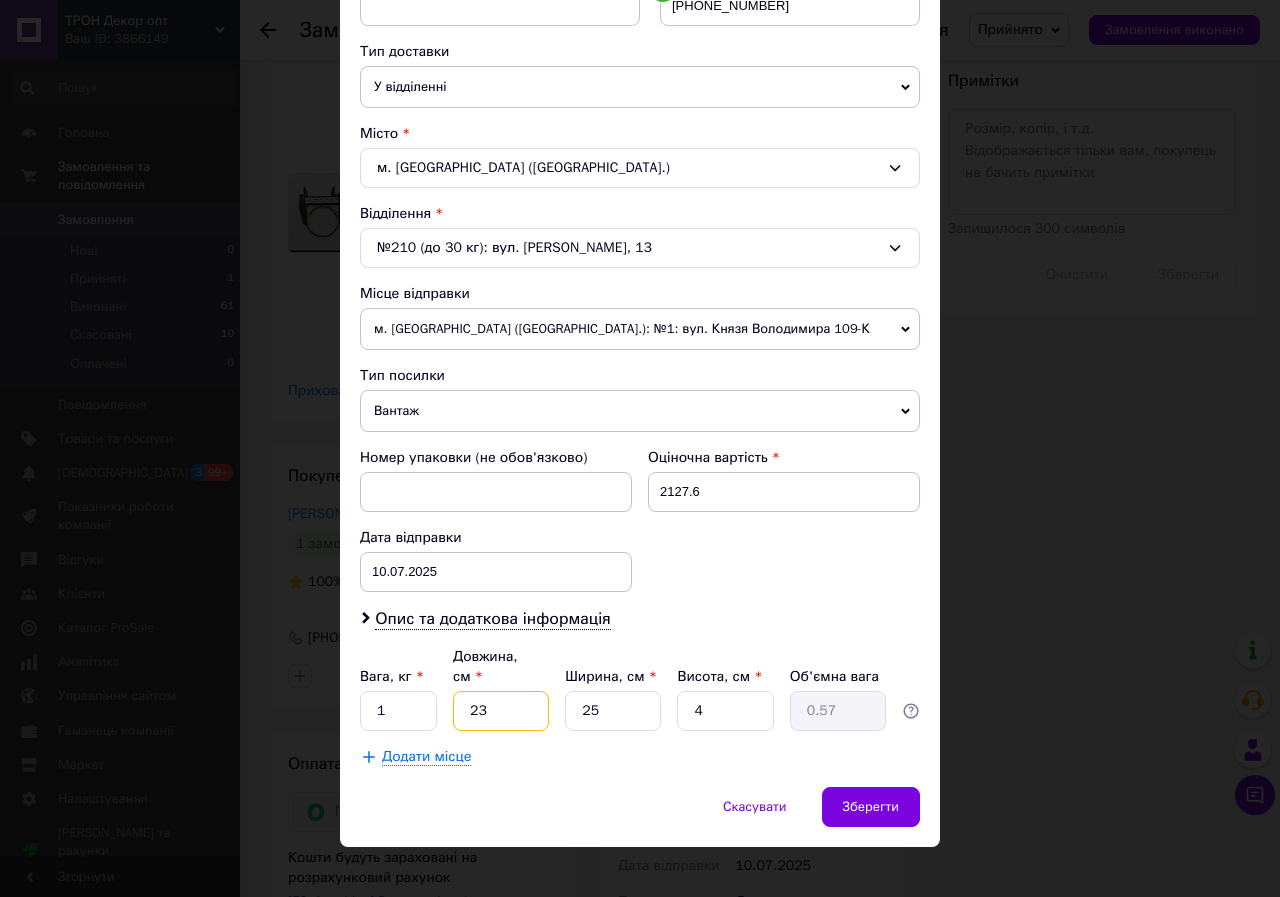 drag, startPoint x: 502, startPoint y: 704, endPoint x: 469, endPoint y: 690, distance: 35.846897 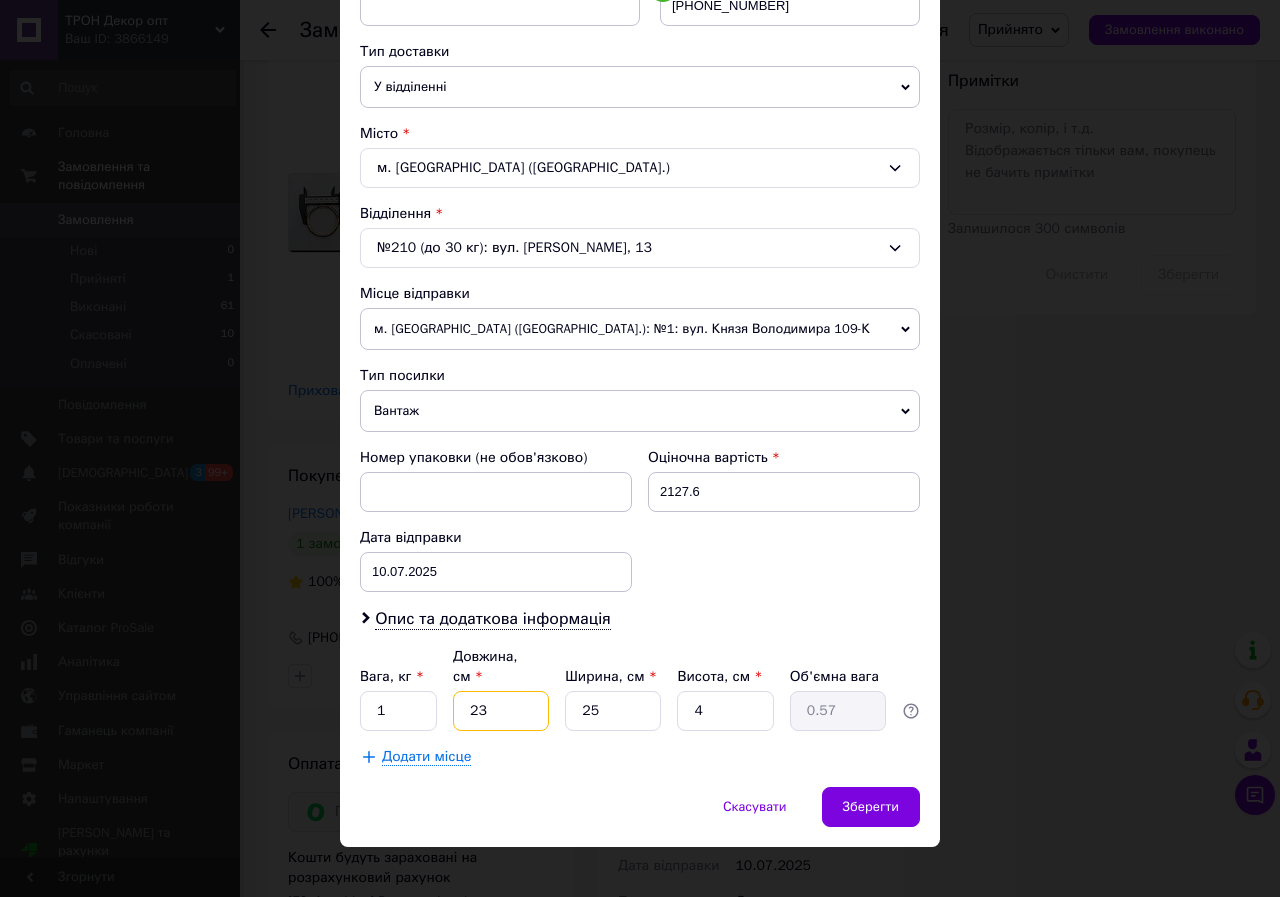 click on "23" at bounding box center (501, 711) 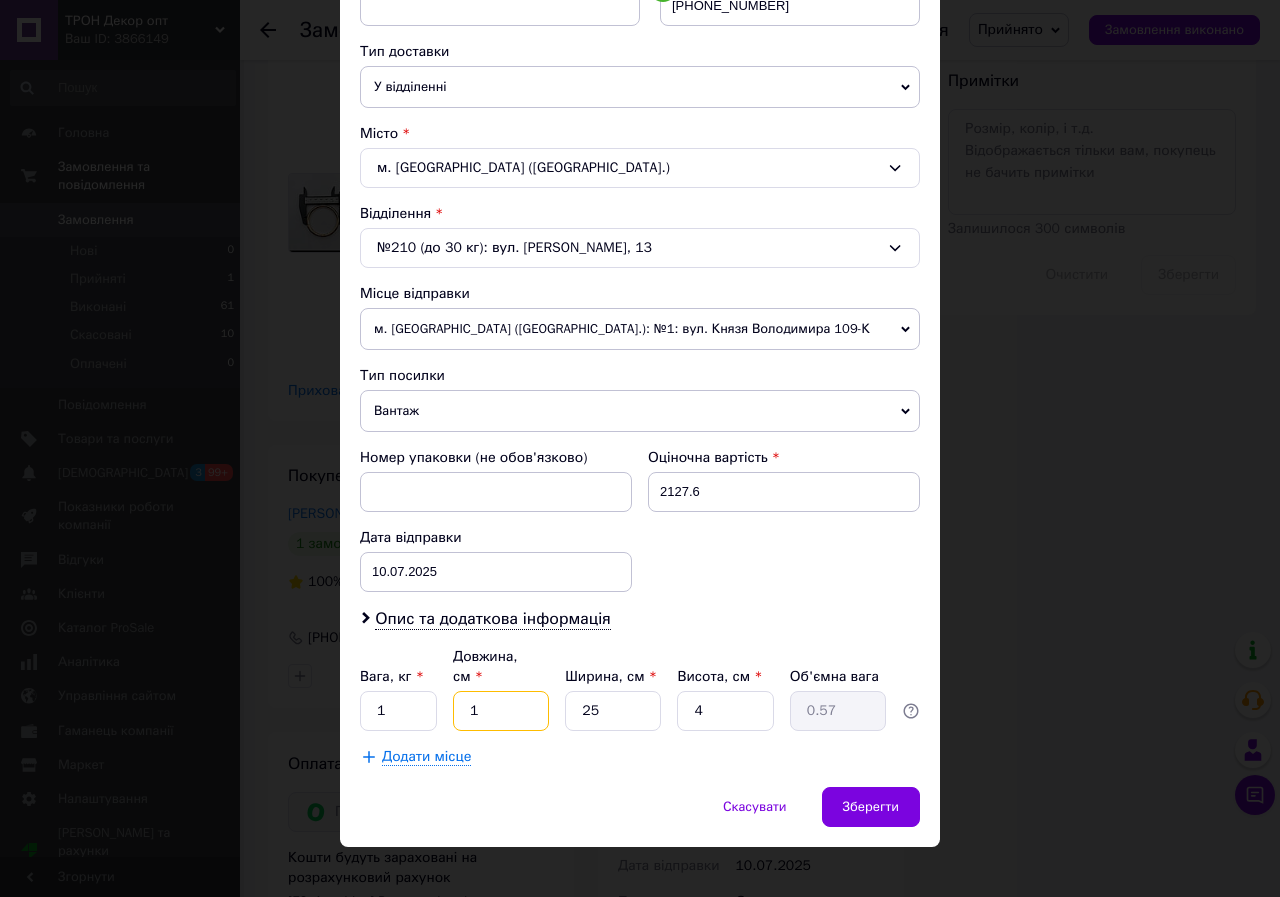 type on "0.1" 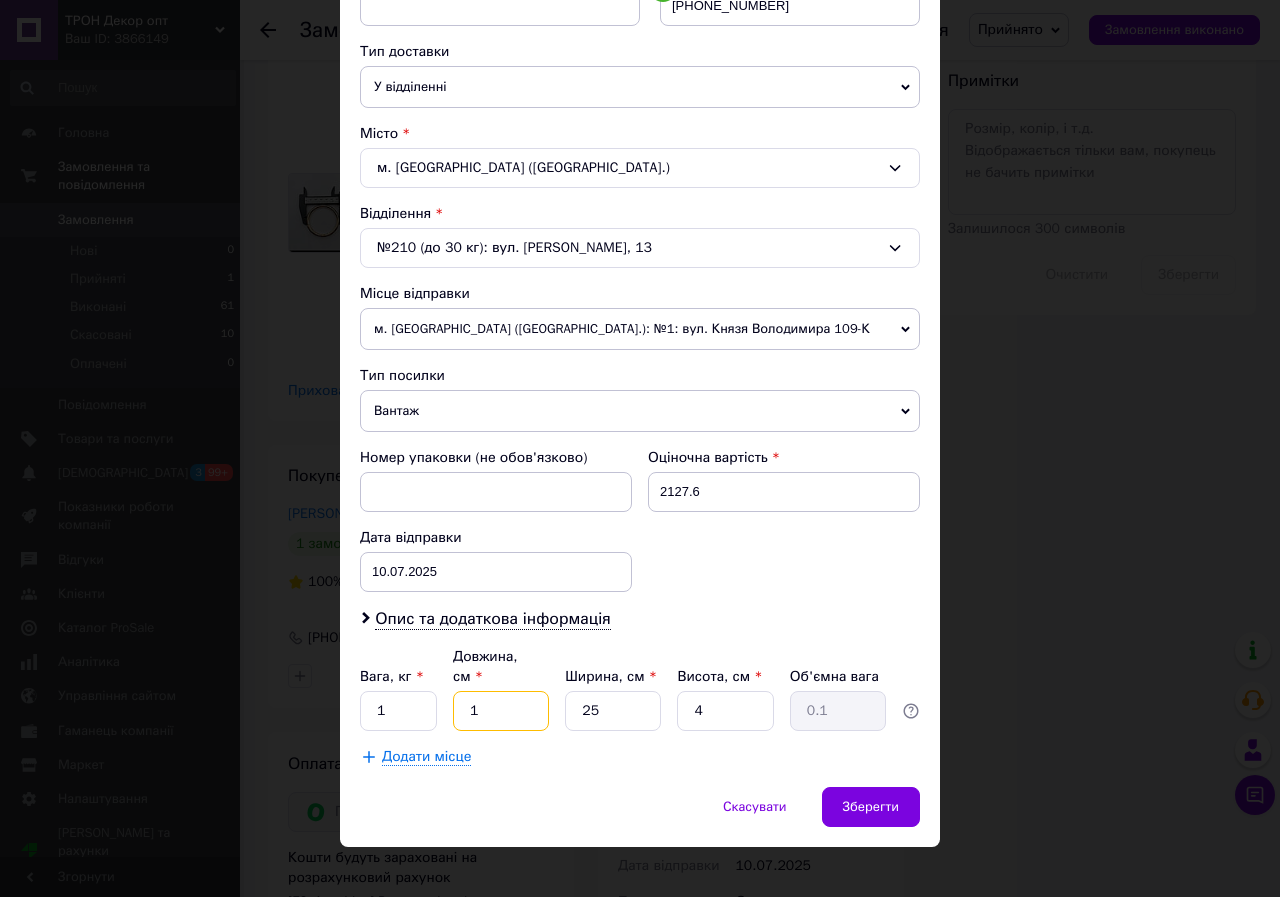 type on "18" 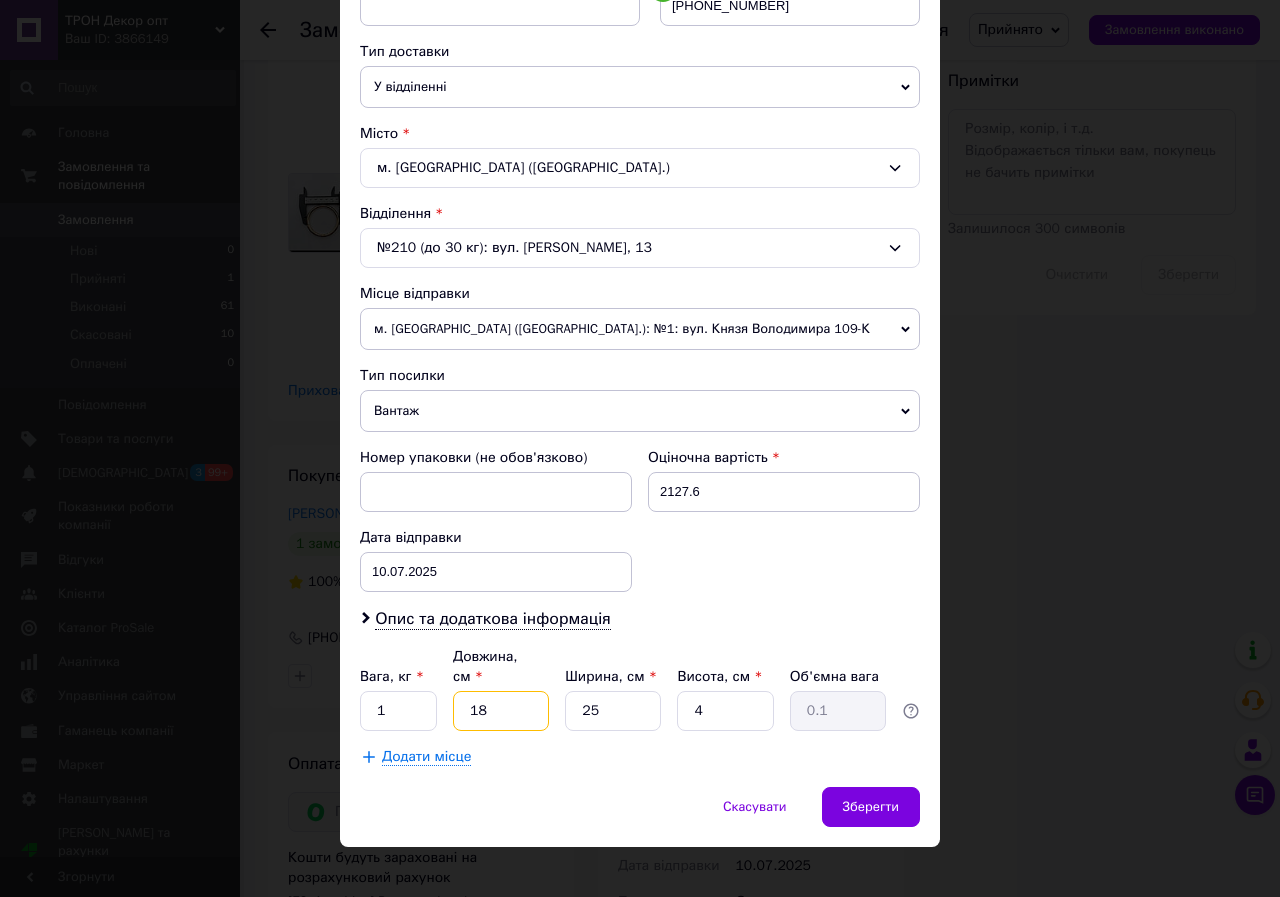 type on "0.45" 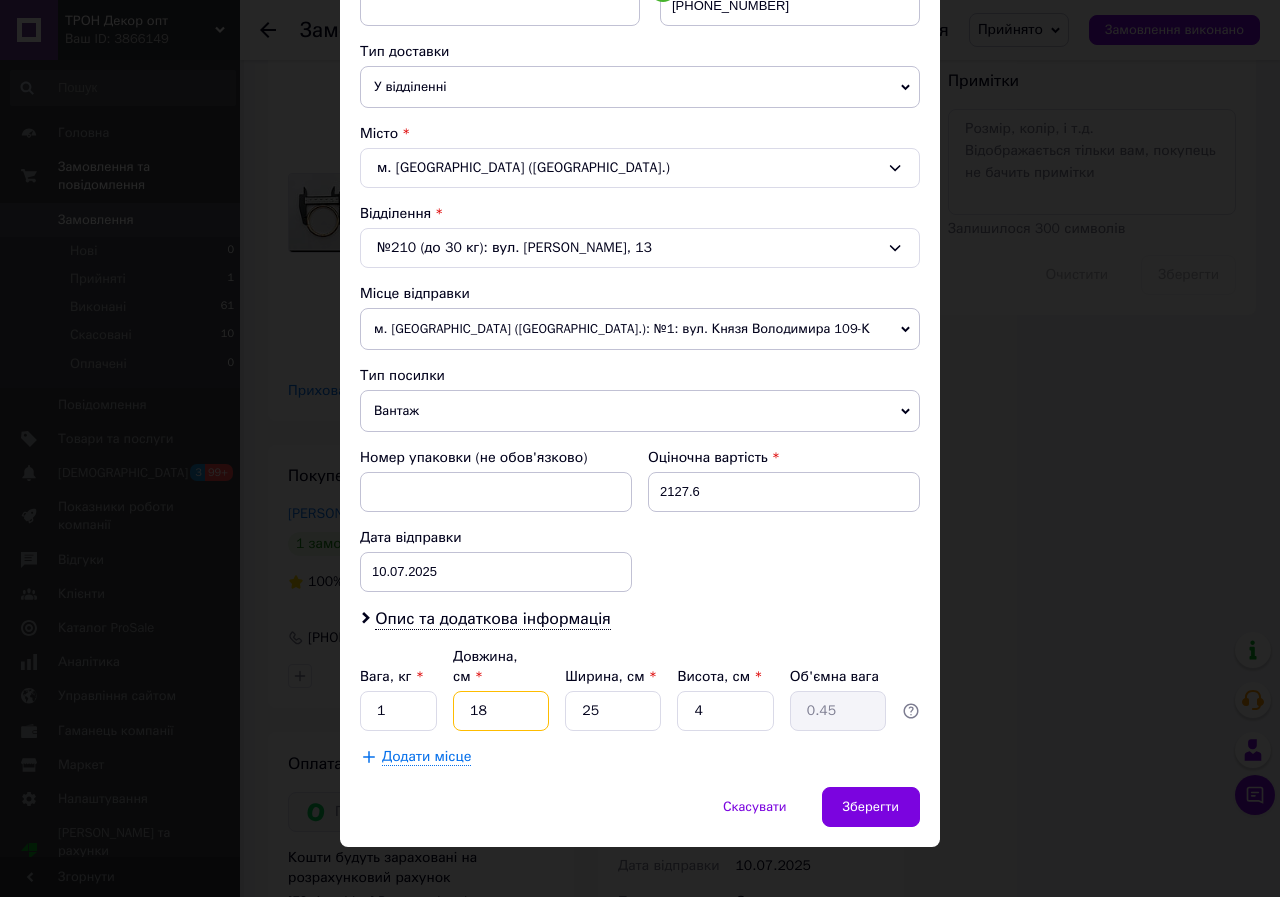 type on "18" 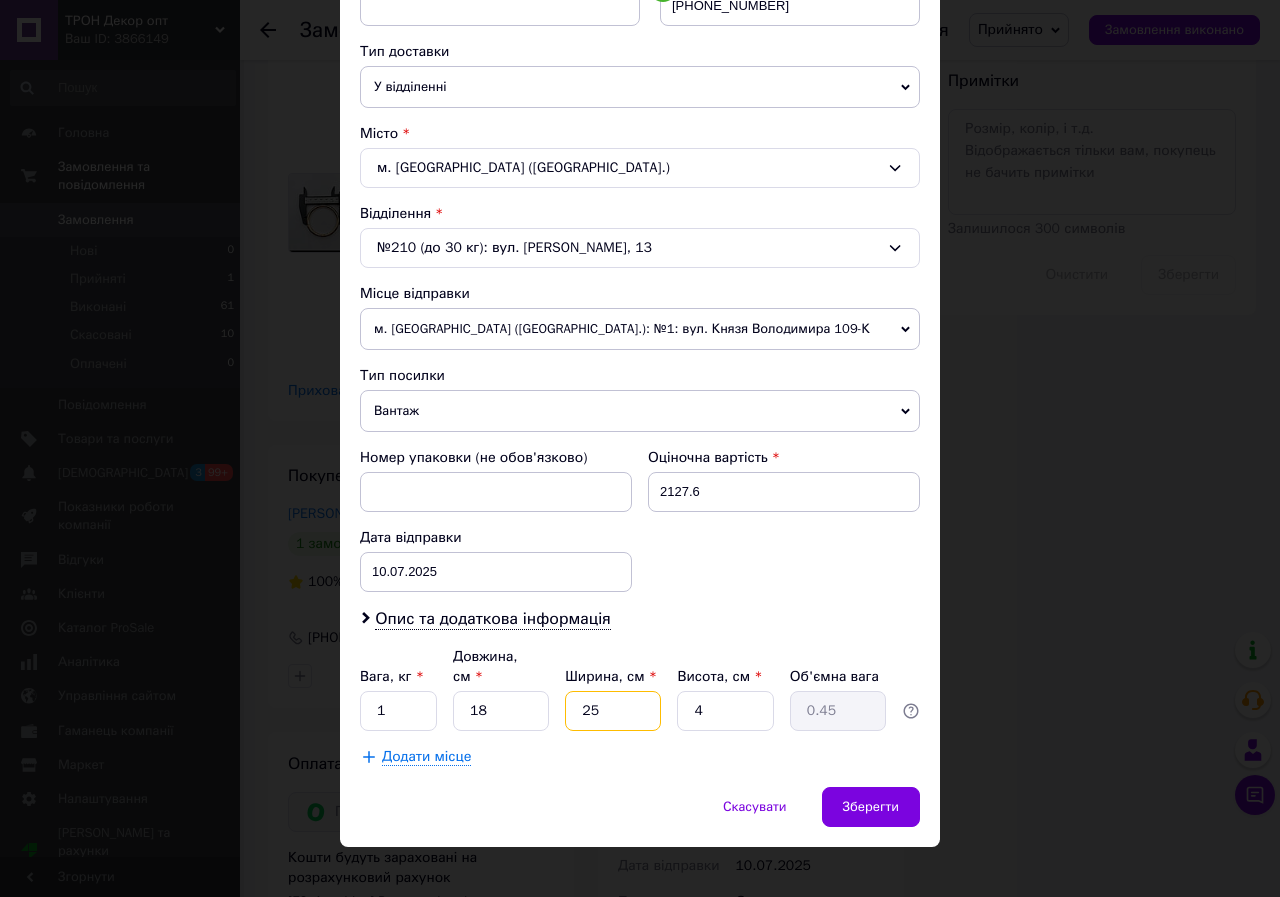 drag, startPoint x: 600, startPoint y: 690, endPoint x: 579, endPoint y: 688, distance: 21.095022 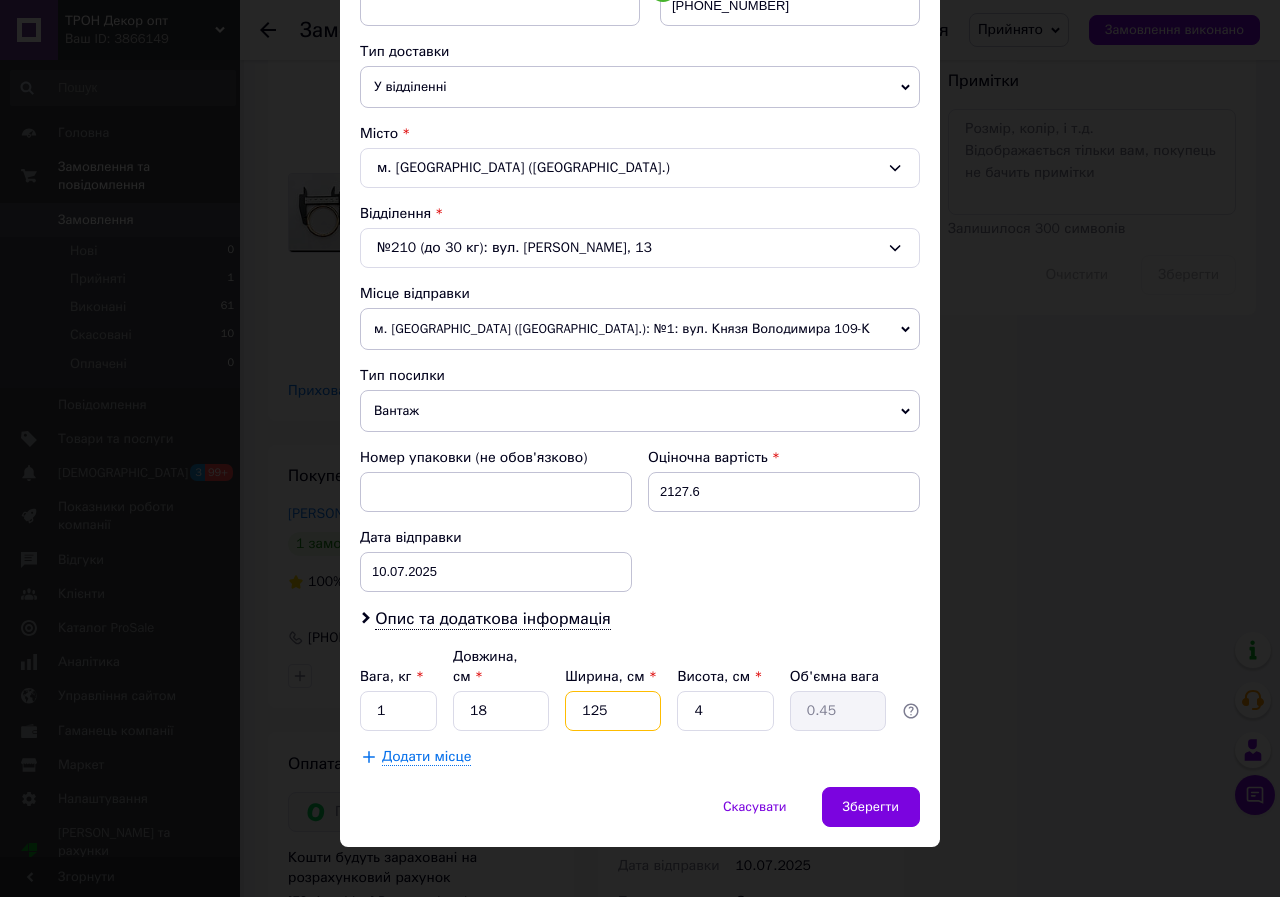 type on "2.25" 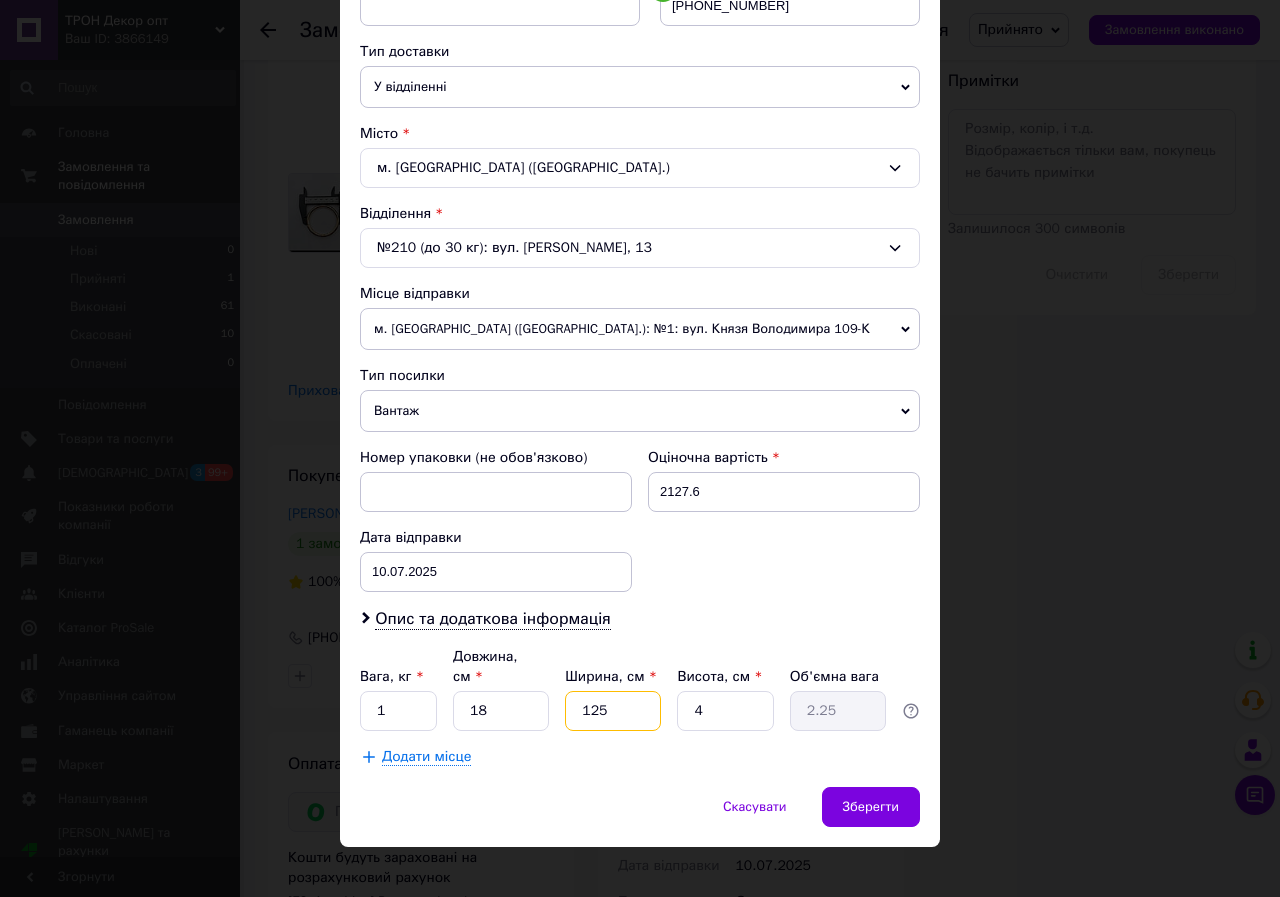 type on "1825" 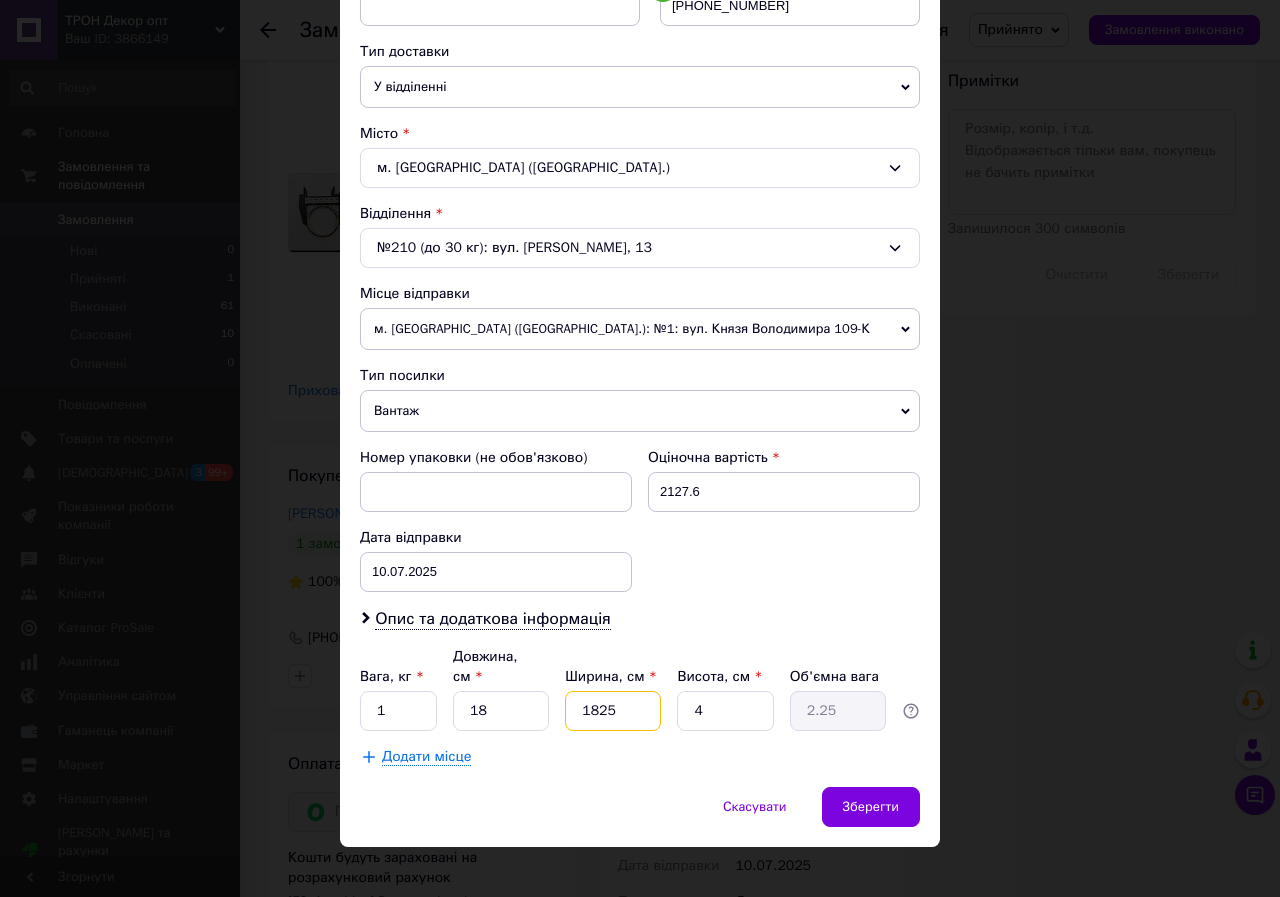 type on "32.85" 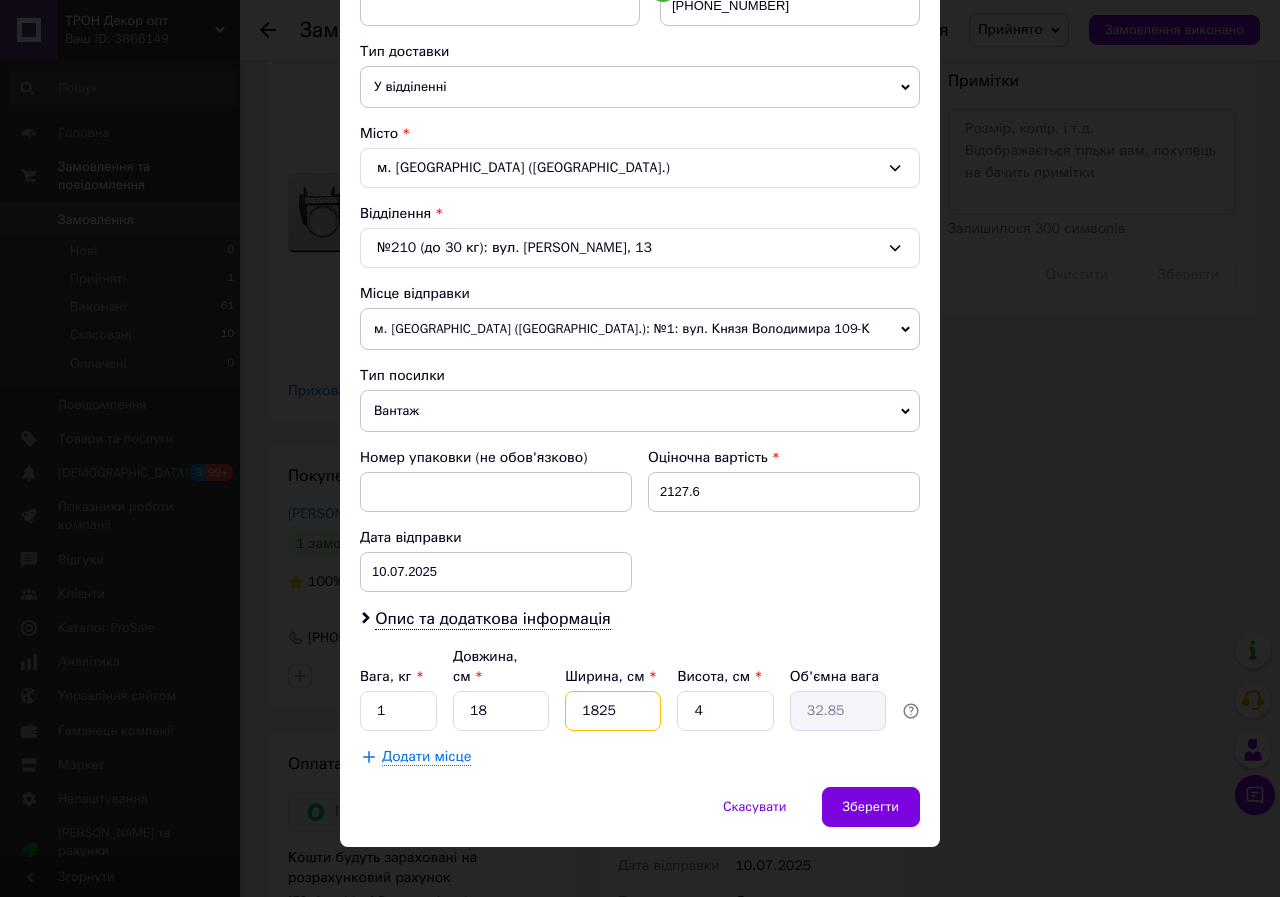 type on "185" 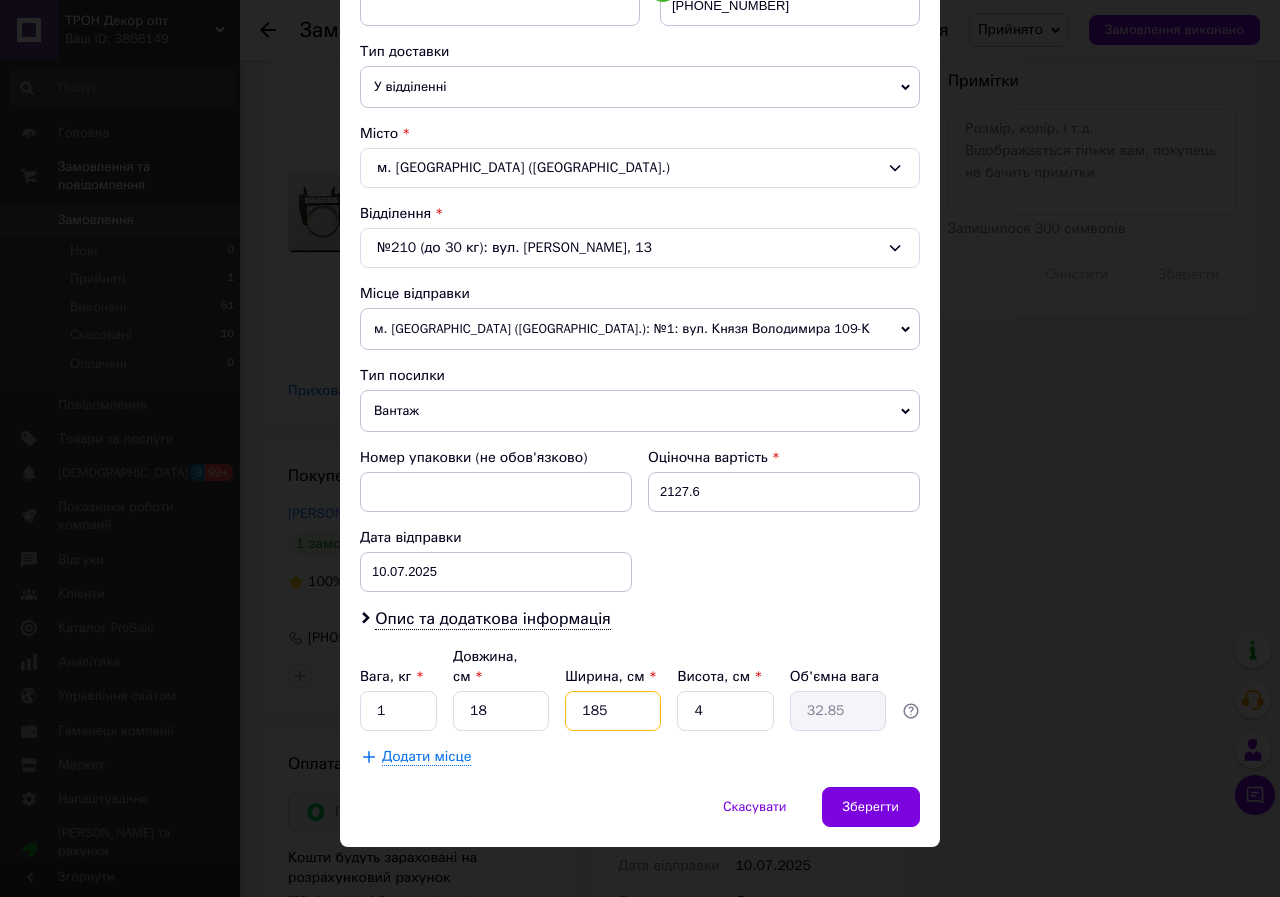 type on "3.33" 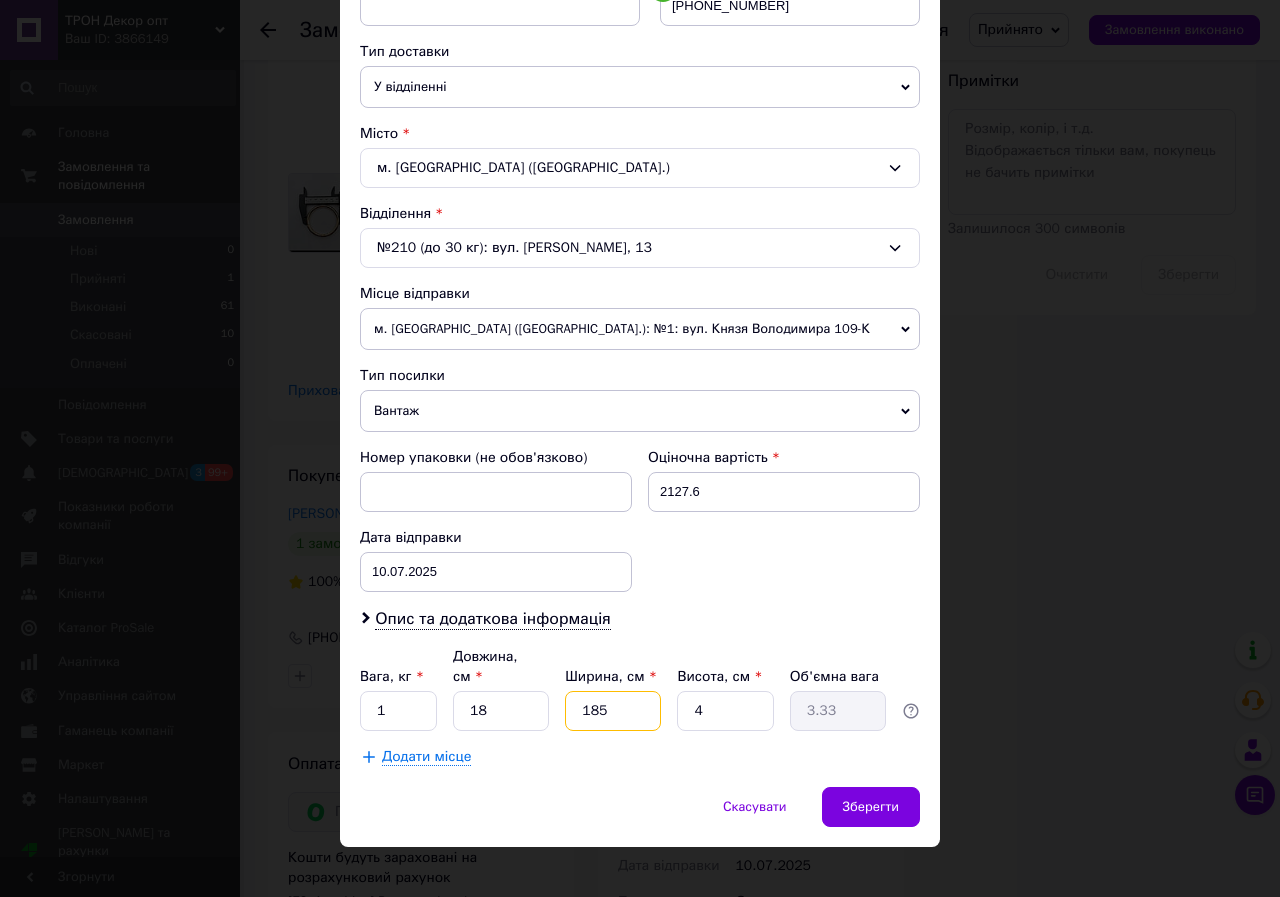 type on "18" 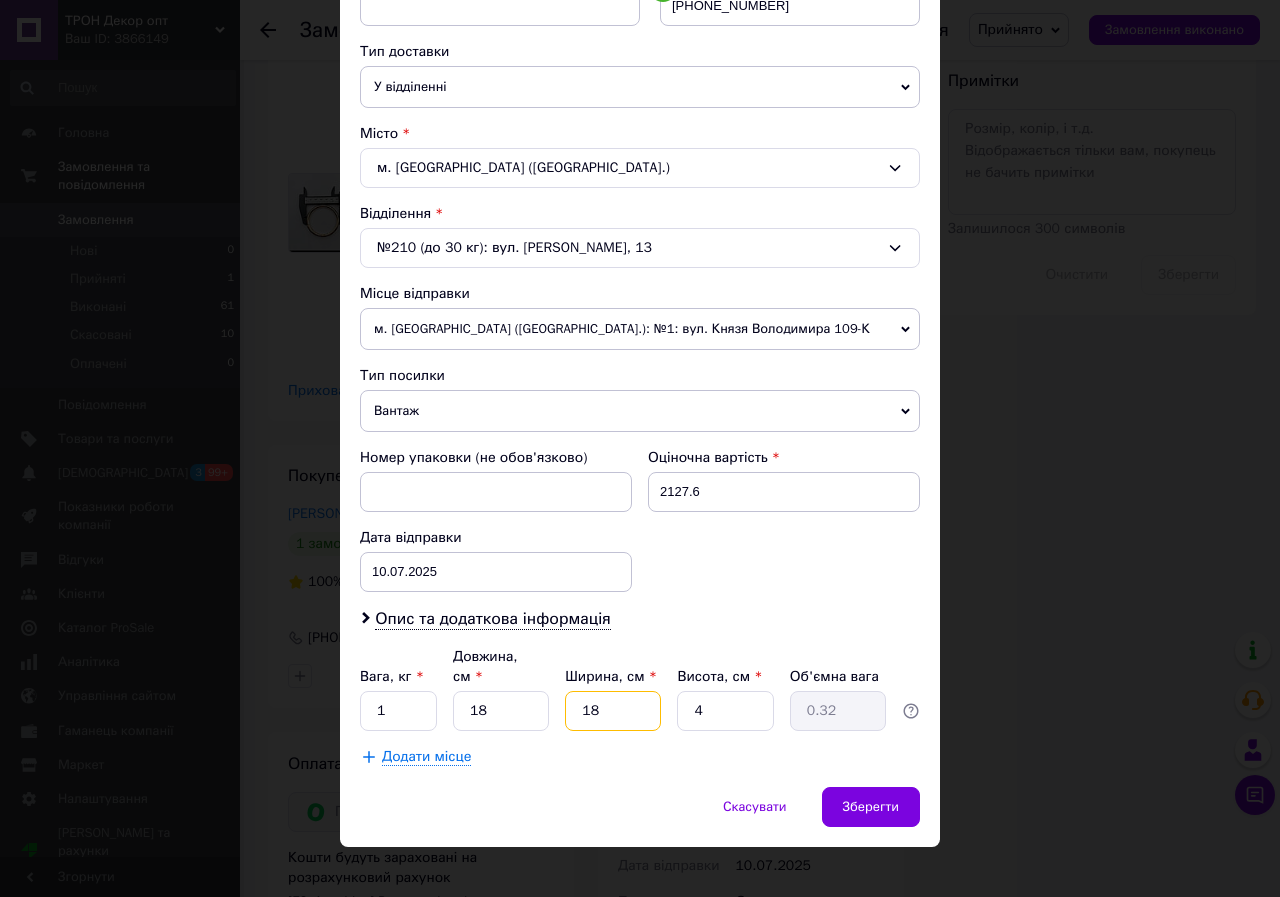 type on "18" 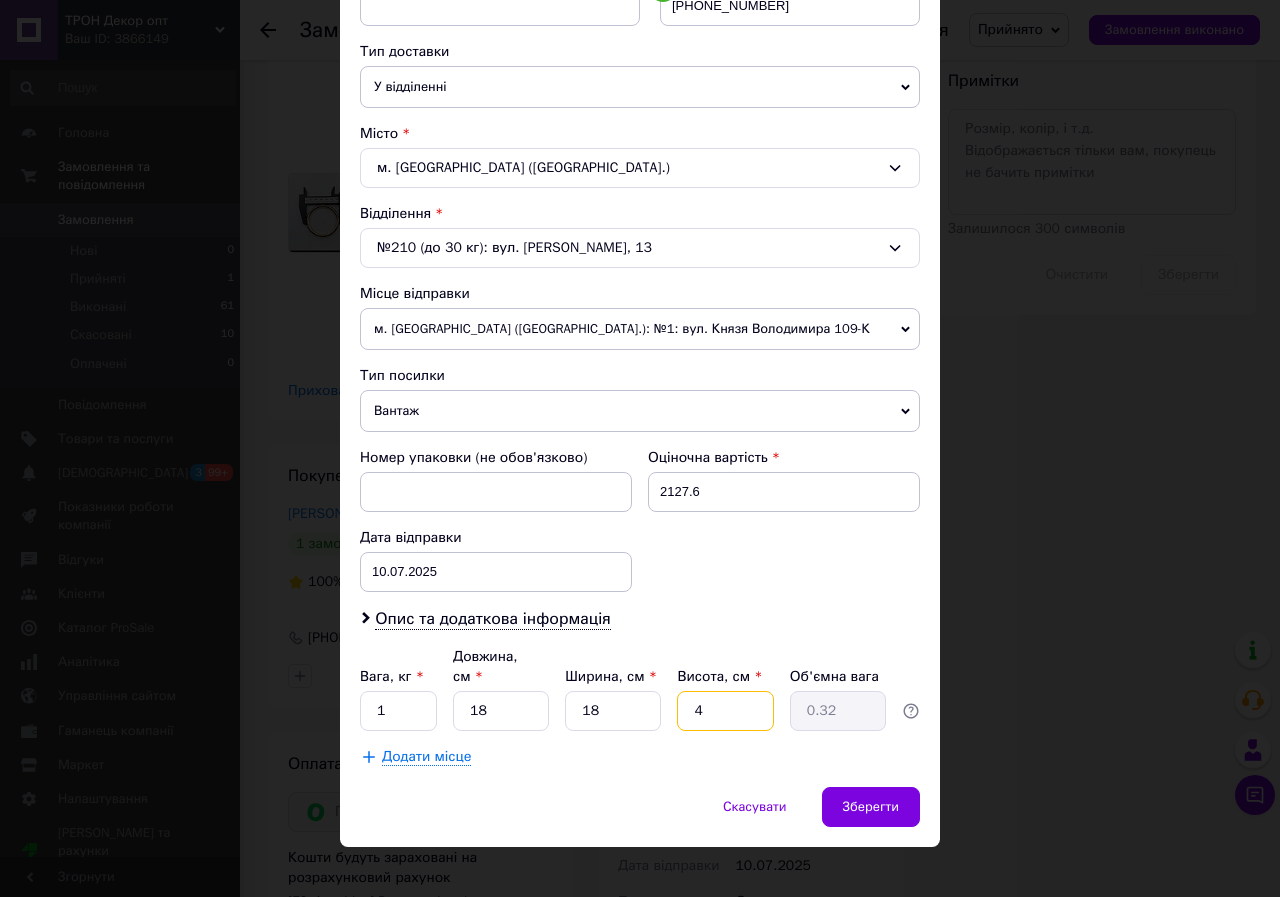 drag, startPoint x: 704, startPoint y: 692, endPoint x: 688, endPoint y: 698, distance: 17.088007 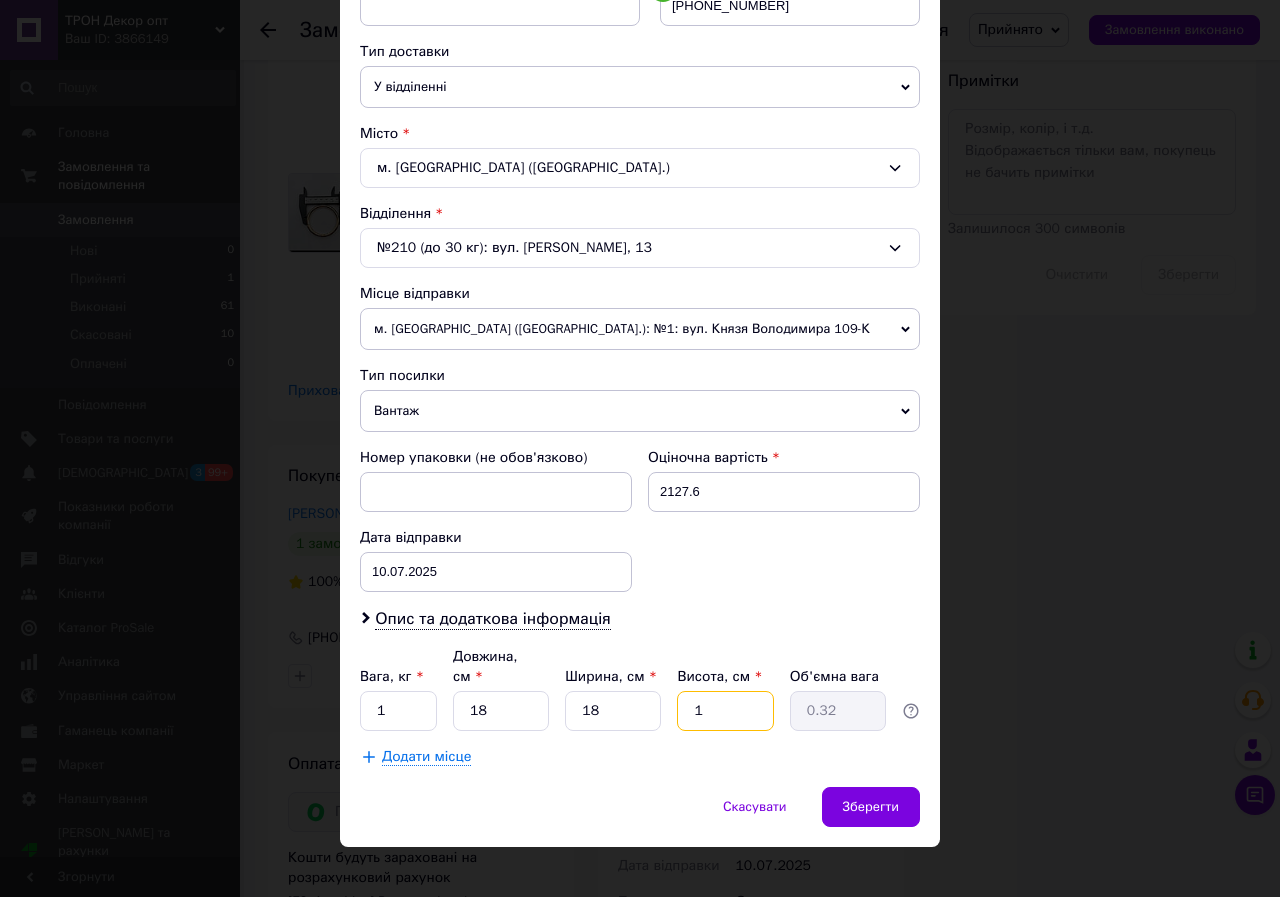 type on "0.1" 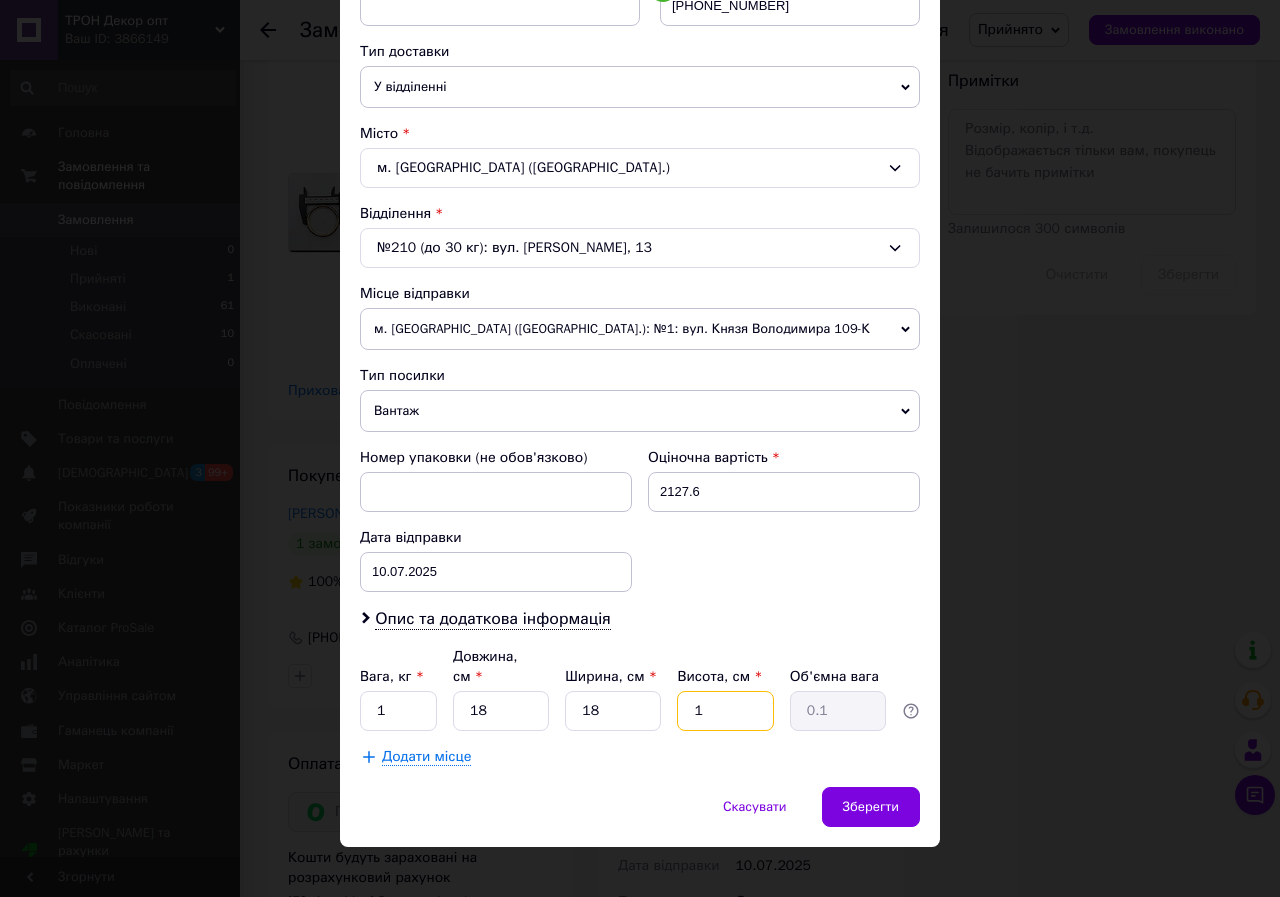 type on "10" 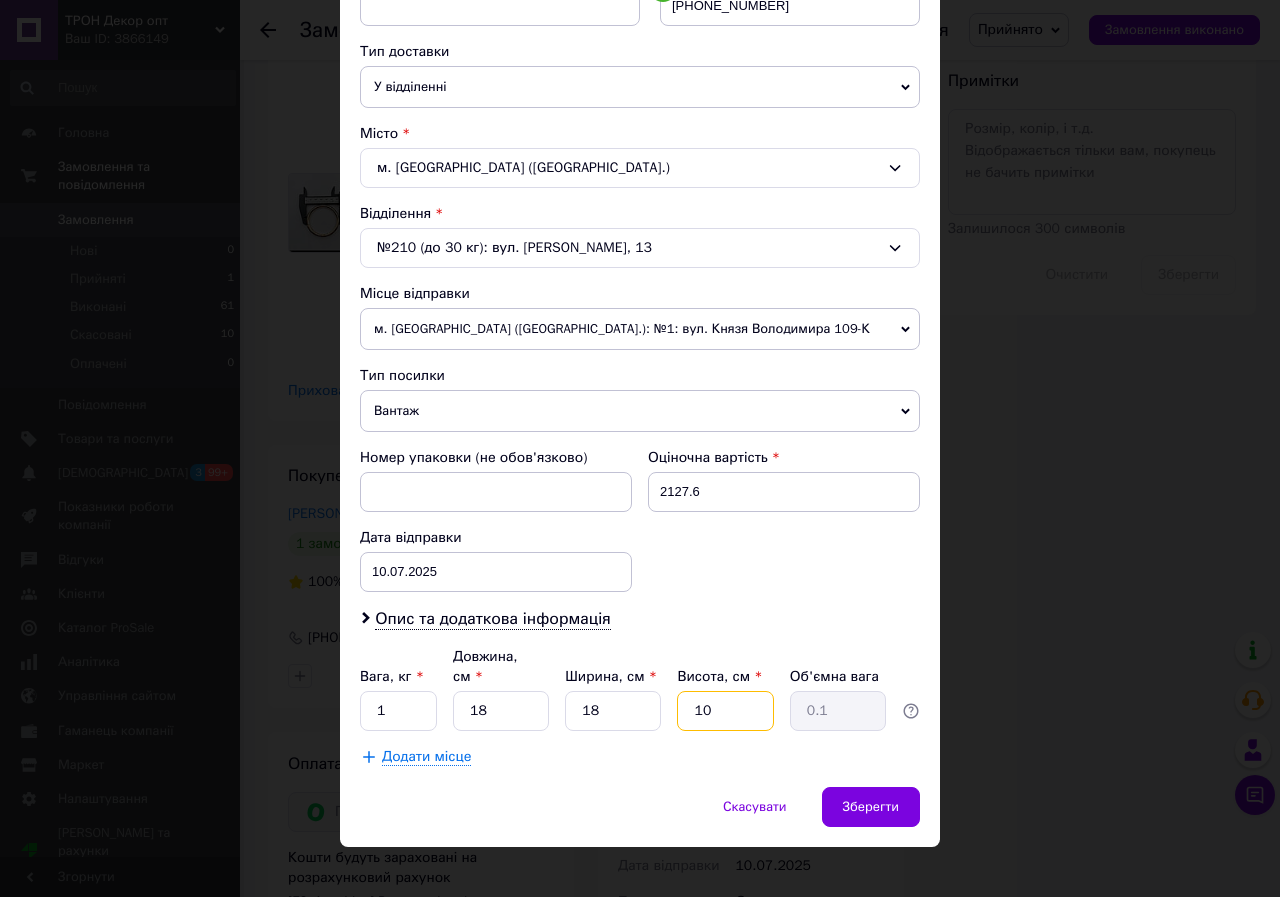type on "0.81" 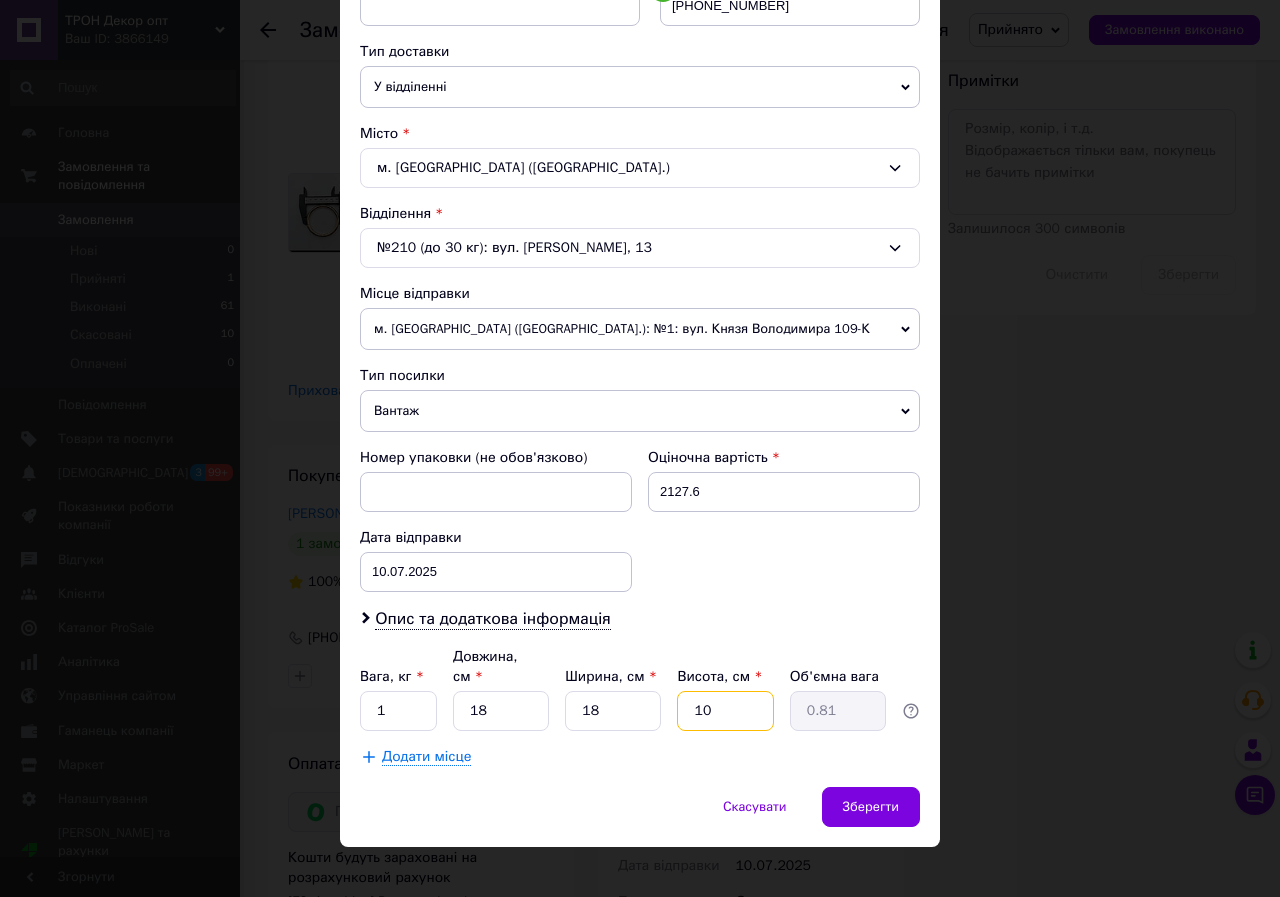 type on "10" 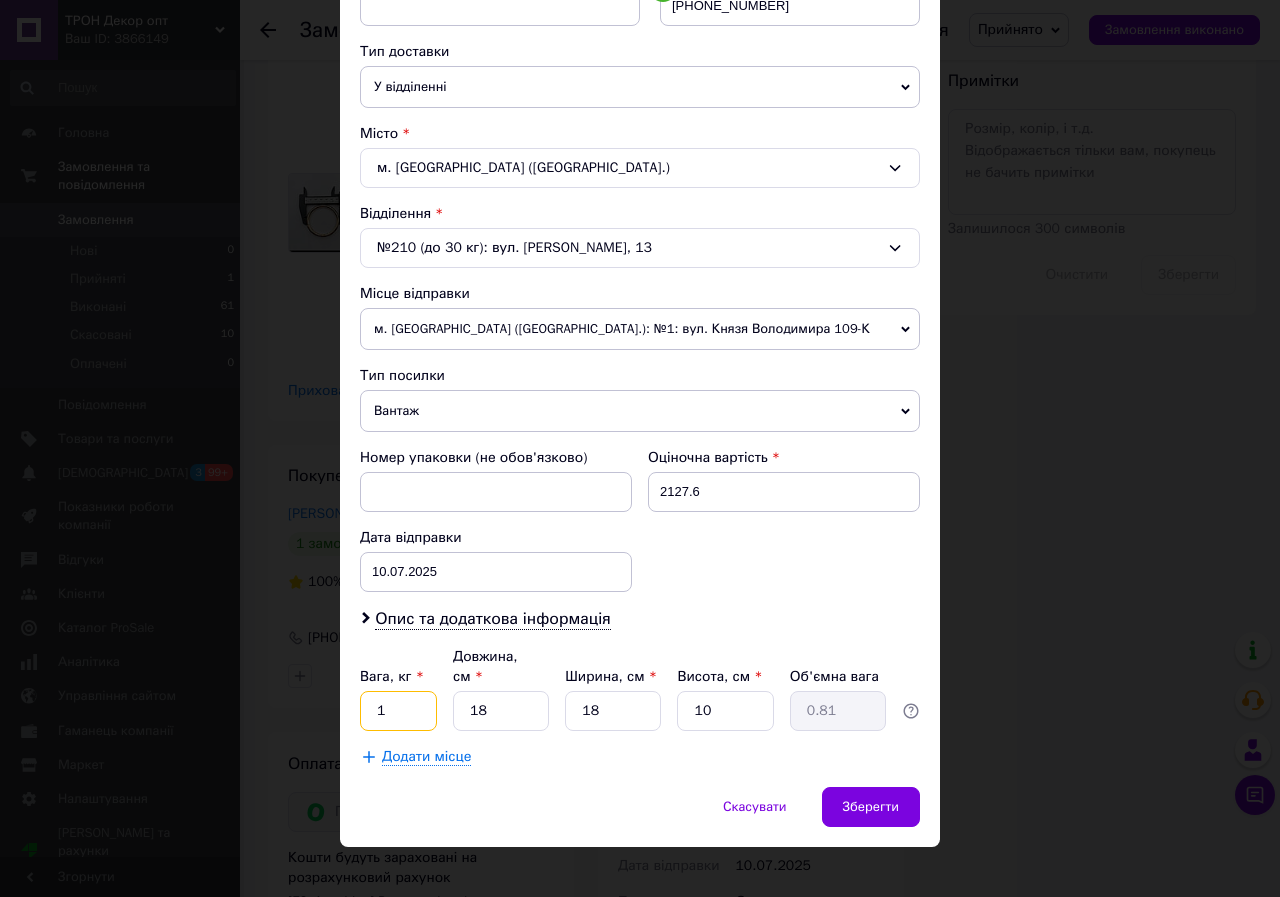 drag, startPoint x: 399, startPoint y: 695, endPoint x: 387, endPoint y: 696, distance: 12.0415945 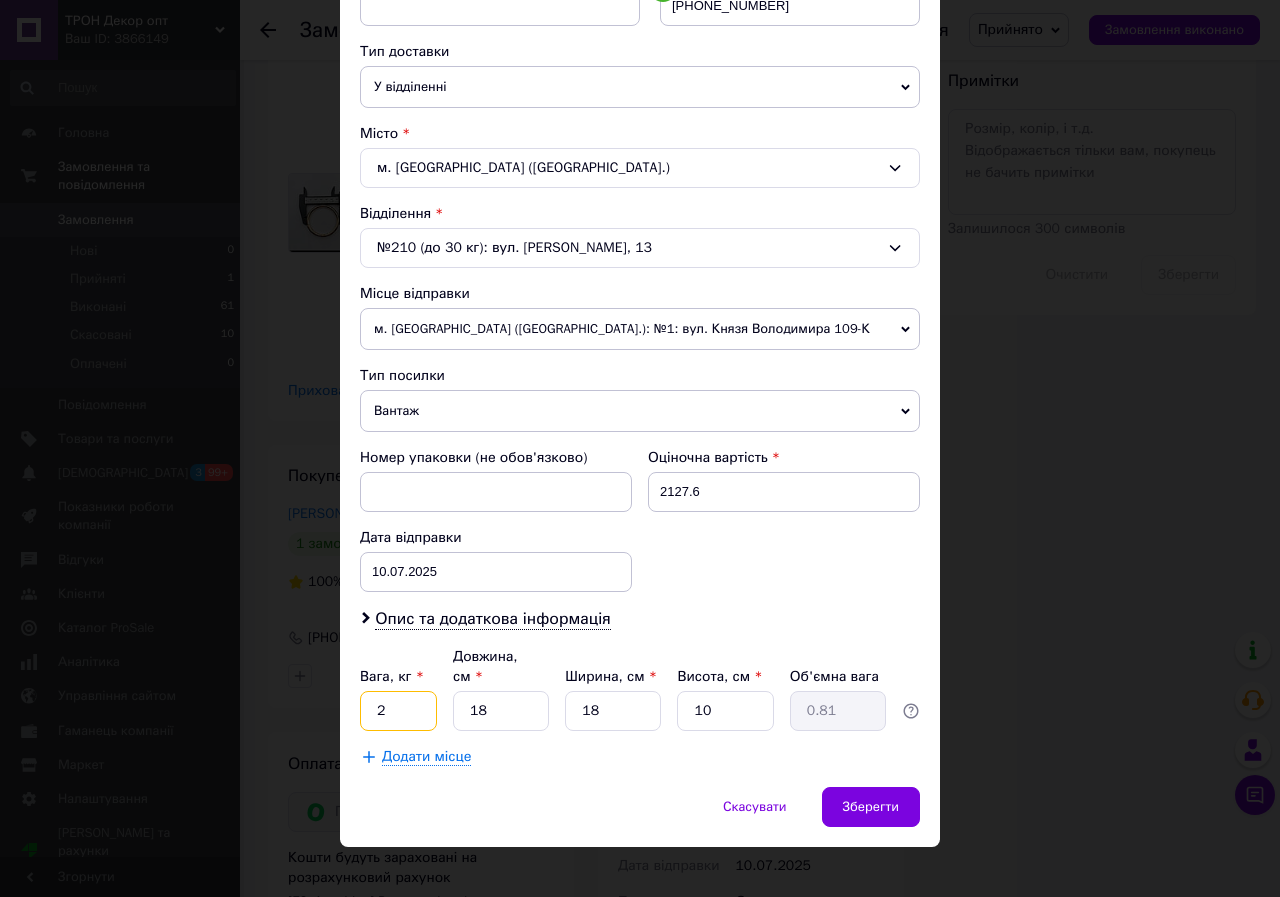 type on "2" 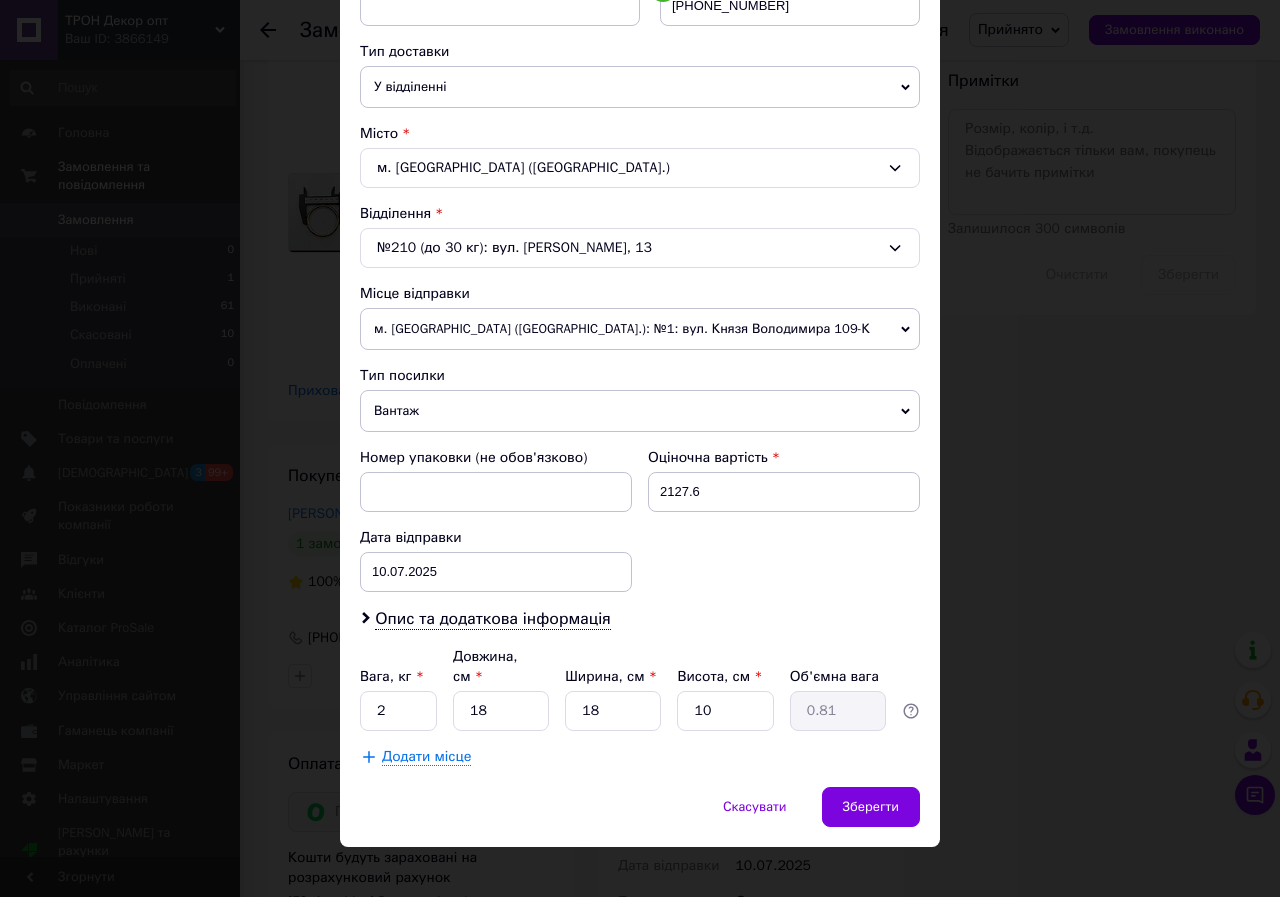 click on "Додати місце" at bounding box center [640, 757] 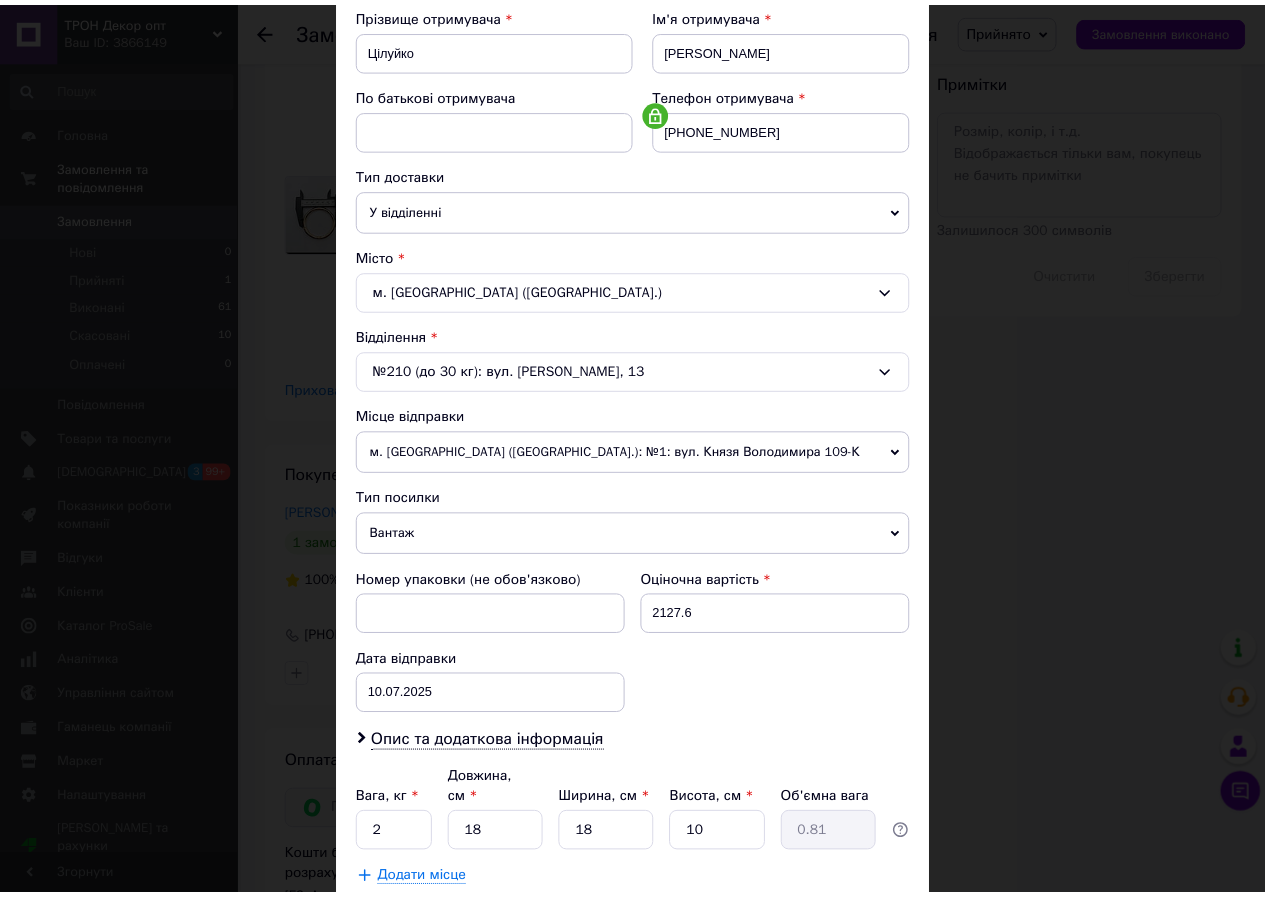scroll, scrollTop: 400, scrollLeft: 0, axis: vertical 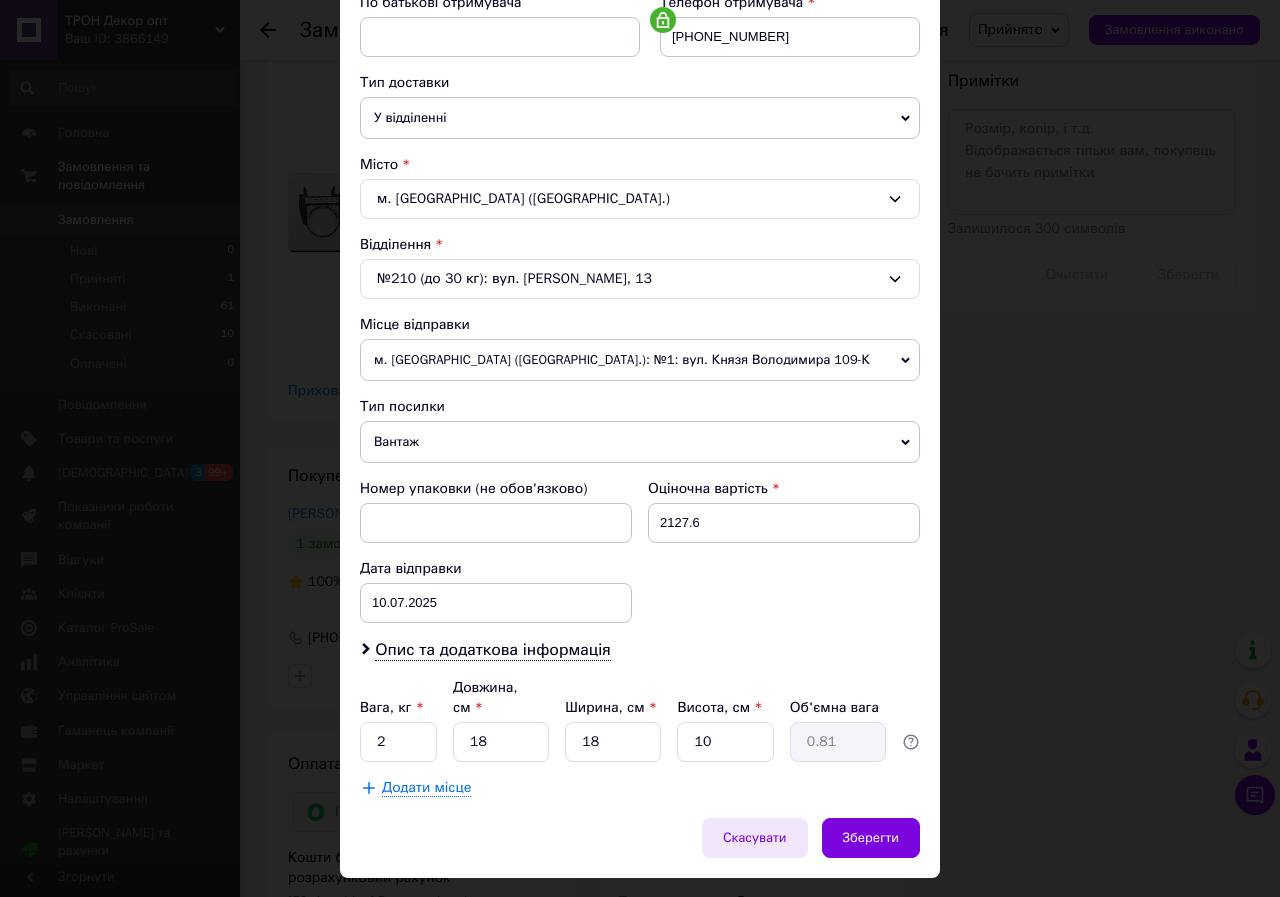 click on "Скасувати" at bounding box center (755, 838) 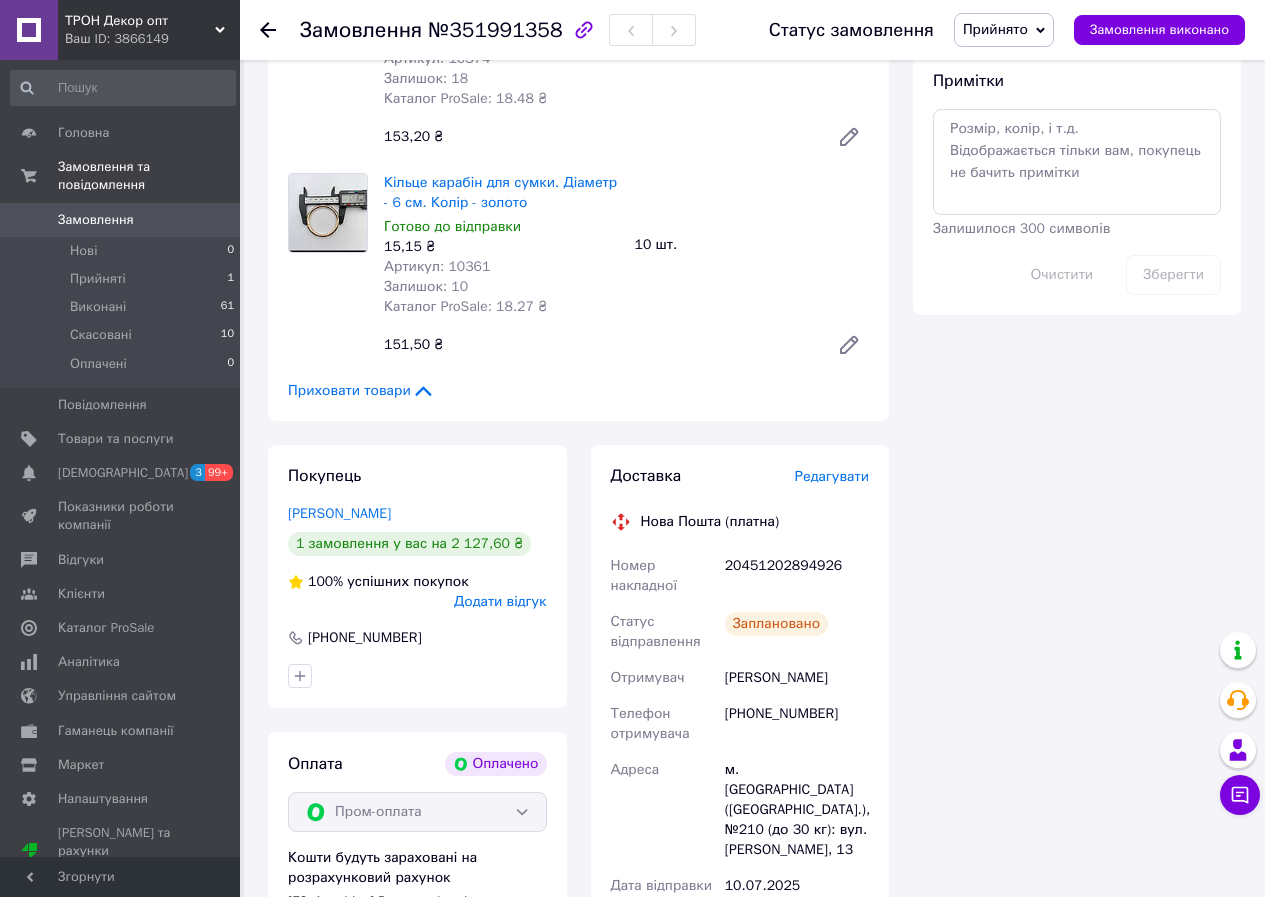 click on "20451202894926" at bounding box center [797, 576] 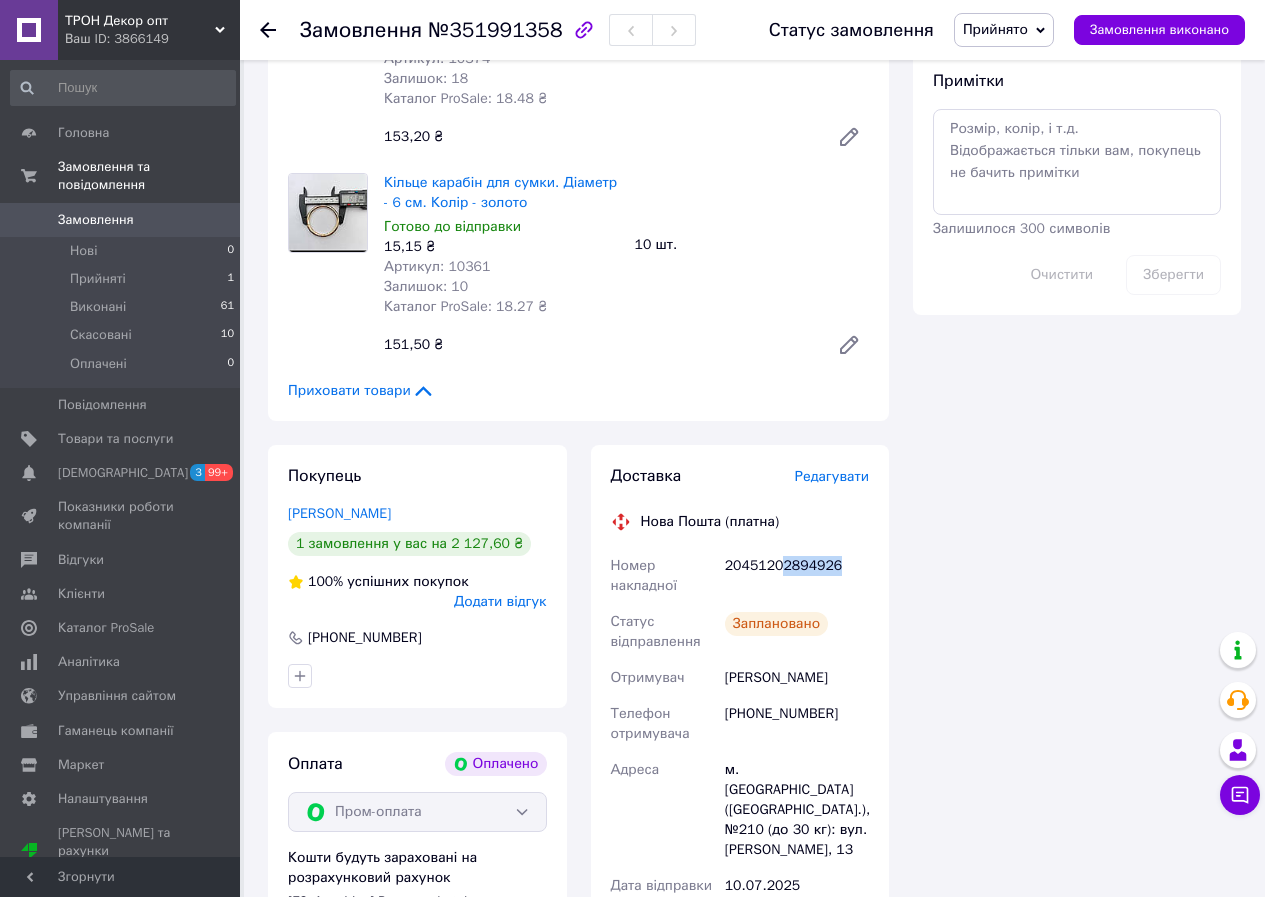 drag, startPoint x: 830, startPoint y: 529, endPoint x: 776, endPoint y: 526, distance: 54.08327 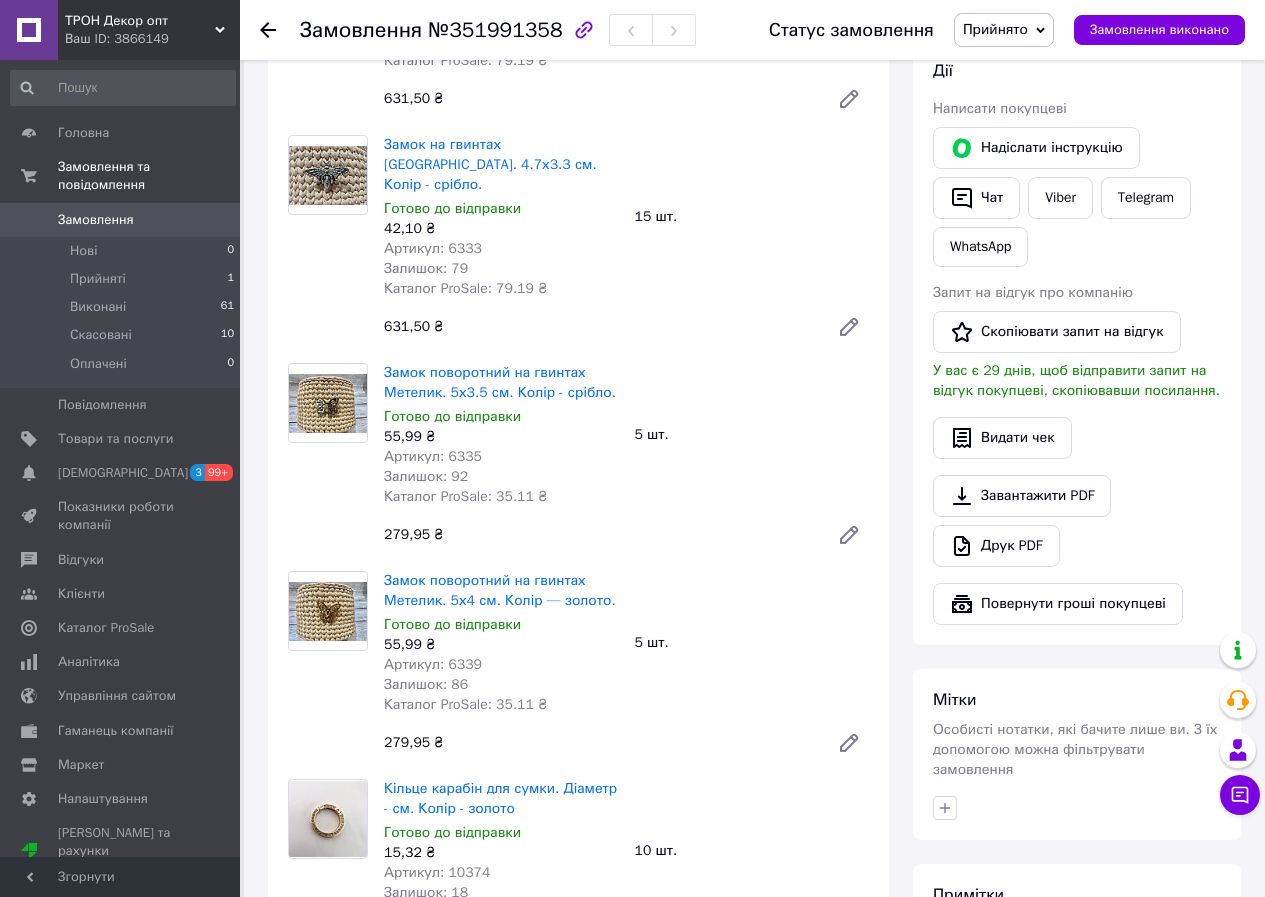 scroll, scrollTop: 0, scrollLeft: 0, axis: both 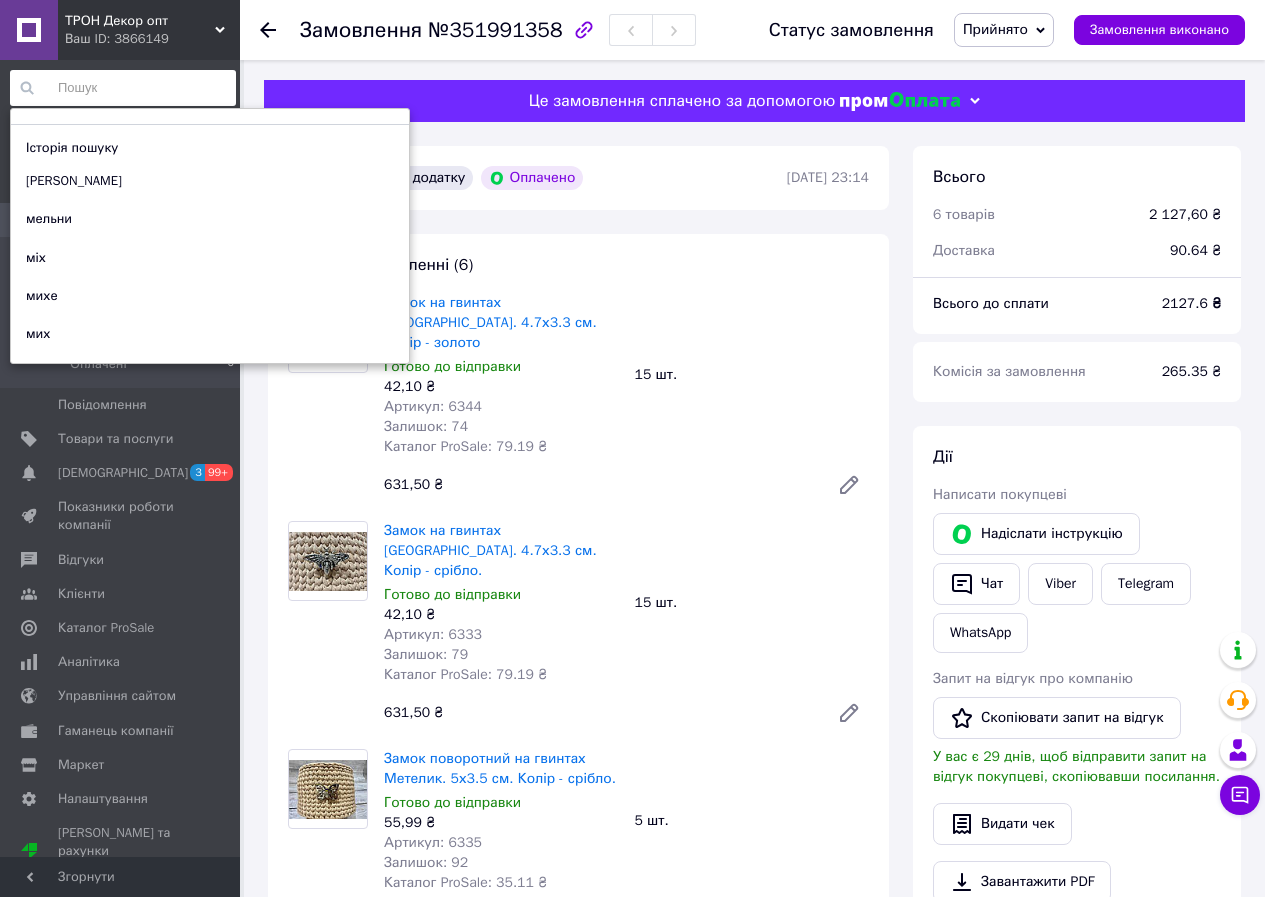 click at bounding box center (123, 88) 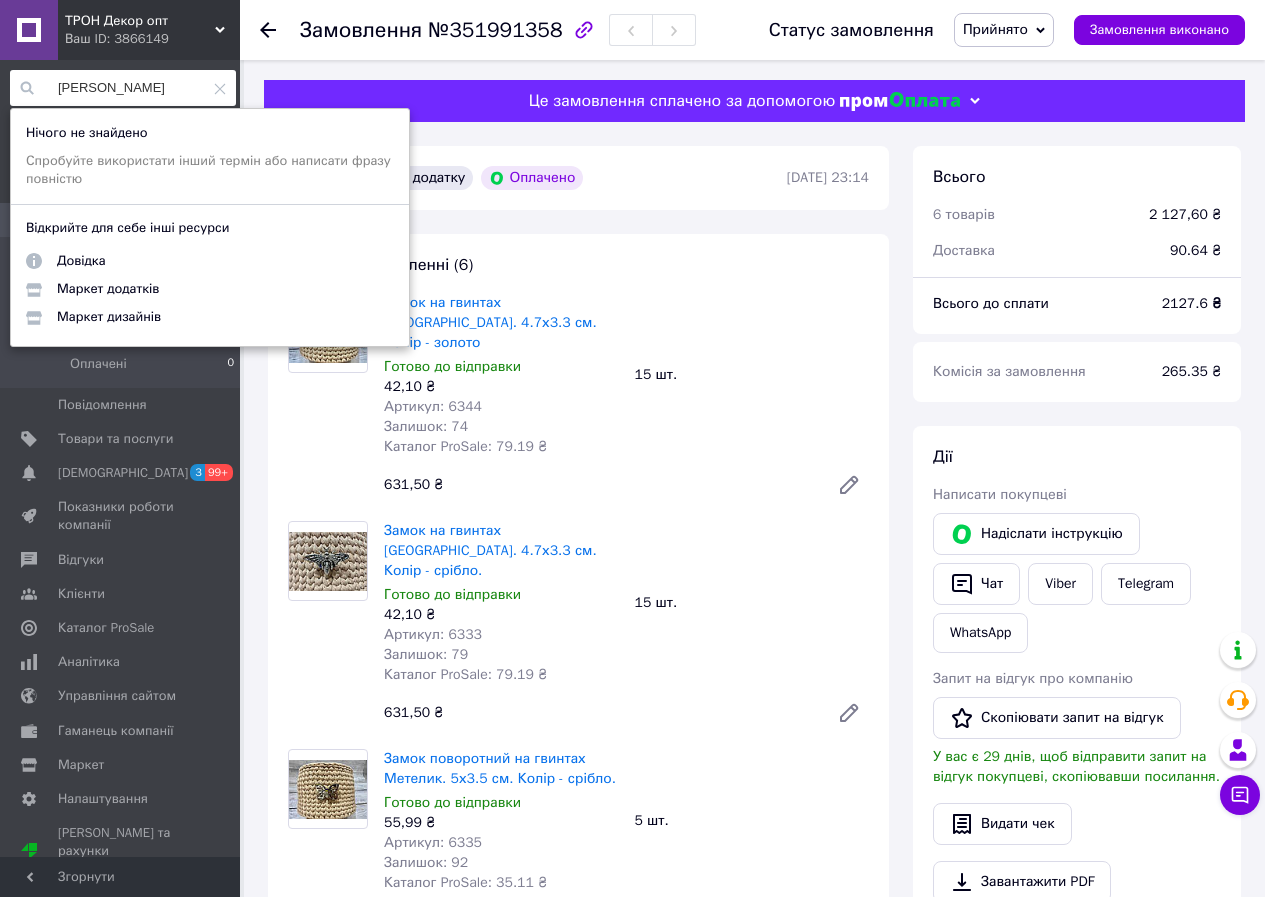 type on "клещенко" 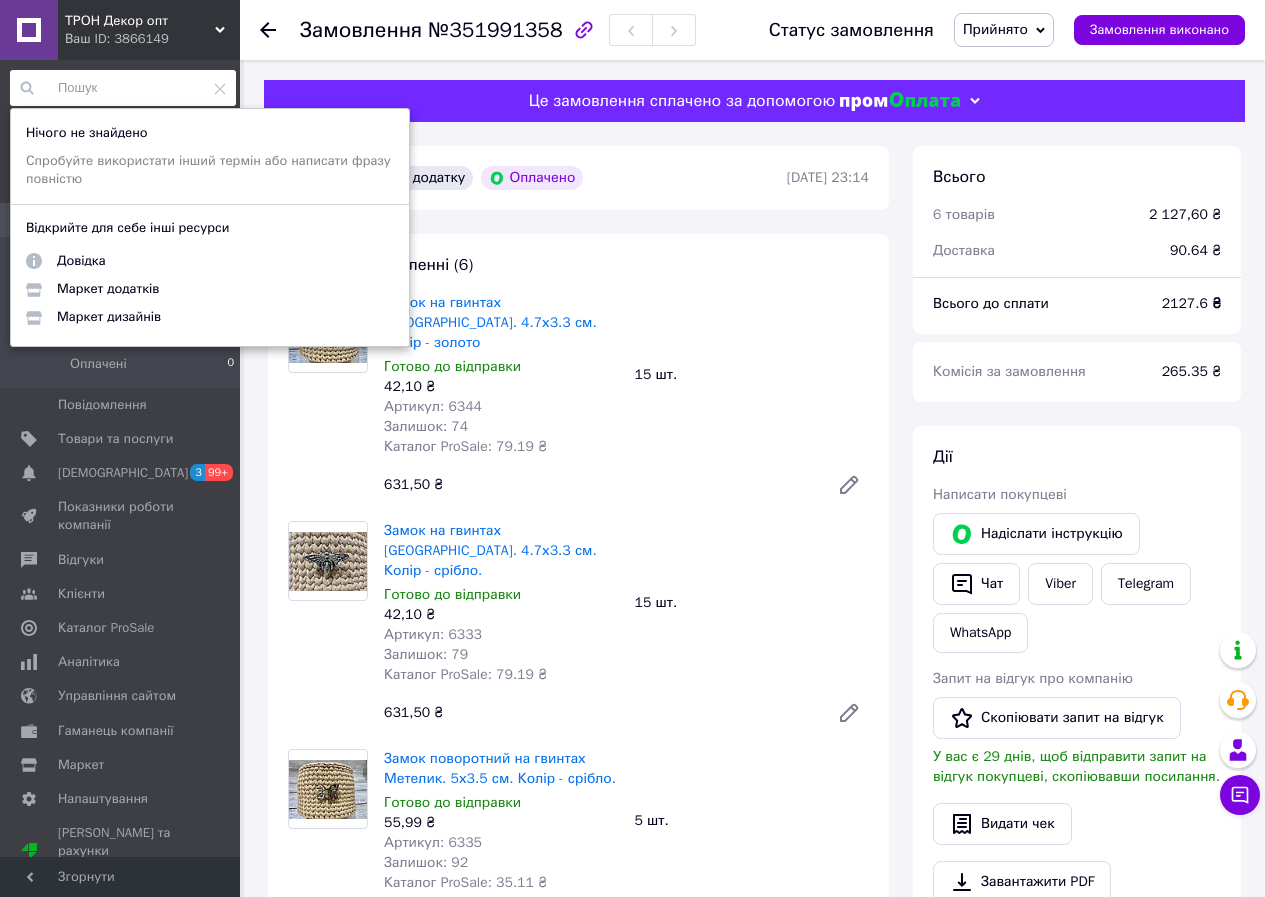 click at bounding box center (123, 88) 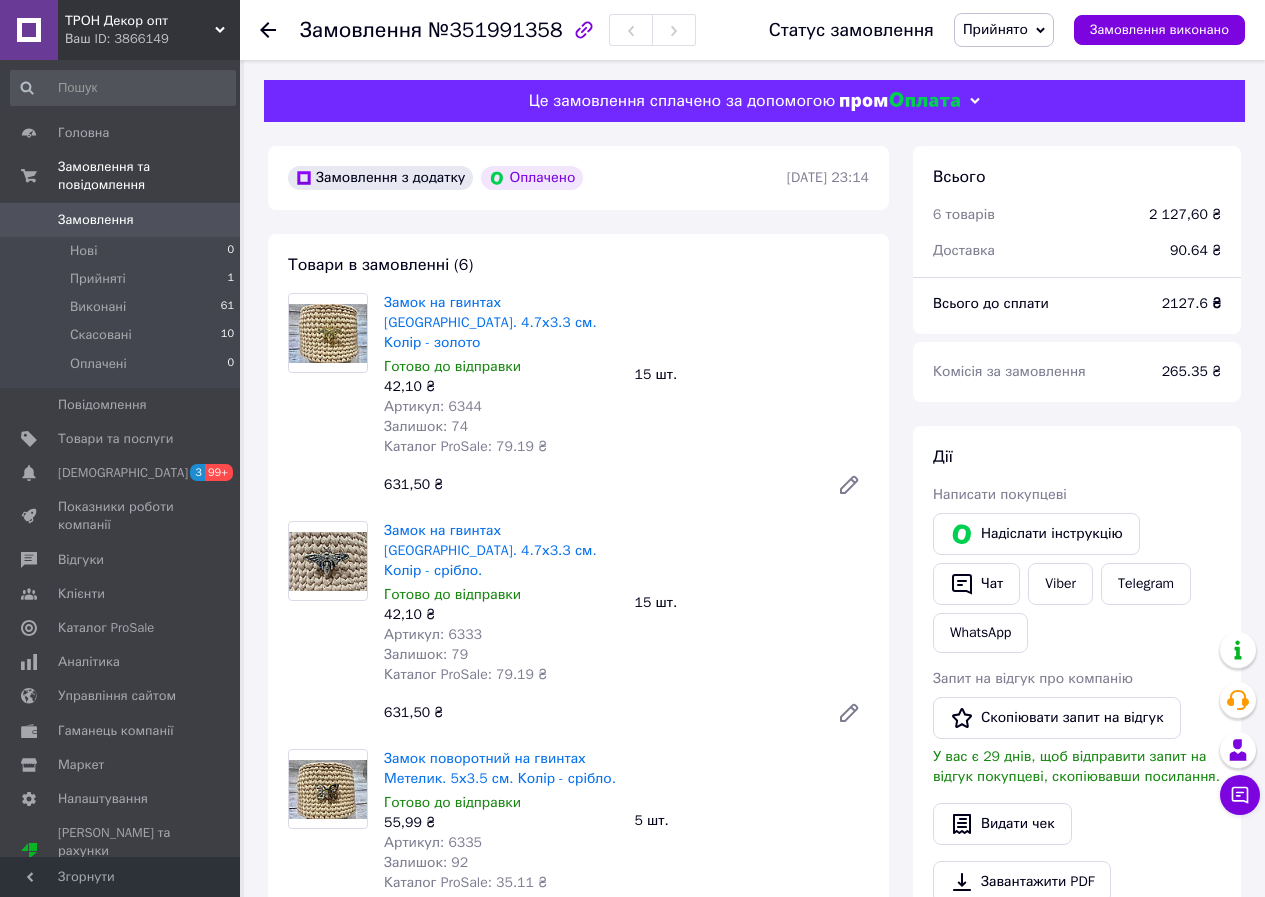 click on "ТРОН Декор опт Ваш ID: 3866149" at bounding box center (149, 30) 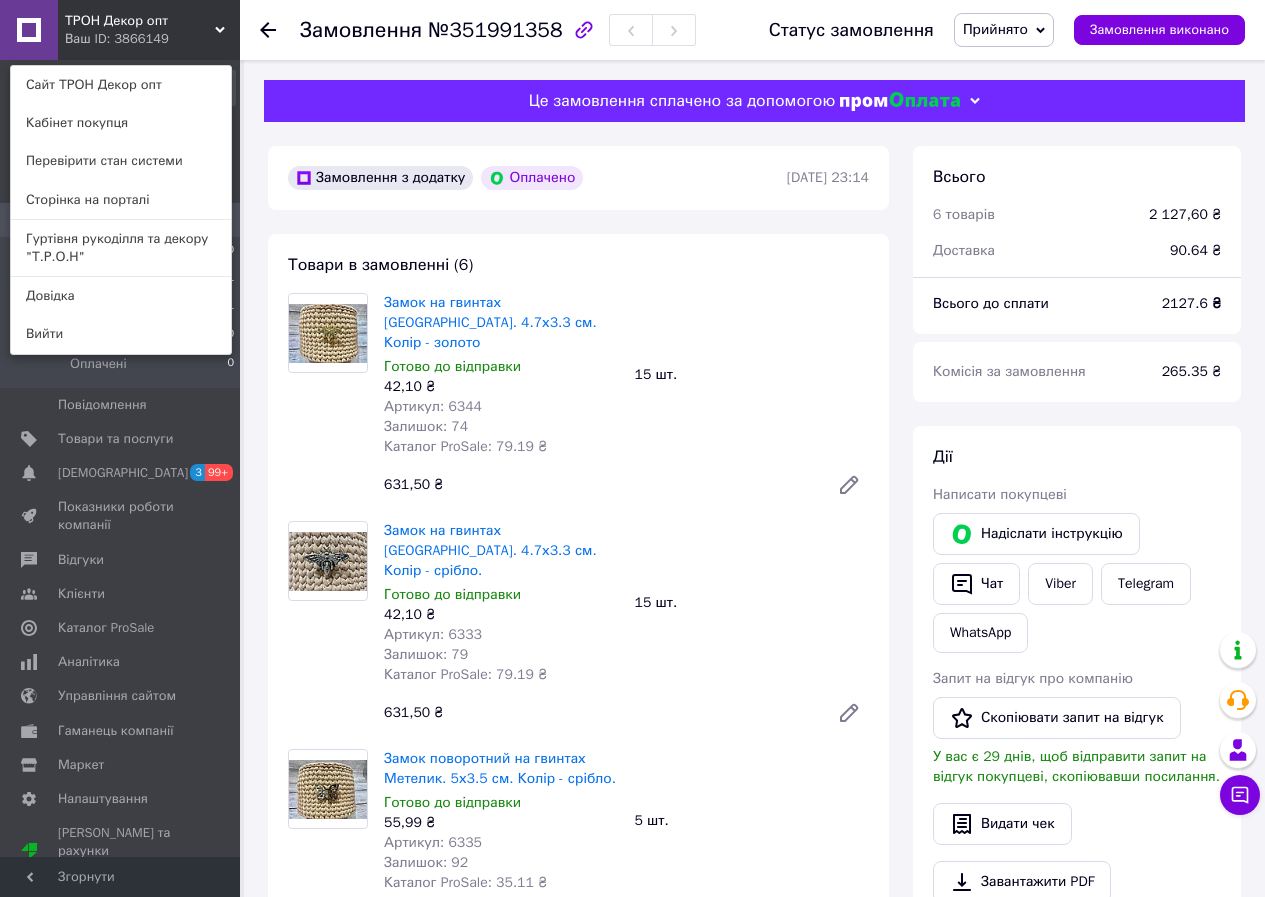 click on "ТРОН Декор опт Ваш ID: 3866149 Сайт ТРОН Декор опт Кабінет покупця Перевірити стан системи Сторінка на порталі Гуртівня рукоділля та декору "Т.Р.О.Н" Довідка Вийти" at bounding box center [120, 30] 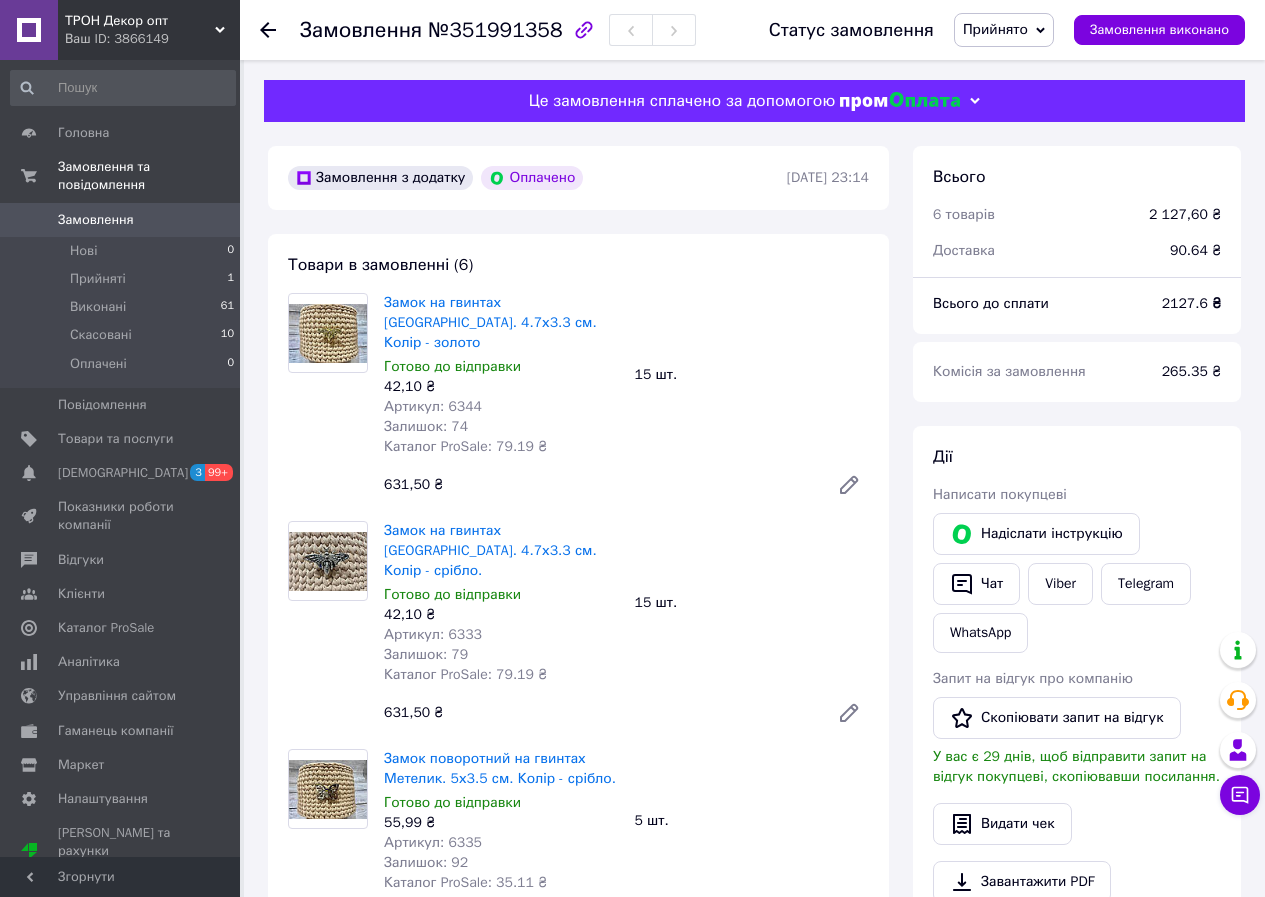 click 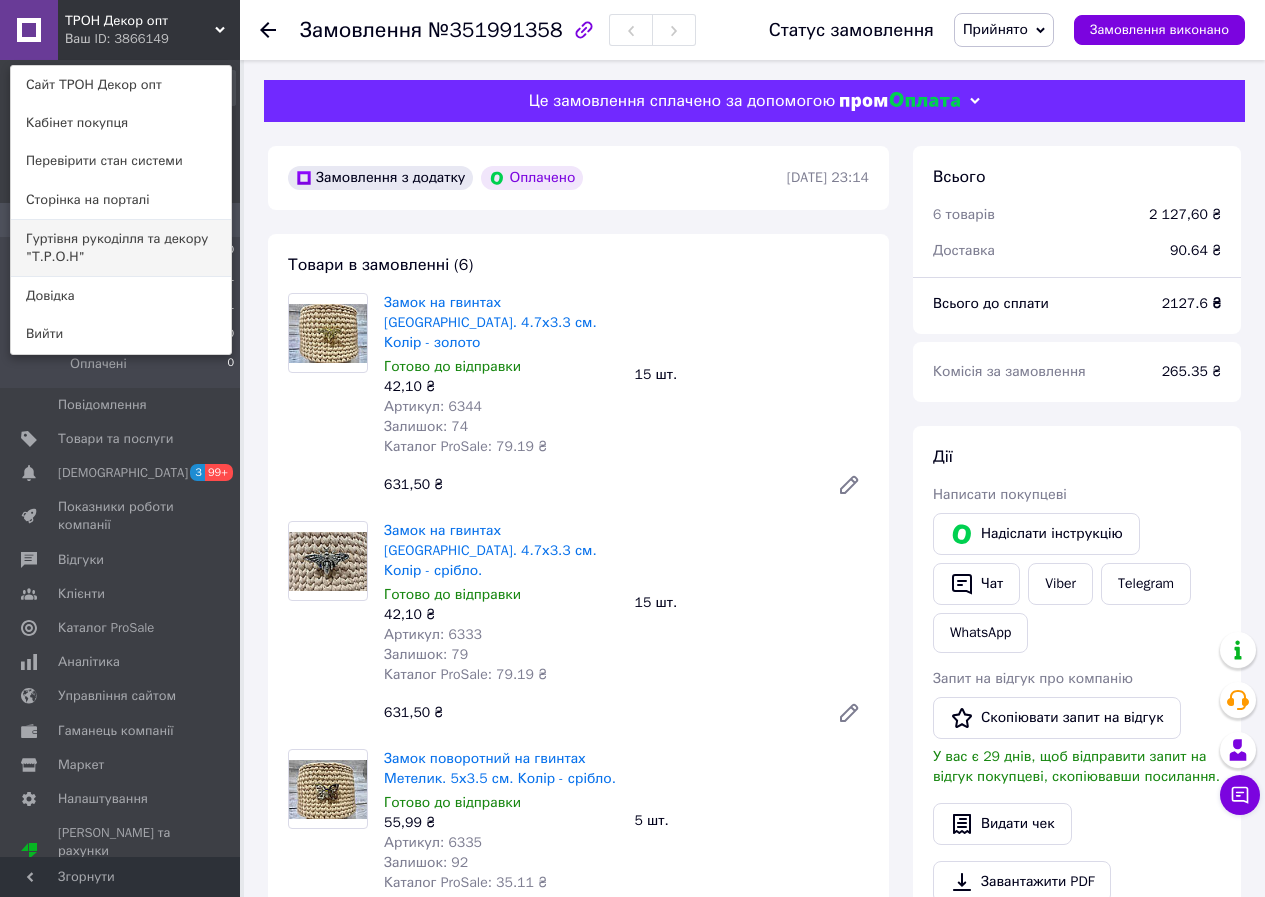 click on "Гуртівня рукоділля та декору "Т.Р.О.Н"" at bounding box center (121, 248) 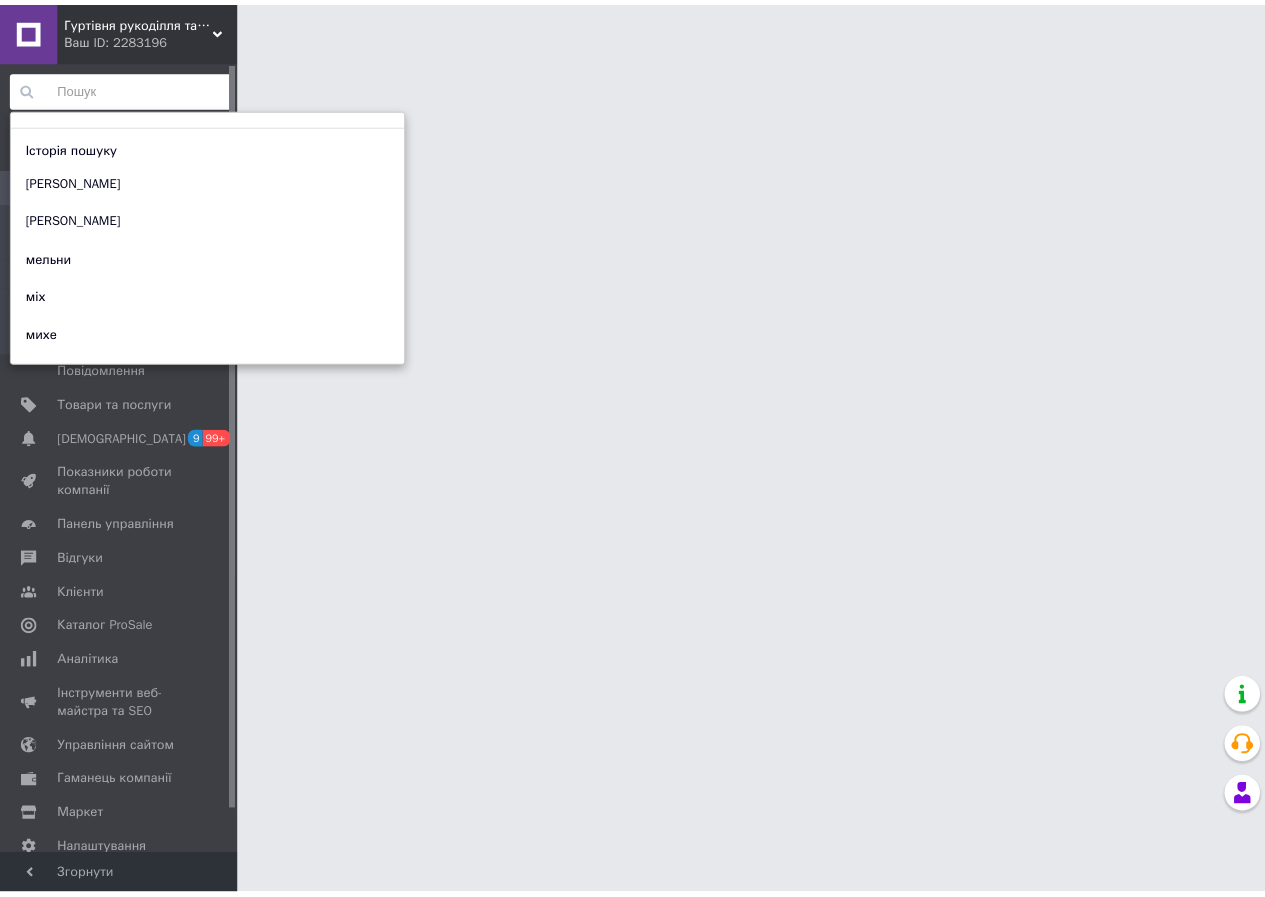 scroll, scrollTop: 0, scrollLeft: 0, axis: both 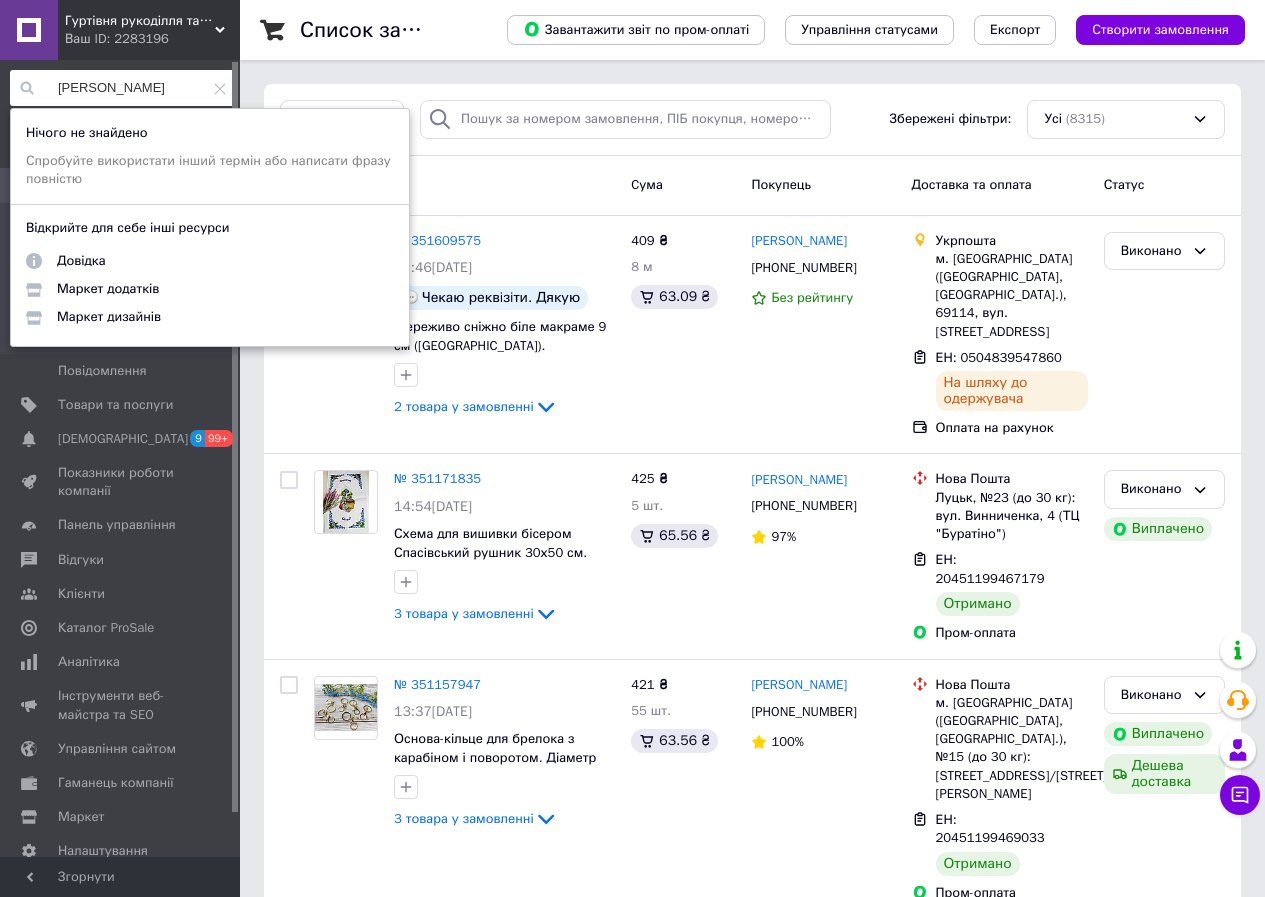 type on "[PERSON_NAME]" 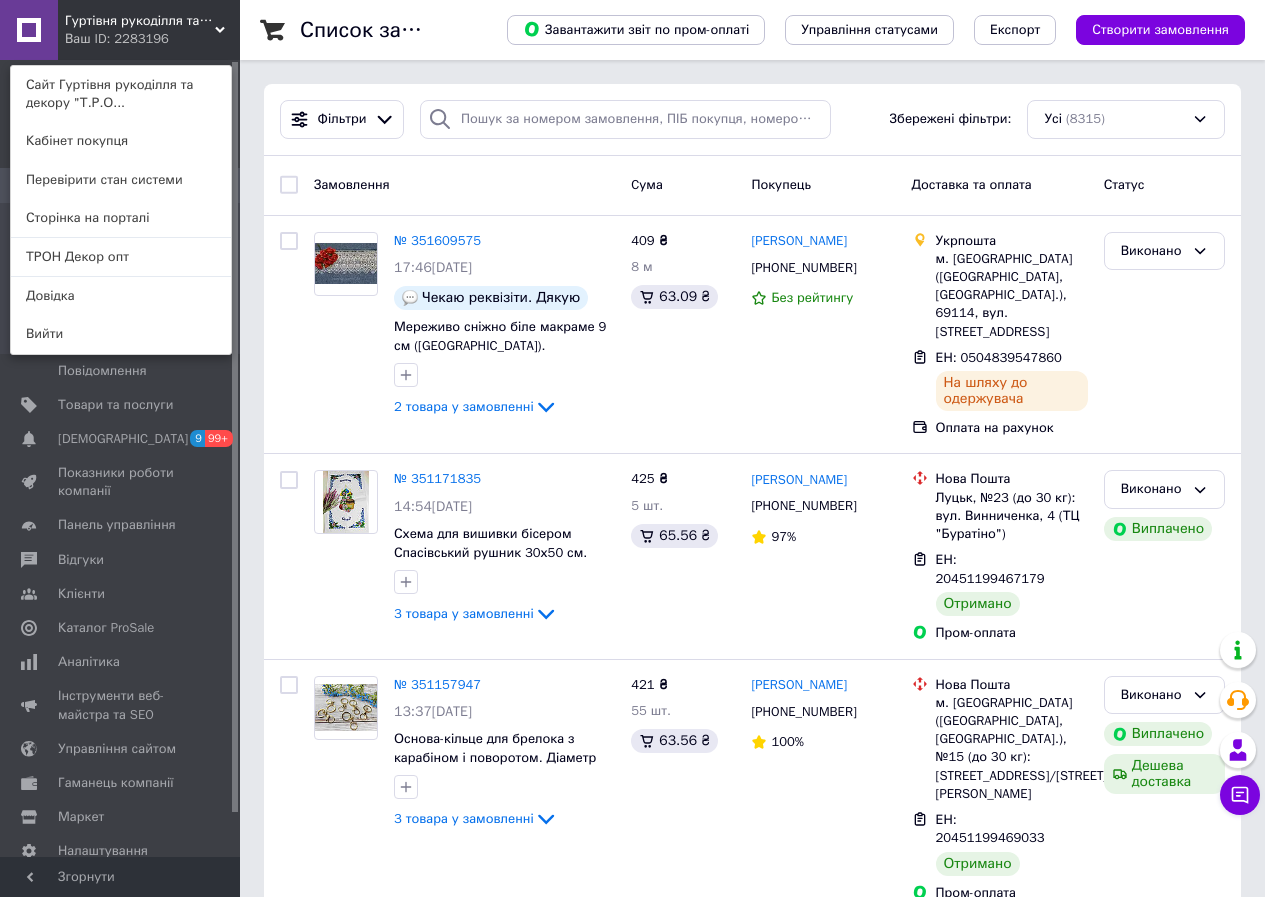 click 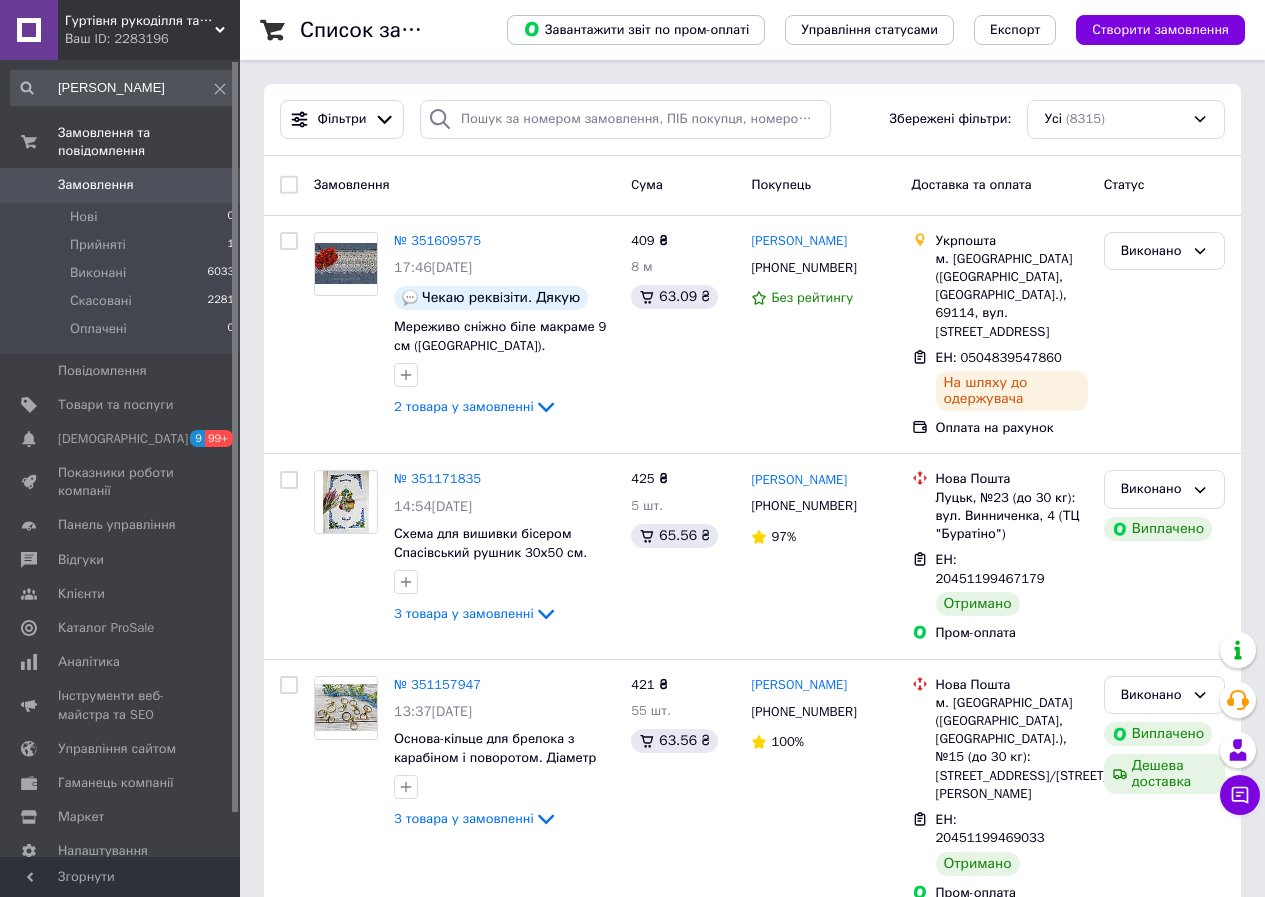 click 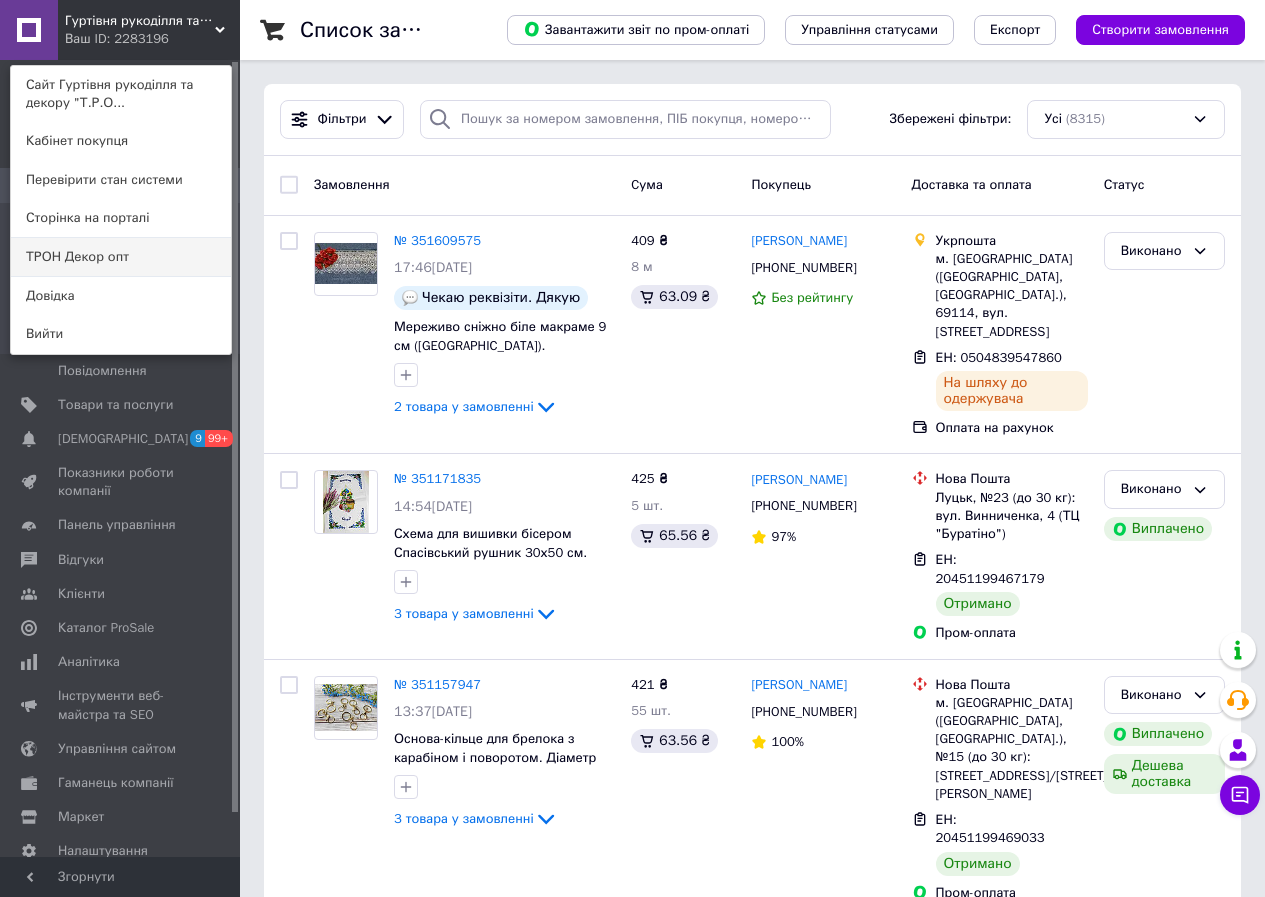 click on "ТРОН Декор опт" at bounding box center (121, 257) 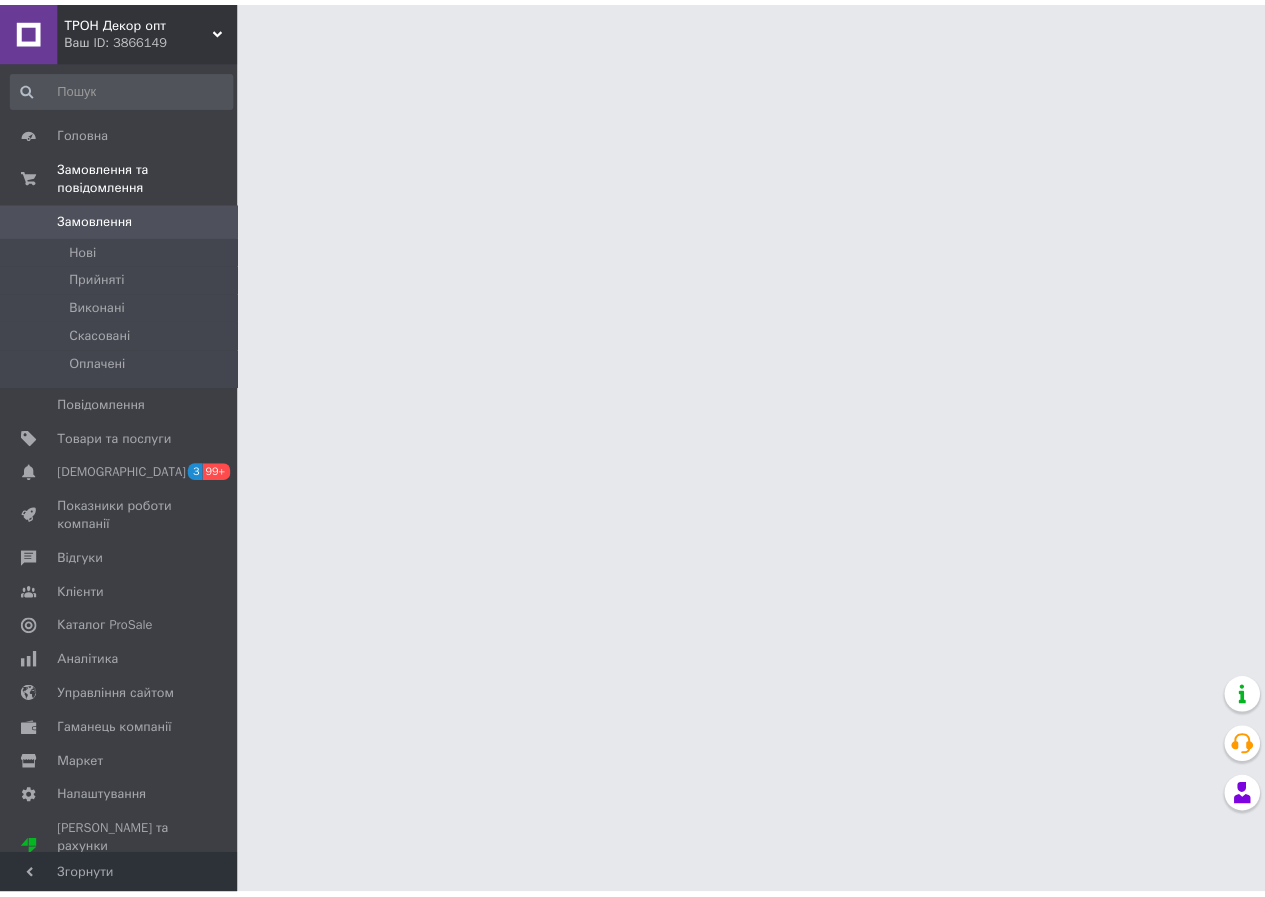 scroll, scrollTop: 0, scrollLeft: 0, axis: both 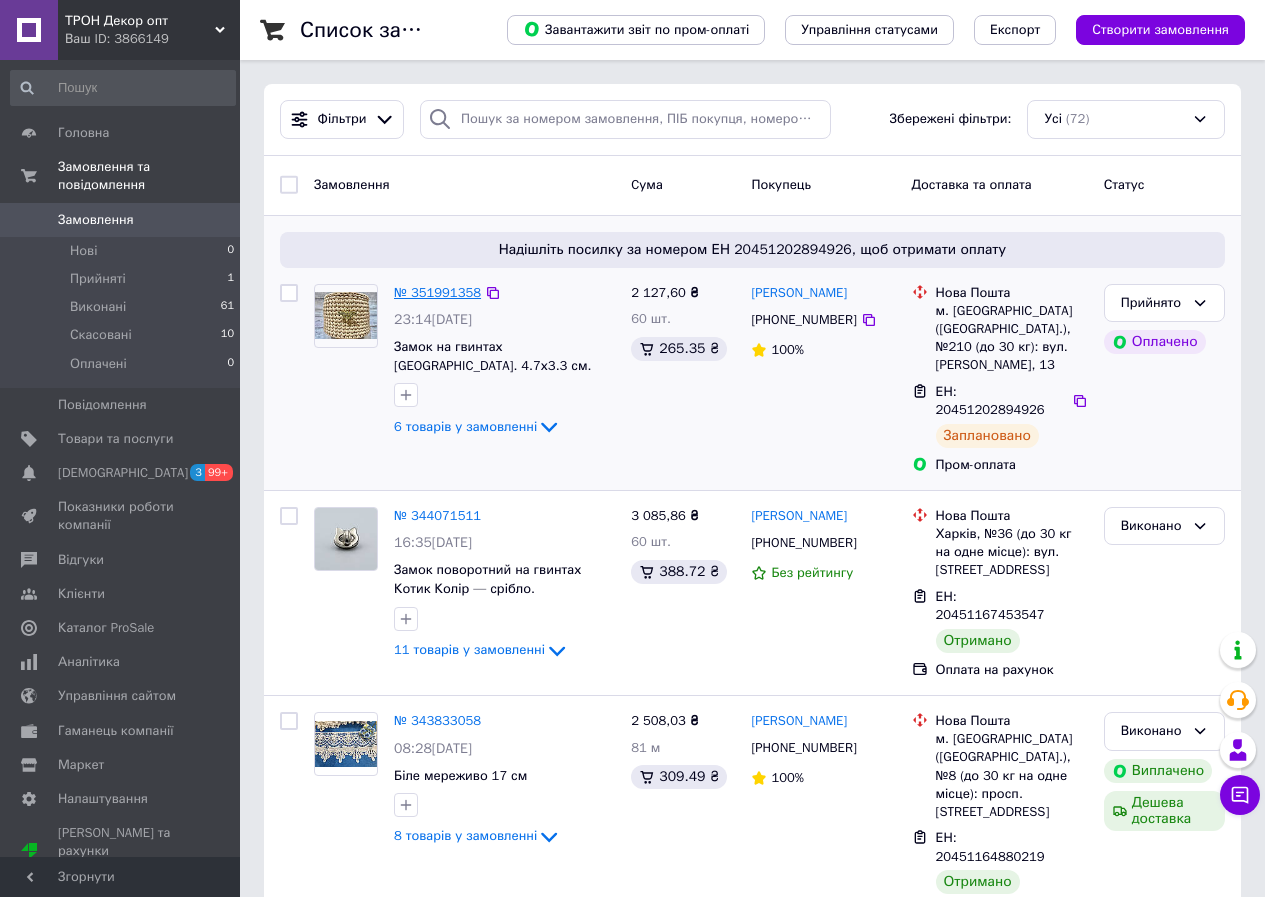 click on "№ 351991358" at bounding box center [437, 292] 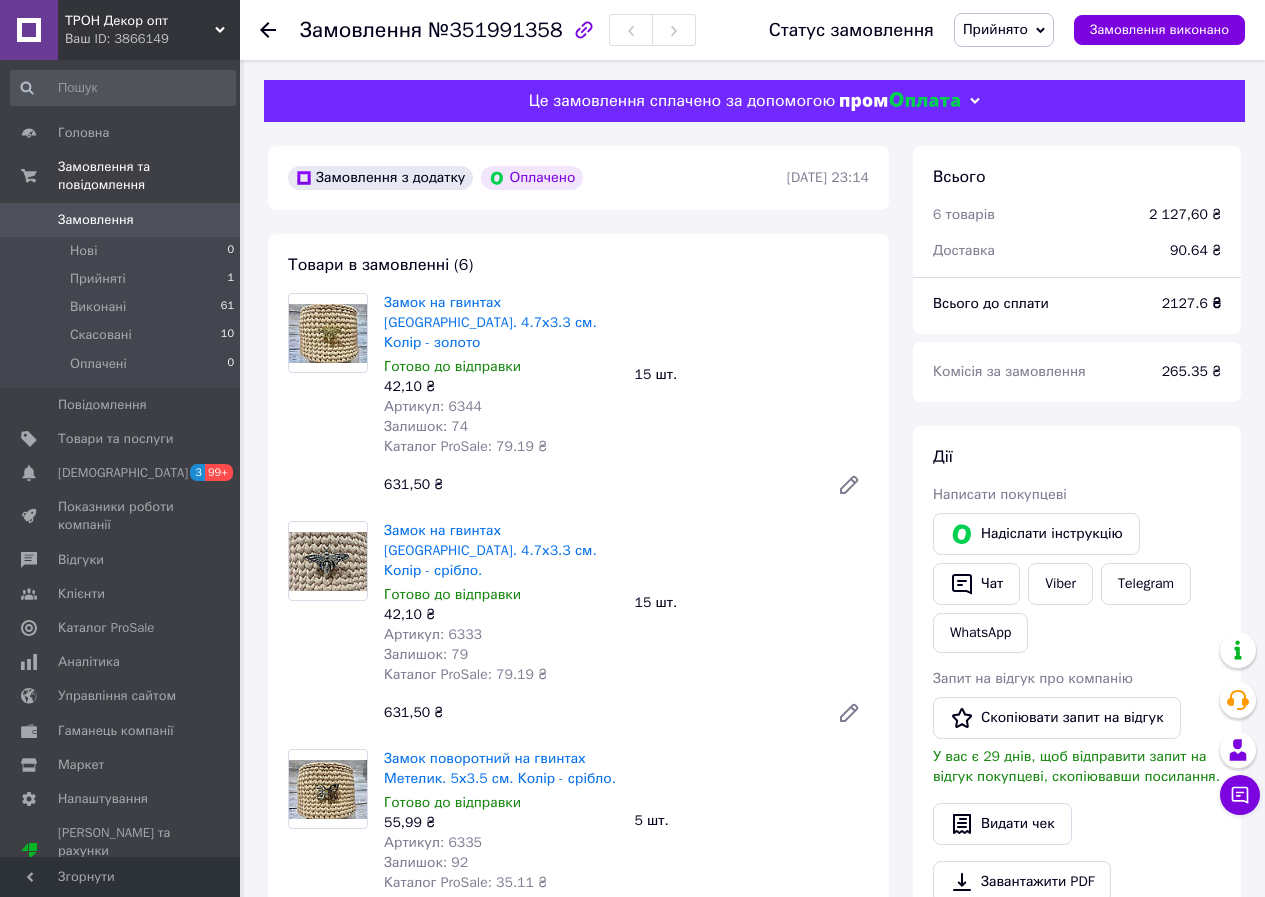 click 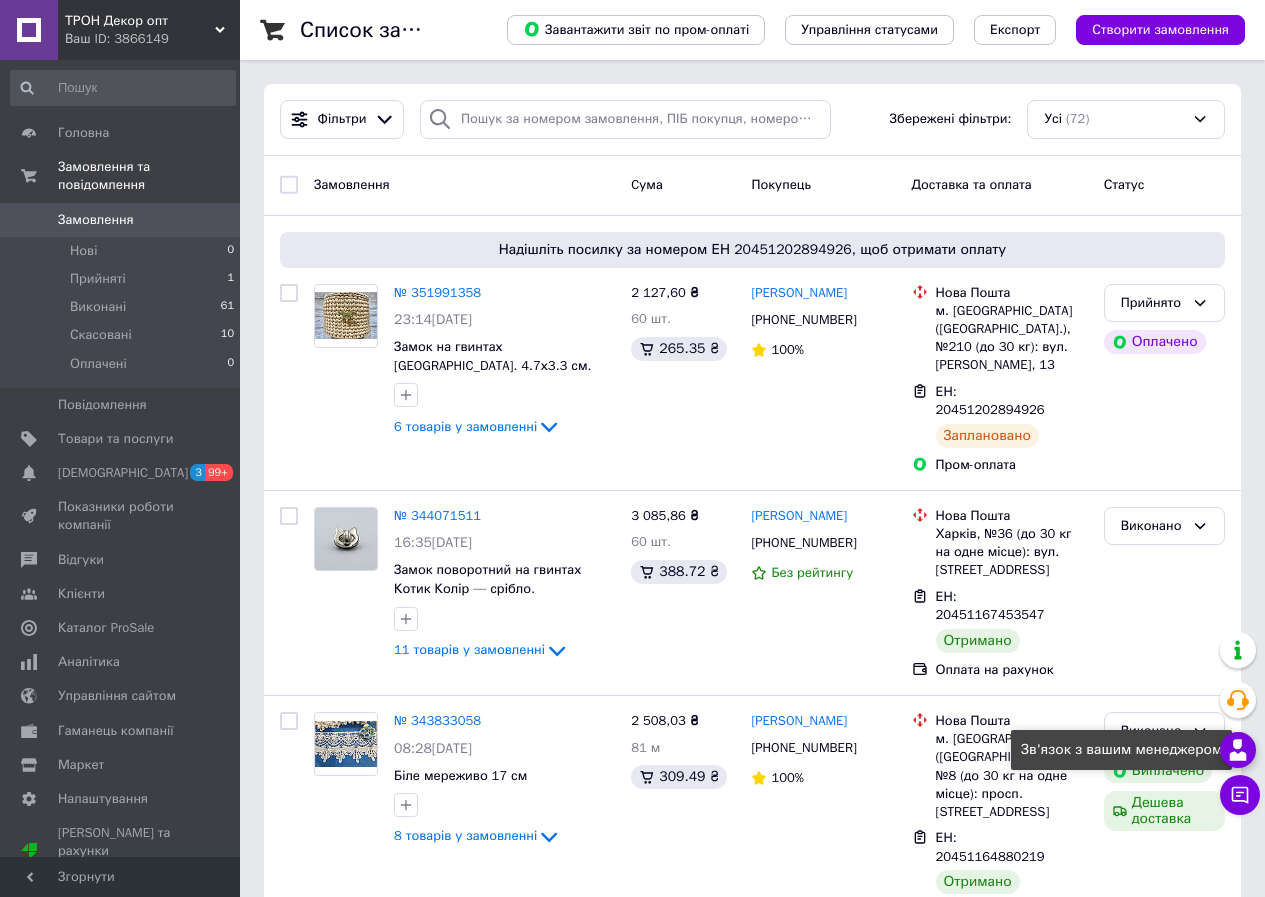 click 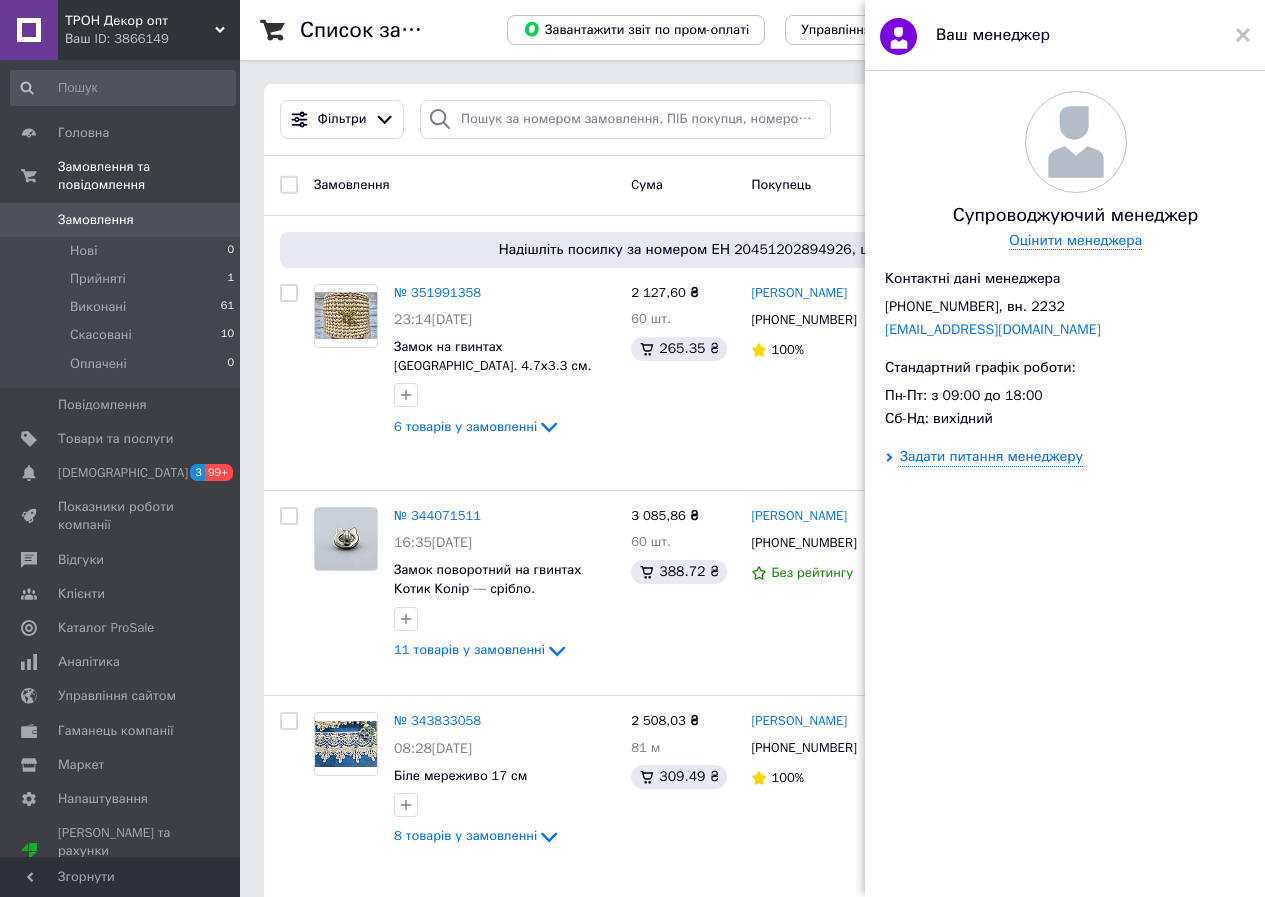 scroll, scrollTop: 30, scrollLeft: 0, axis: vertical 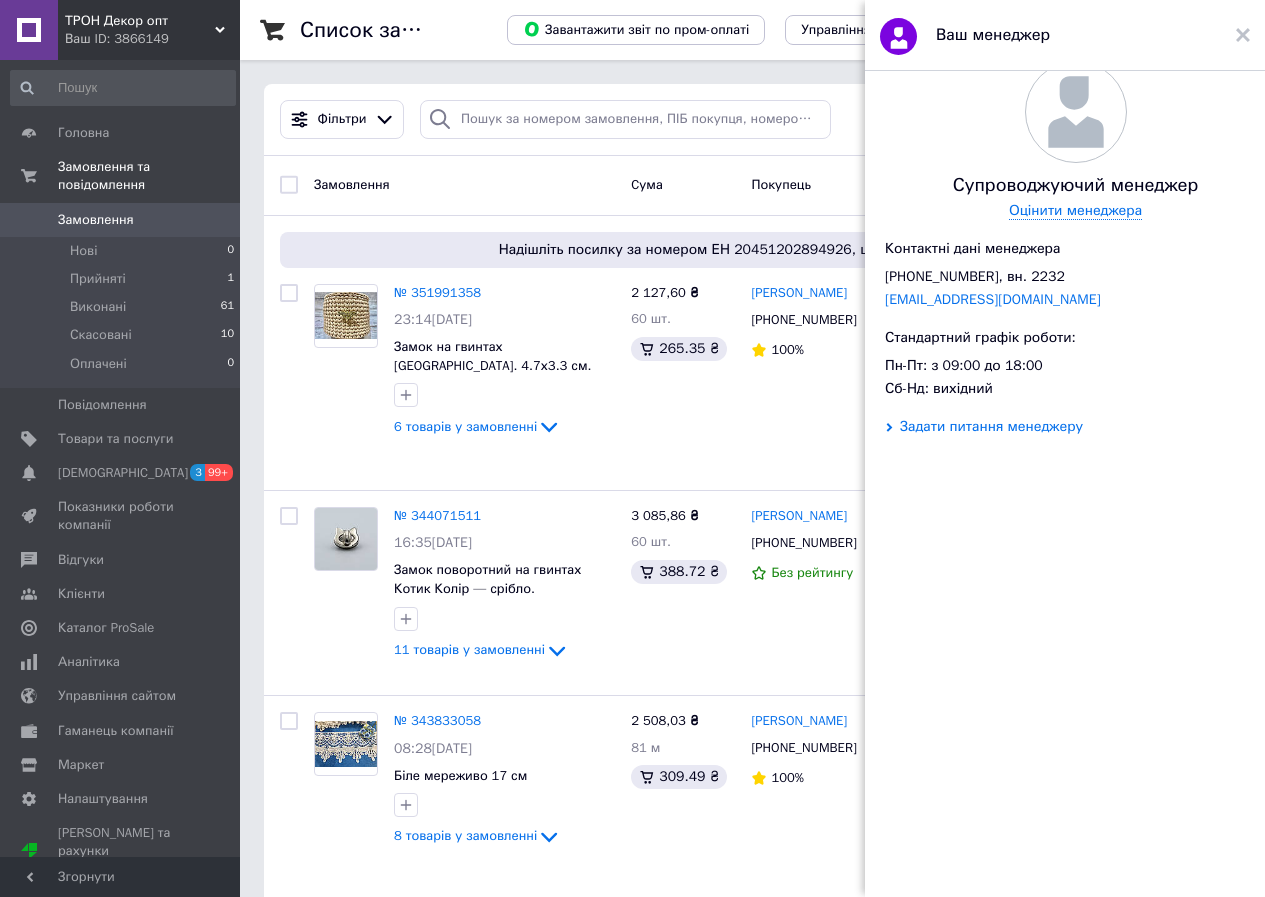 click on "Задати питання менеджеру" at bounding box center (991, 427) 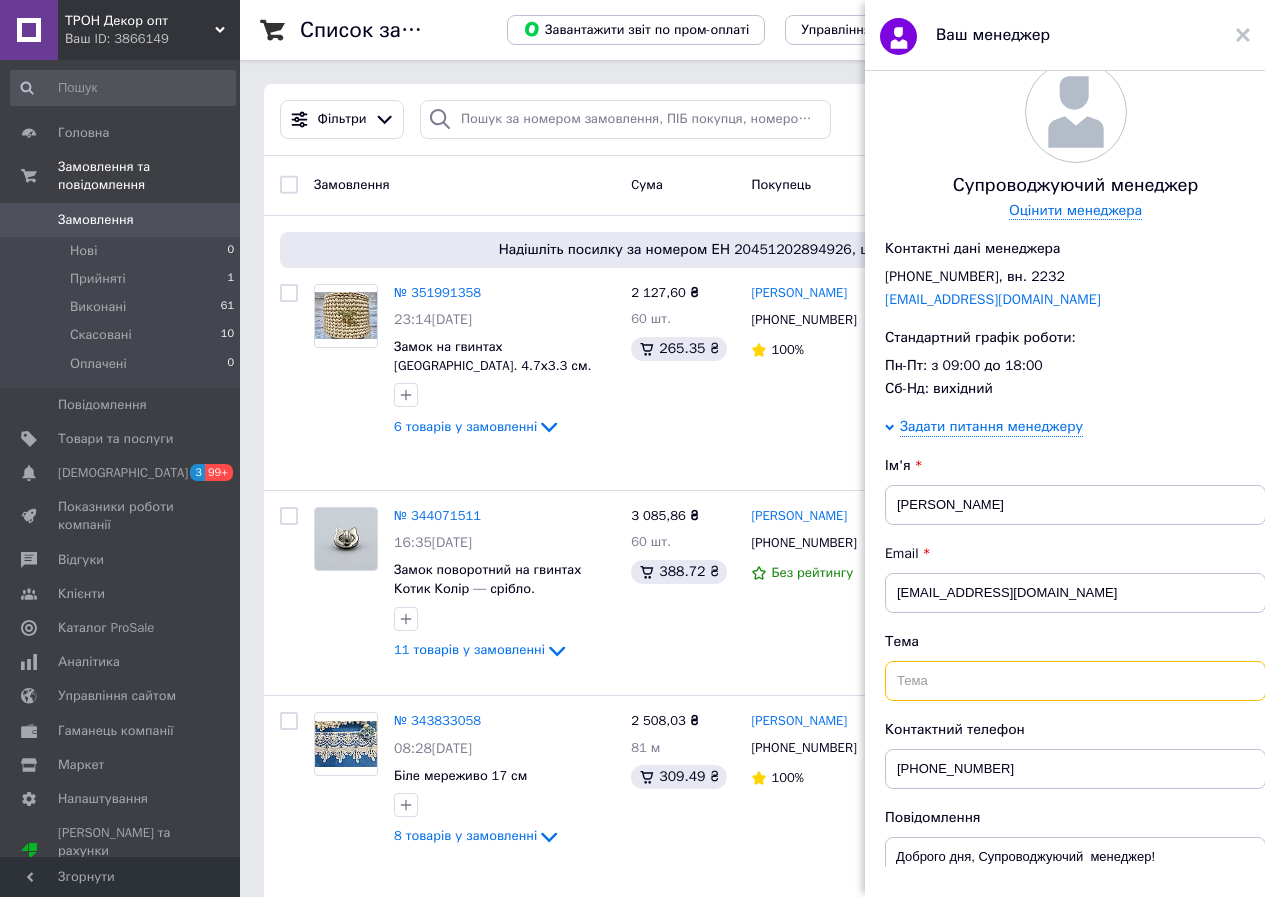 click at bounding box center (1075, 681) 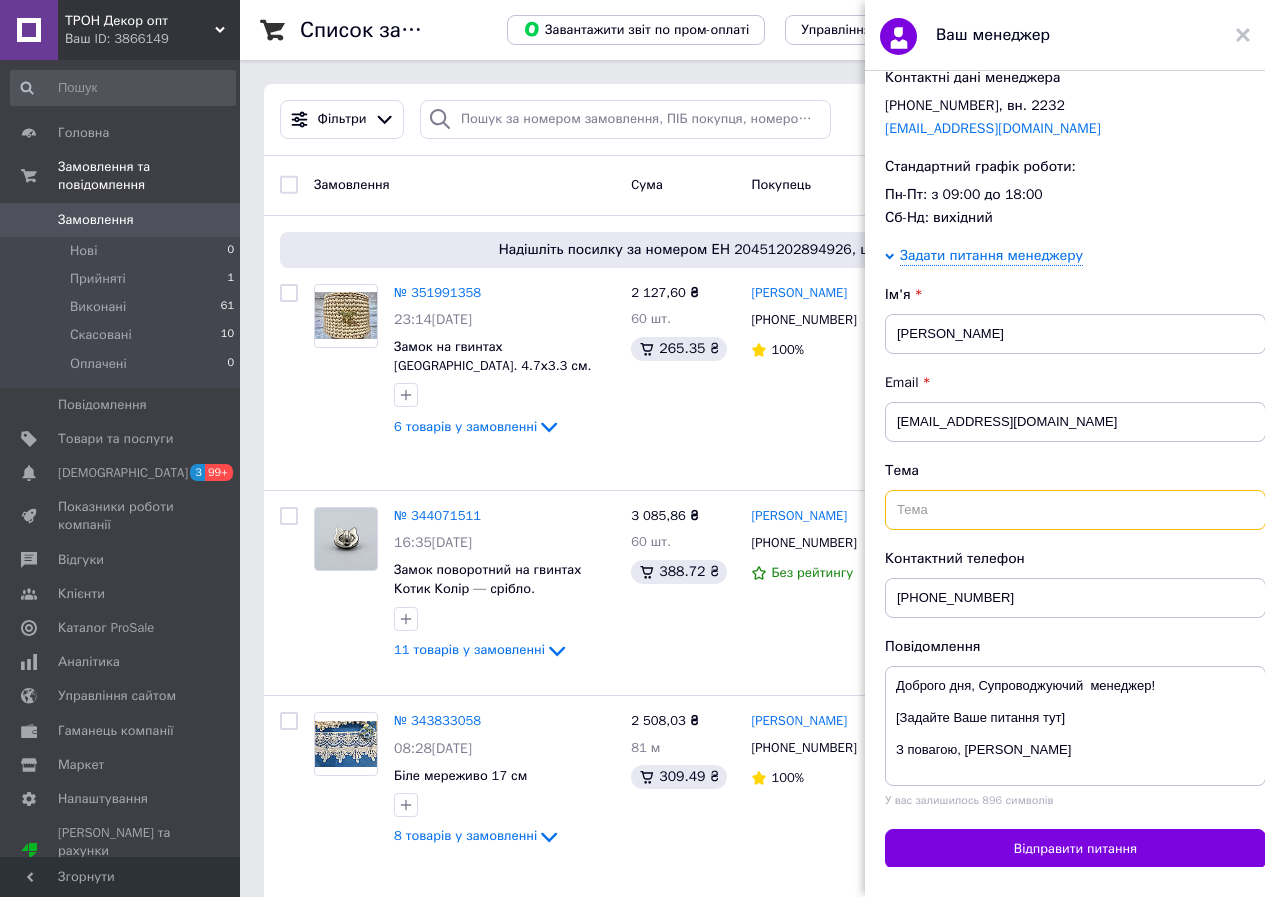 scroll, scrollTop: 200, scrollLeft: 0, axis: vertical 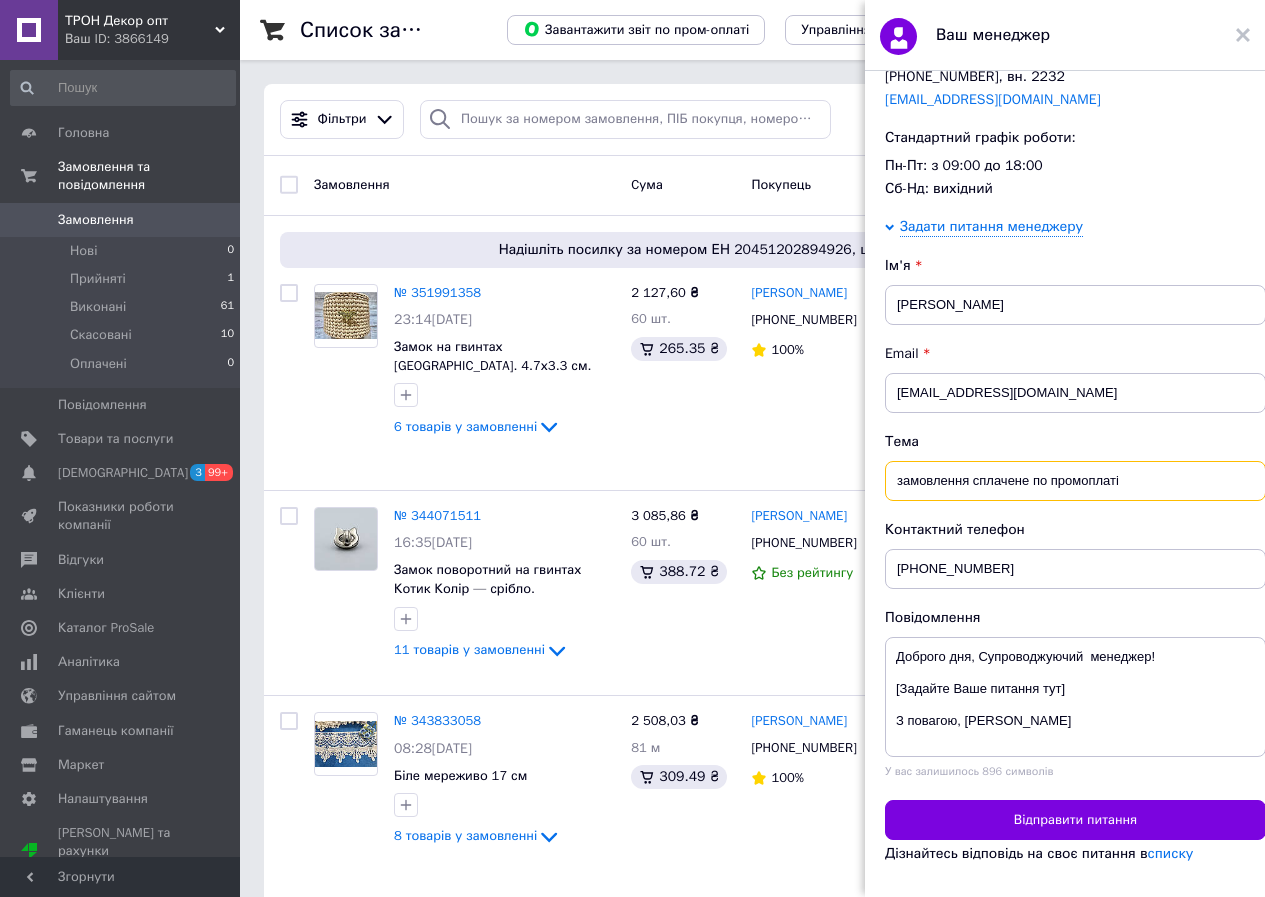 drag, startPoint x: 1134, startPoint y: 500, endPoint x: 879, endPoint y: 511, distance: 255.23715 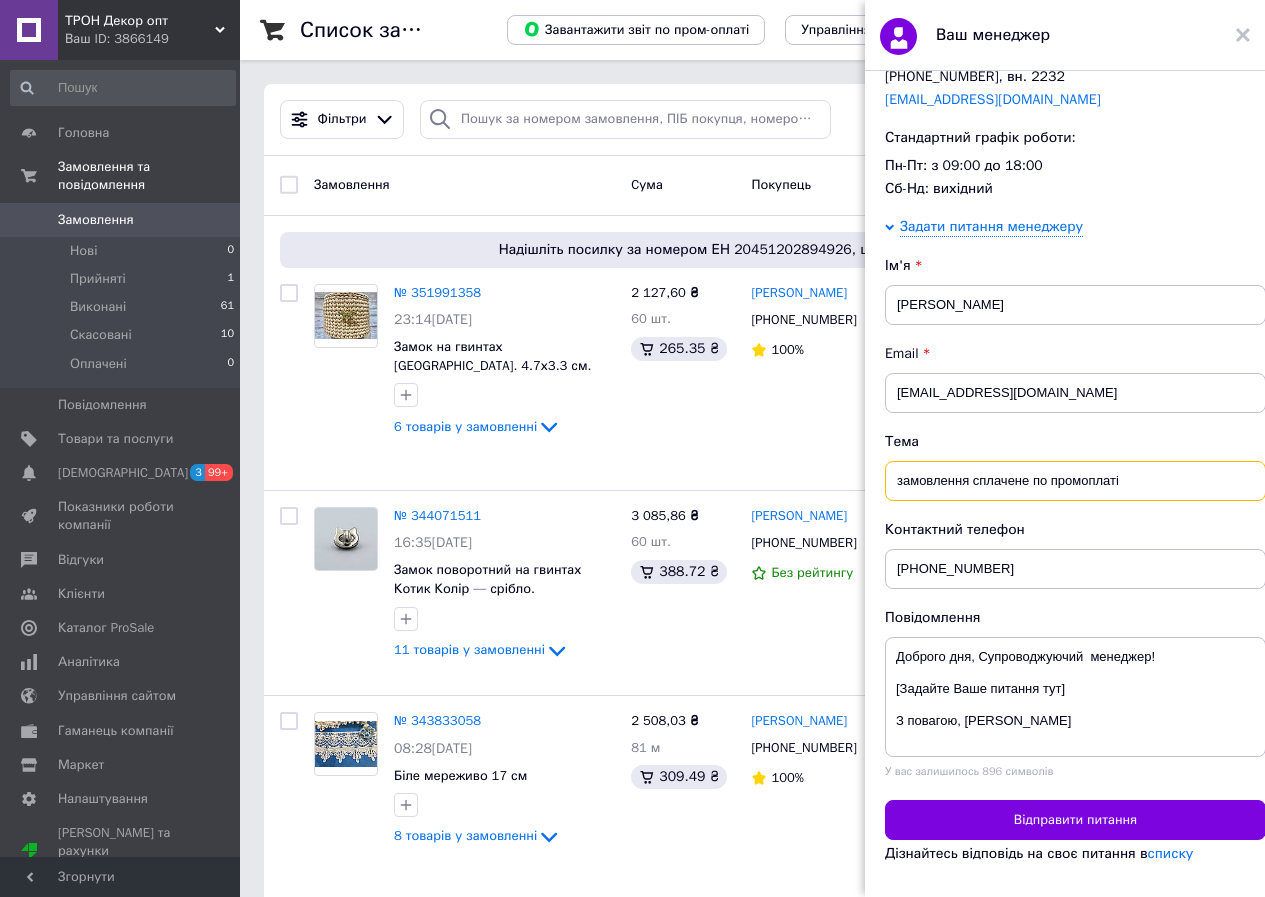 type on "замовлення сплачене по промоплаті" 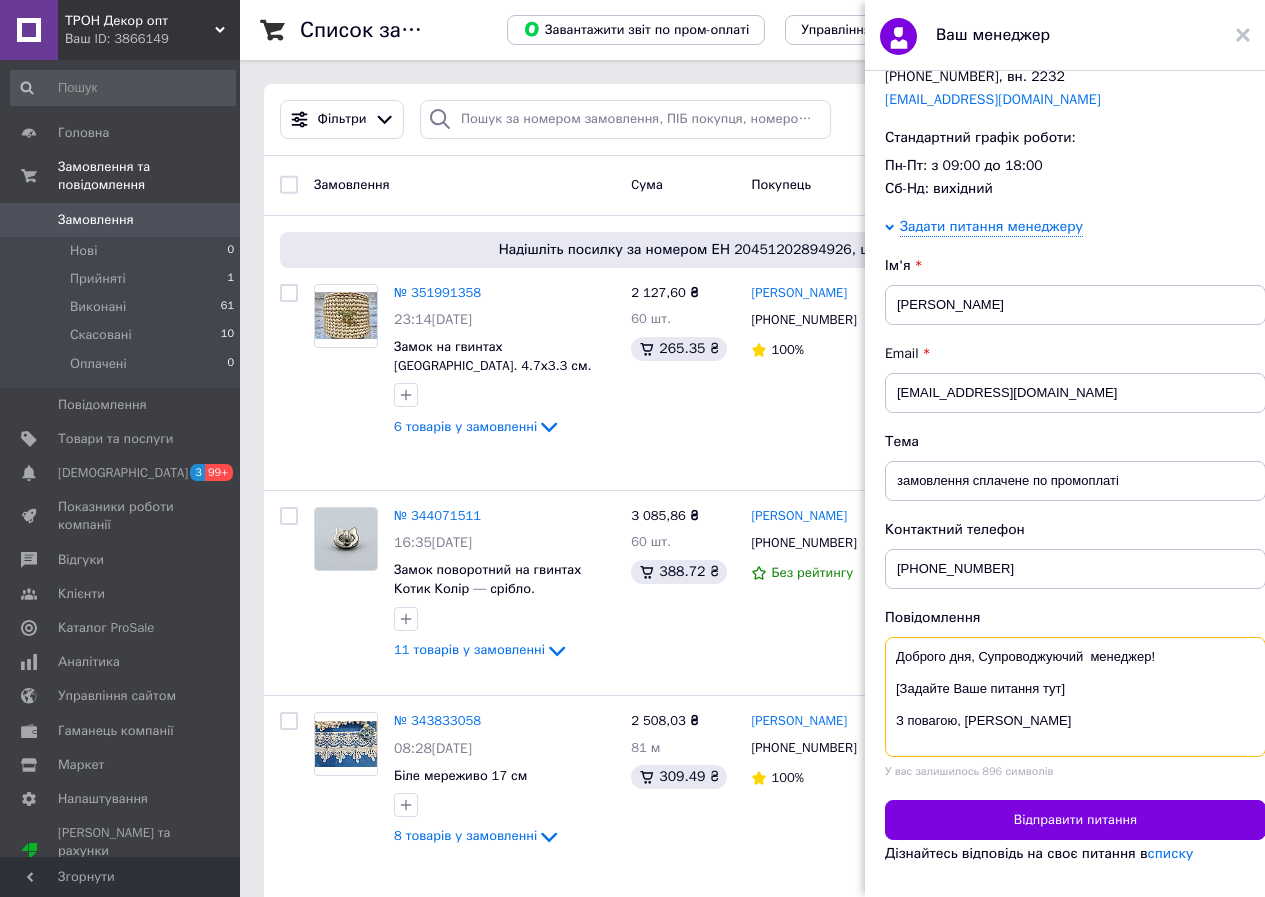 drag, startPoint x: 1085, startPoint y: 704, endPoint x: 895, endPoint y: 700, distance: 190.0421 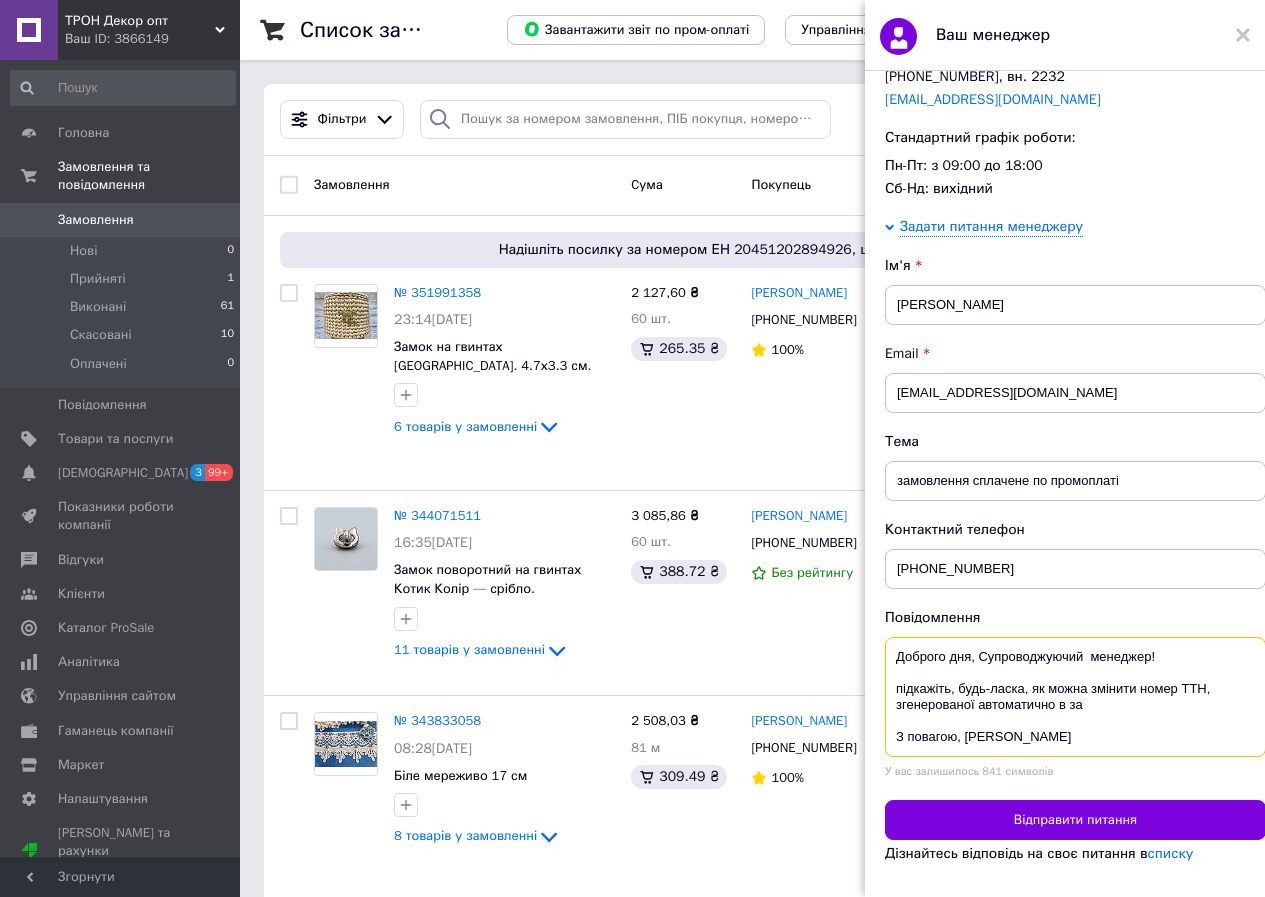 paste on "замовлення сплачене по промоплаті" 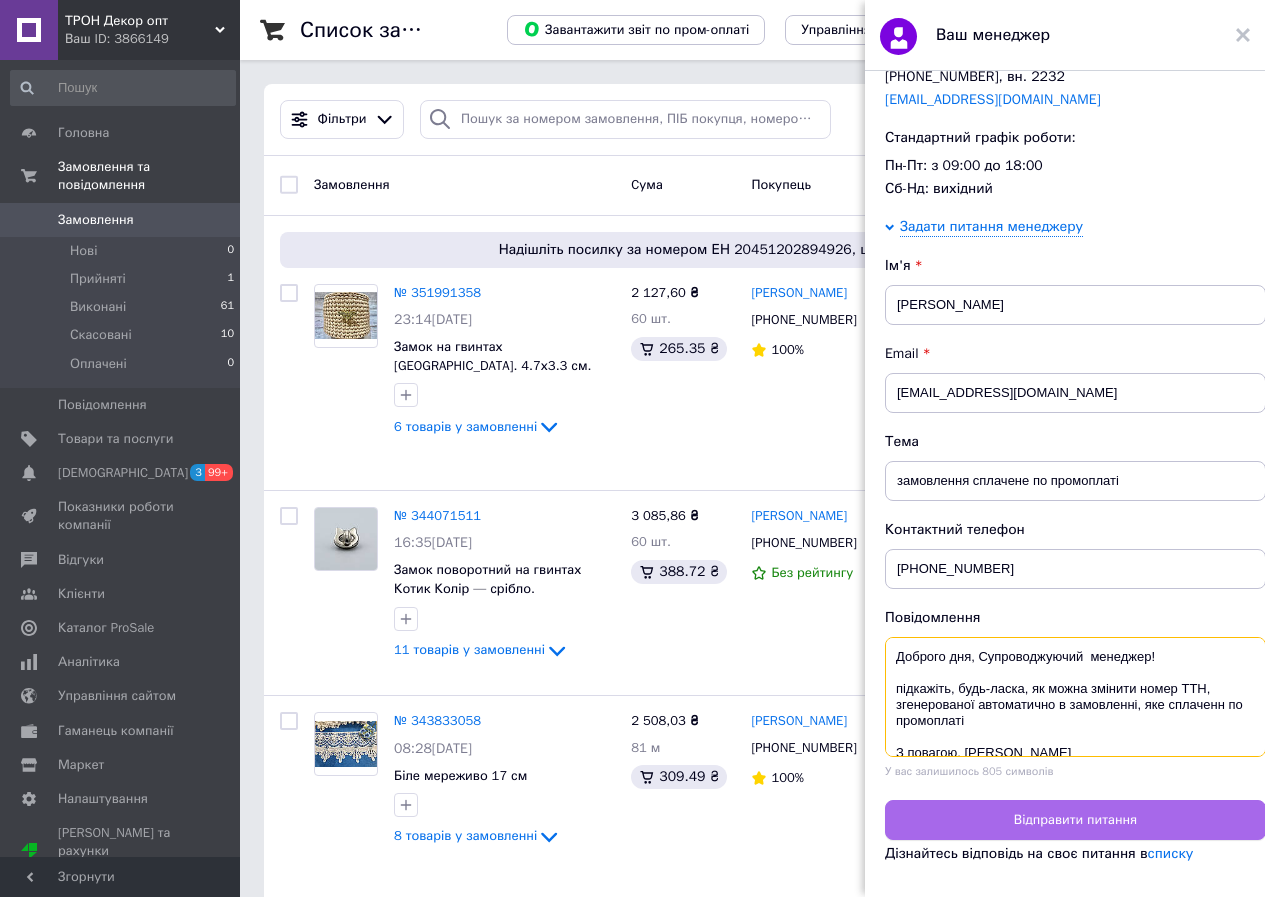 type on "Доброго дня, Супроводжуючий  менеджер!
підкажіть, будь-ласка, як можна змінити номер ТТН, згенерованої автоматично в замовленні, яке сплаченн по промоплаті
З повагою, Оля Войцеховська" 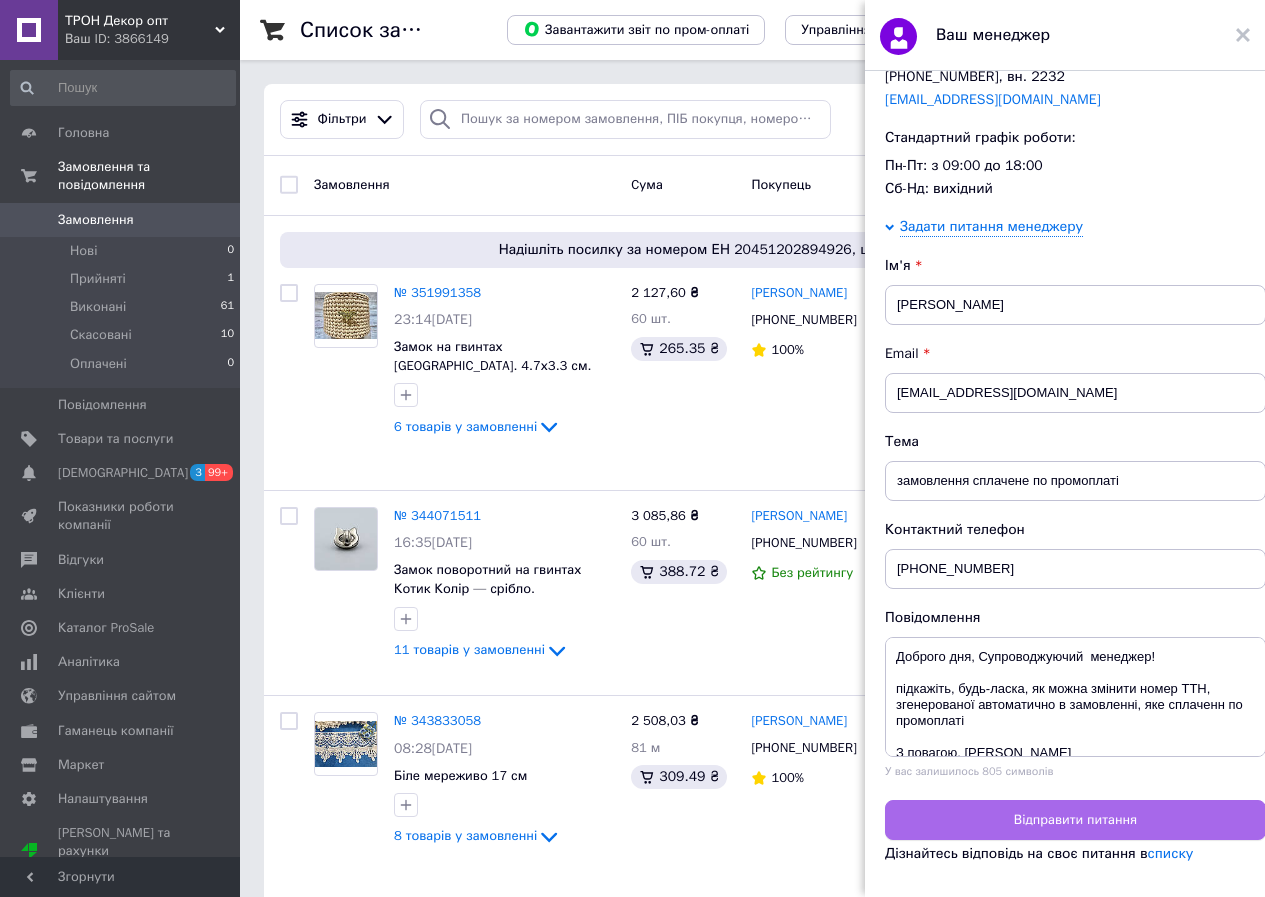 click on "Відправити питання" at bounding box center (1075, 820) 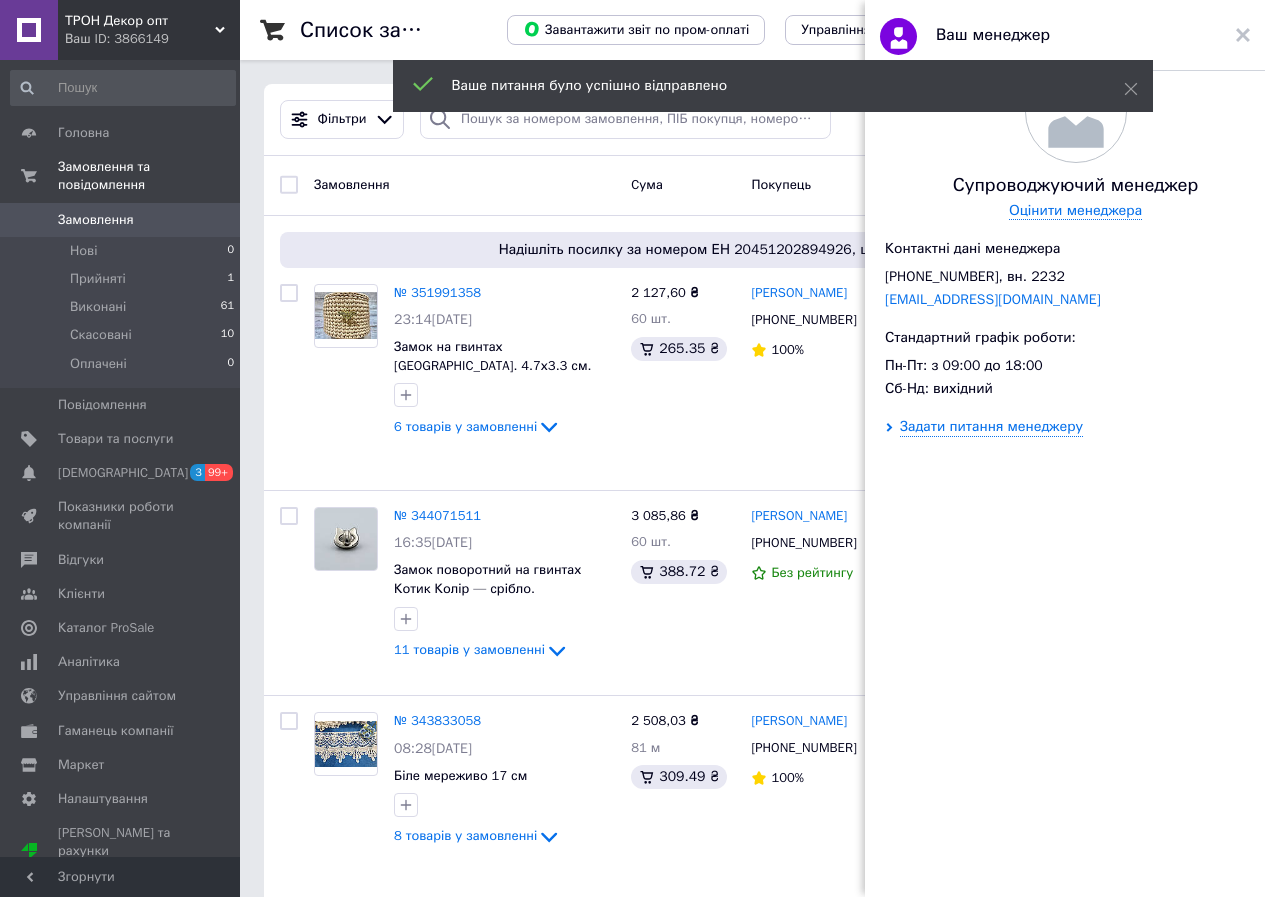 scroll, scrollTop: 0, scrollLeft: 0, axis: both 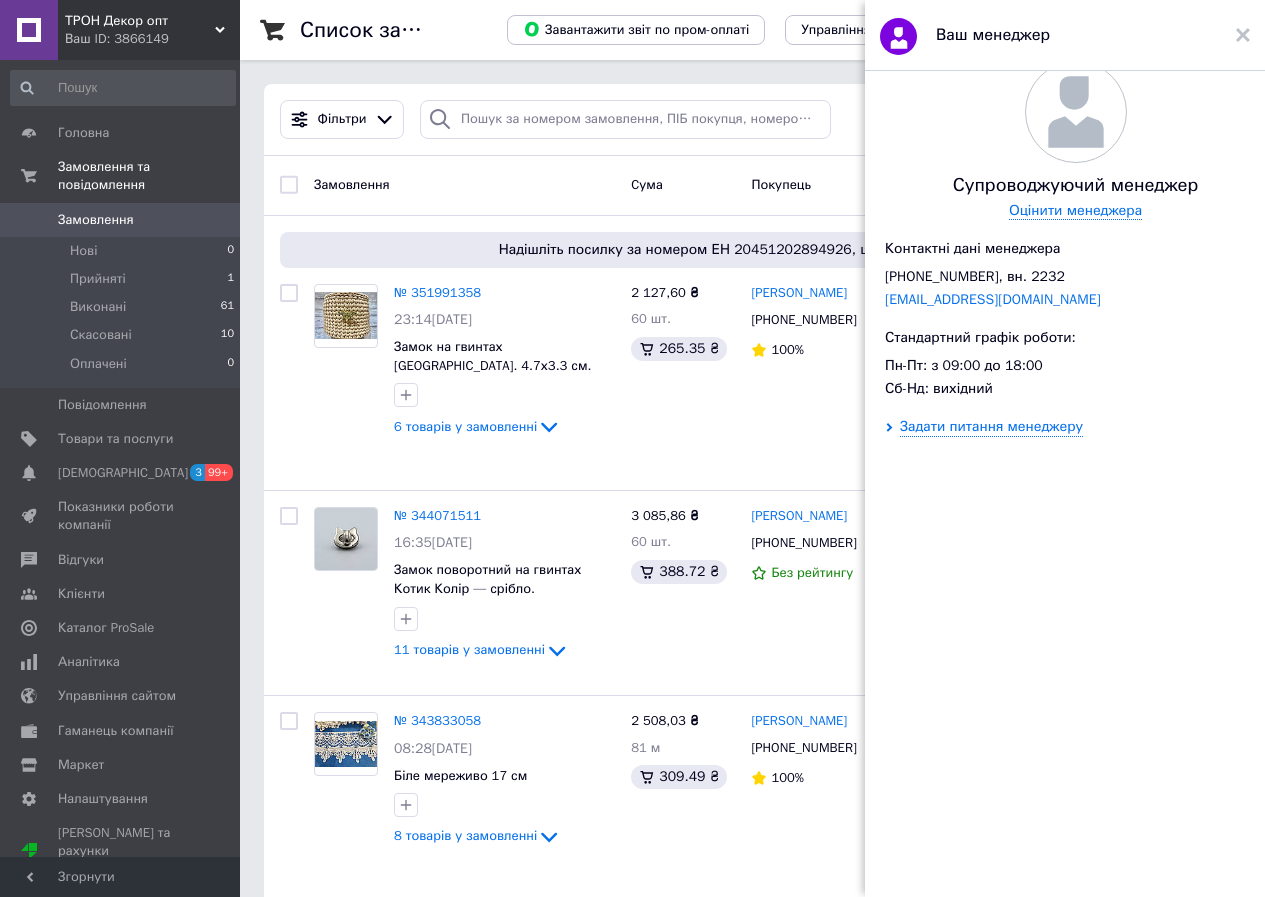 click on "Ваш менеджер" at bounding box center [1065, 35] 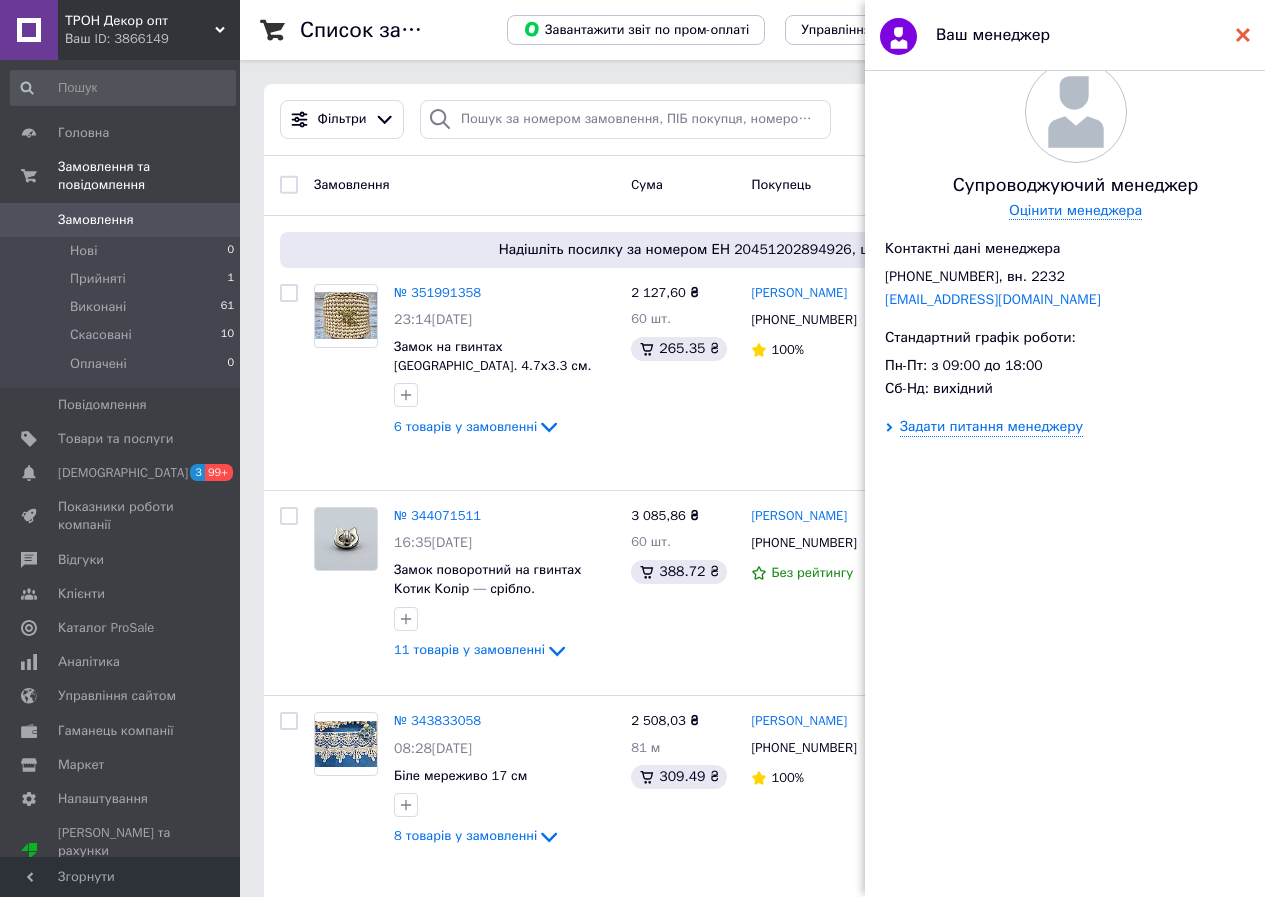 click 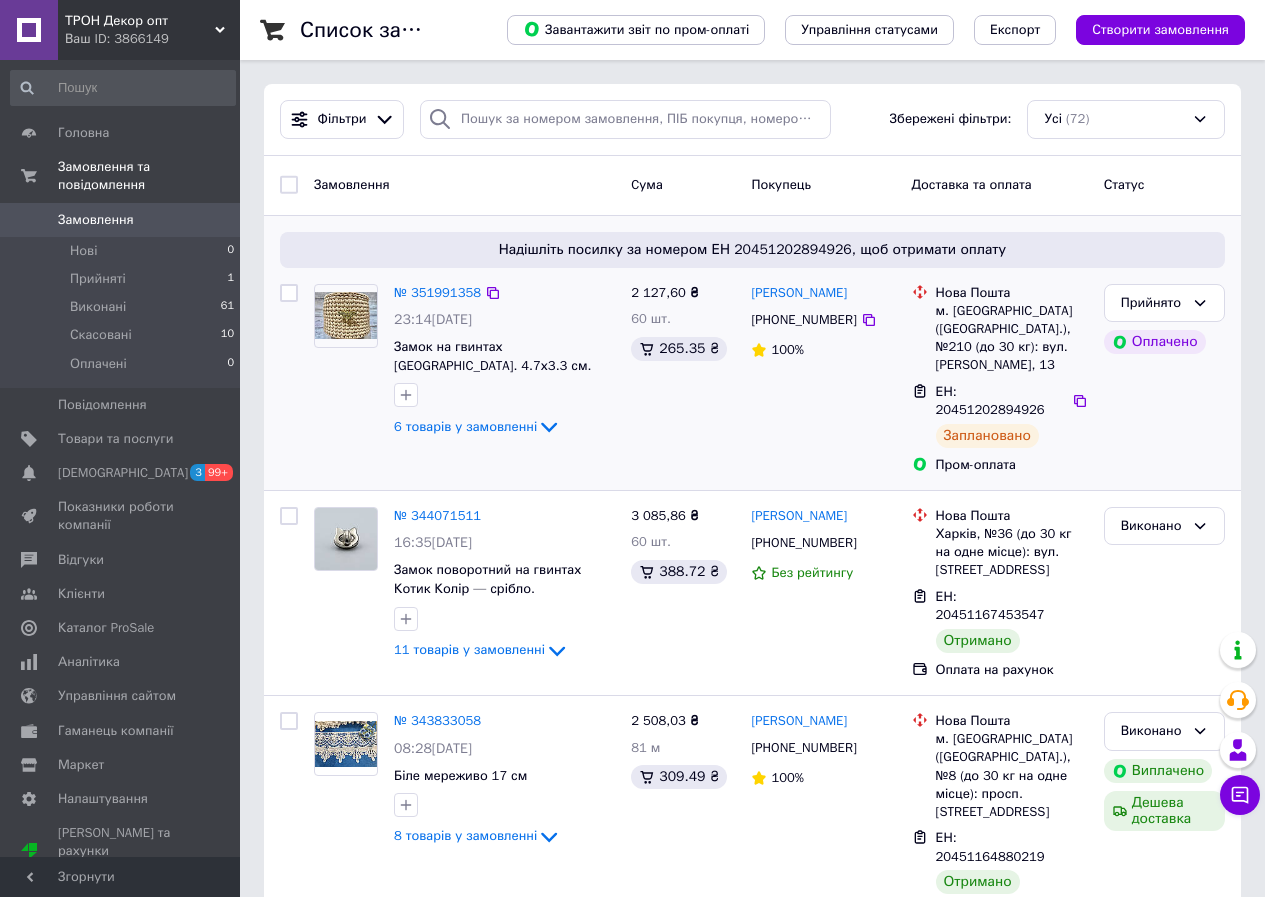 click 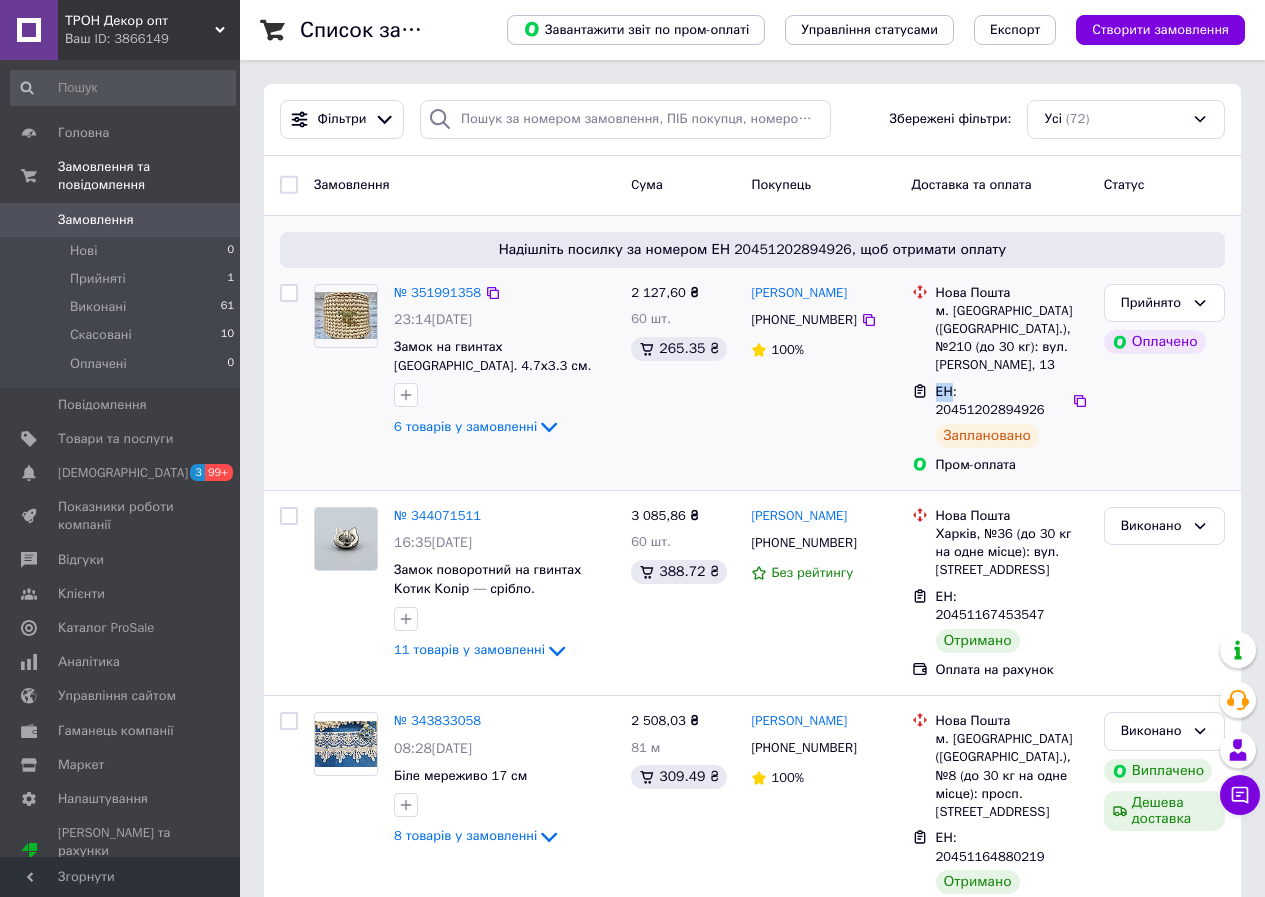 click 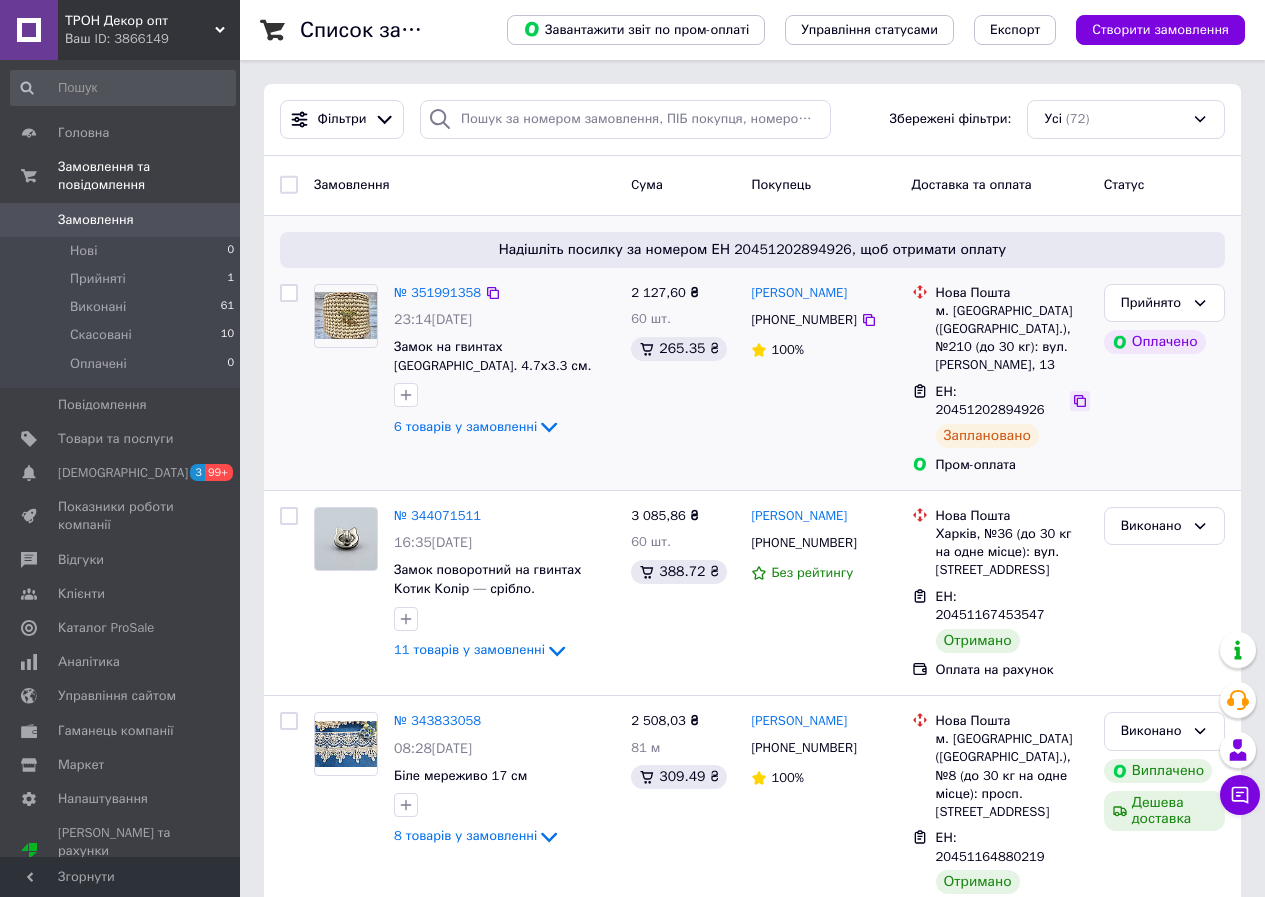click 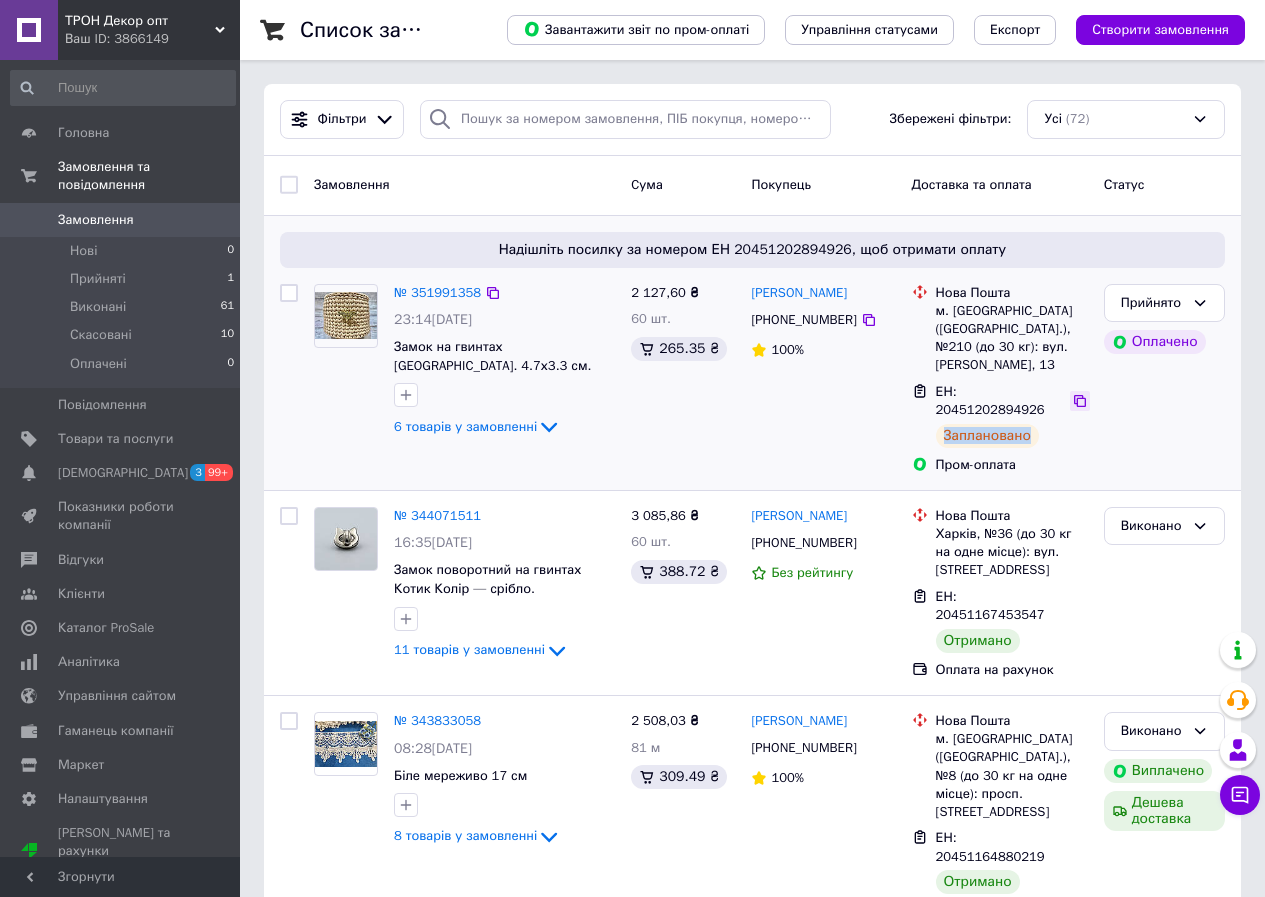 click 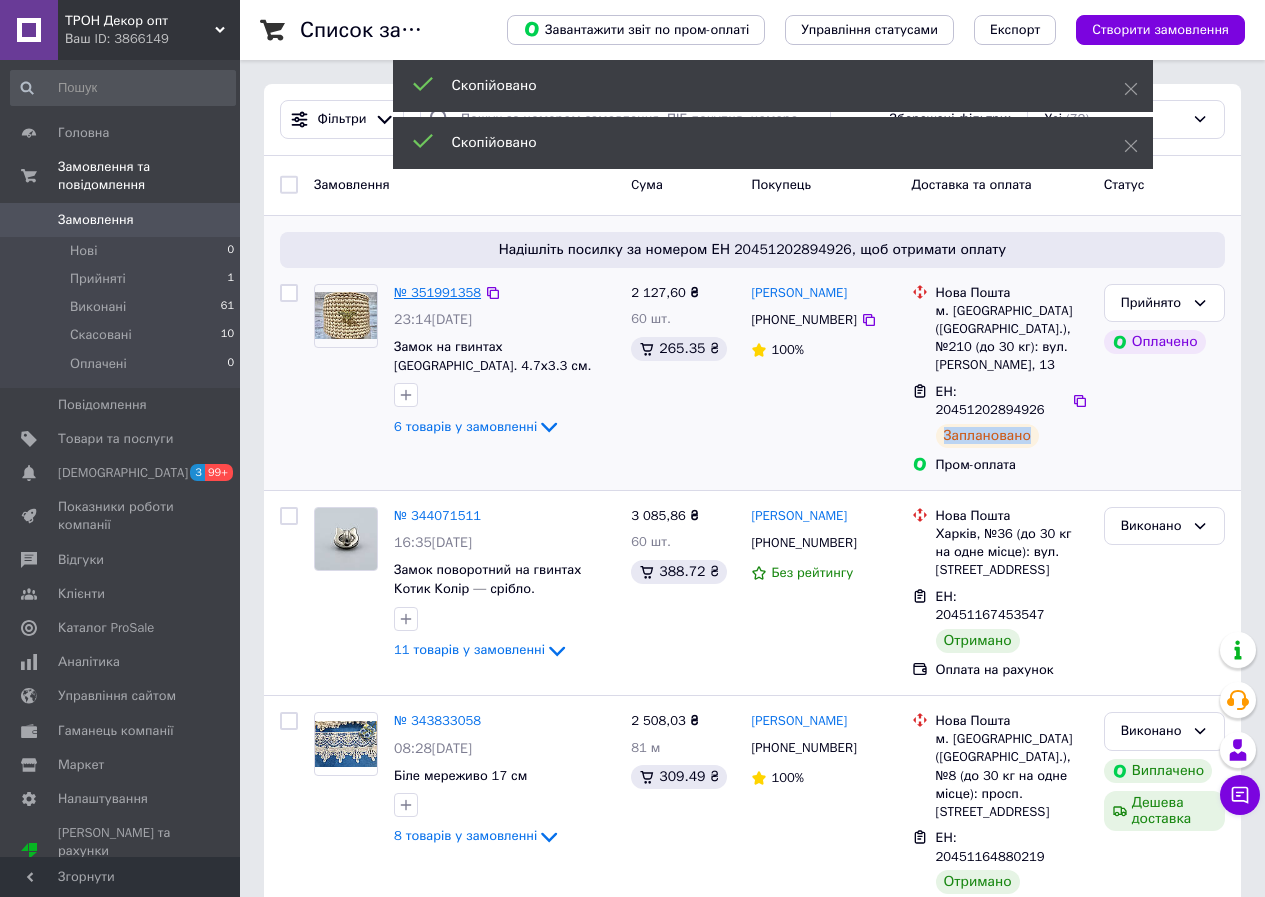 click on "№ 351991358" at bounding box center (437, 292) 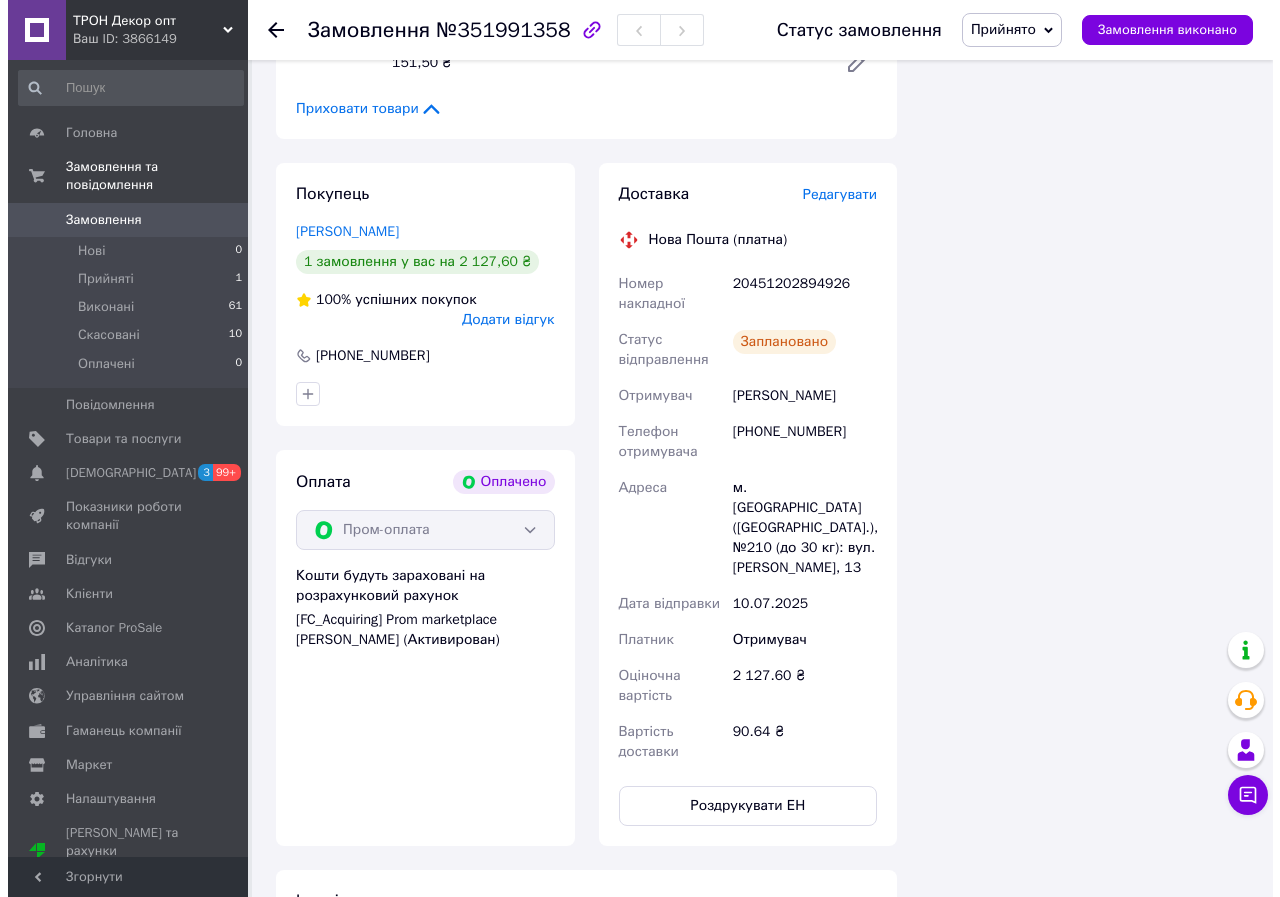 scroll, scrollTop: 1500, scrollLeft: 0, axis: vertical 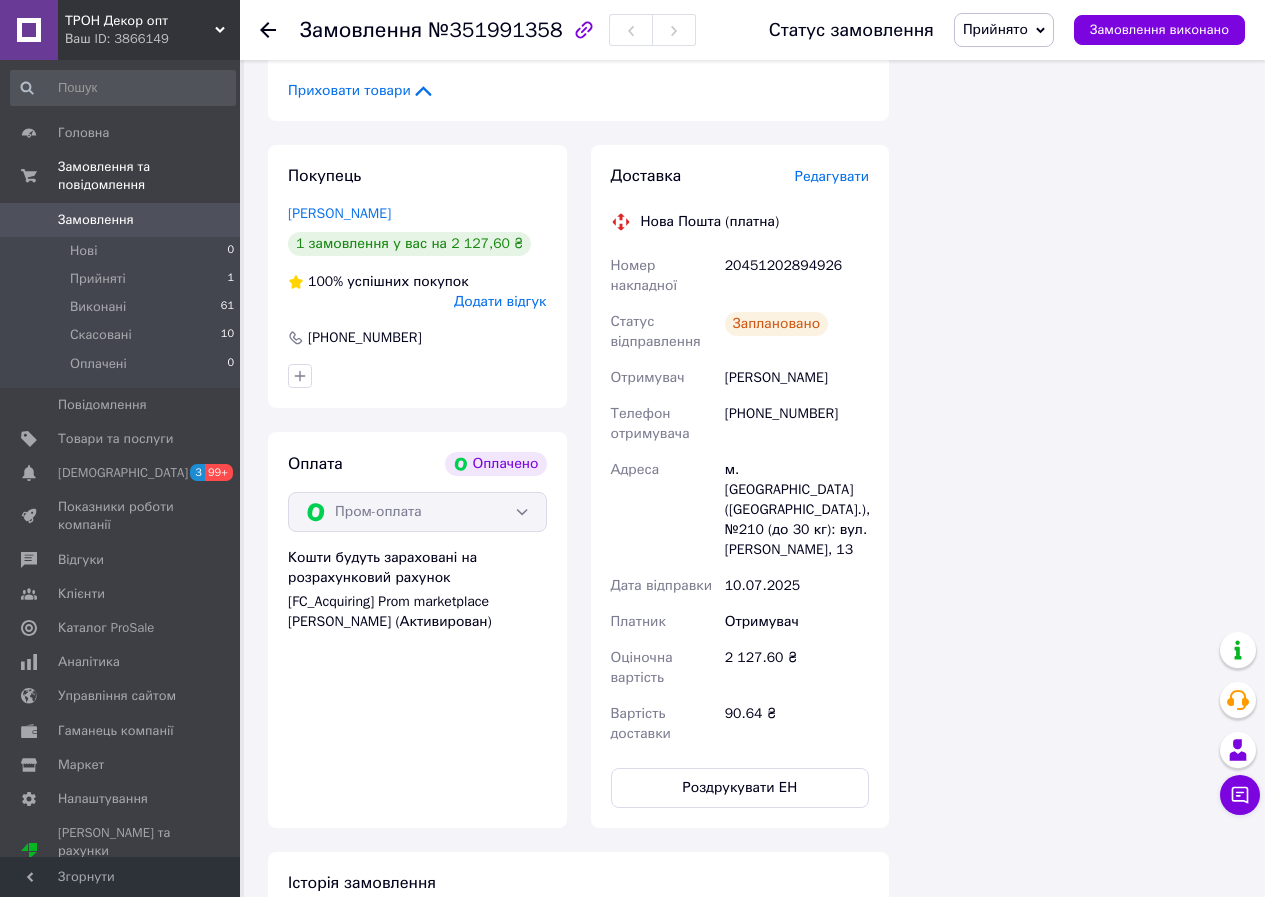 click on "Редагувати" at bounding box center (832, 176) 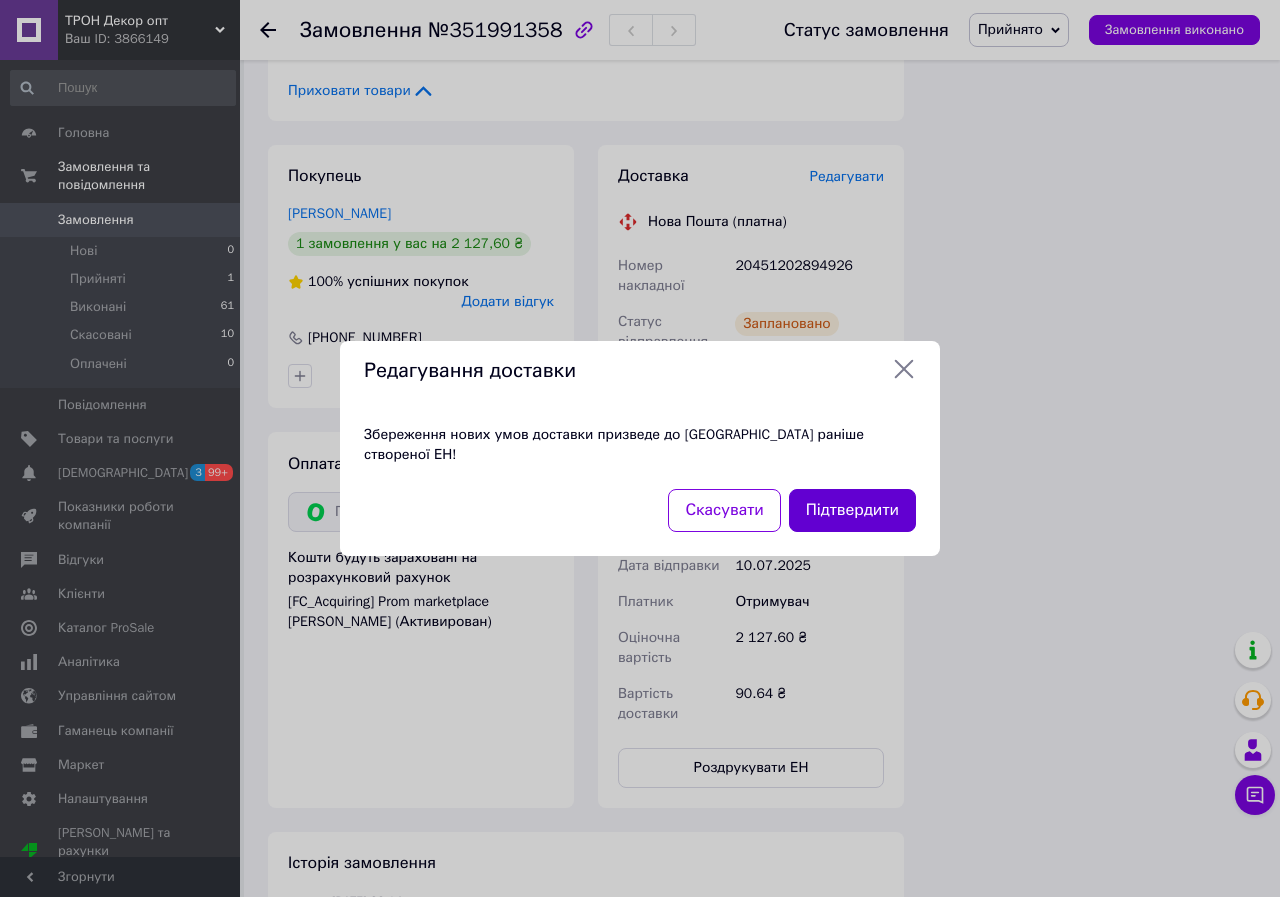 click on "Підтвердити" at bounding box center [852, 510] 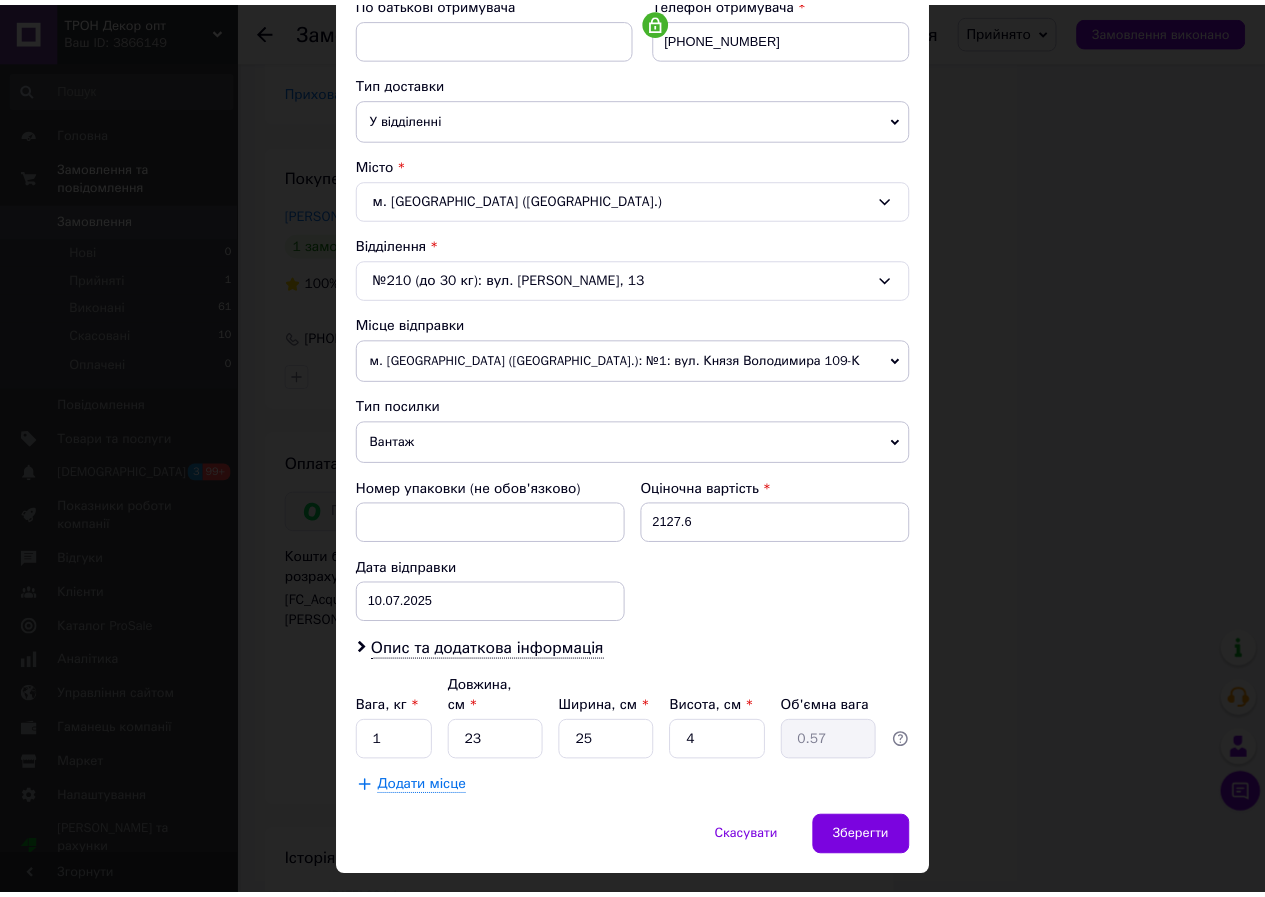 scroll, scrollTop: 431, scrollLeft: 0, axis: vertical 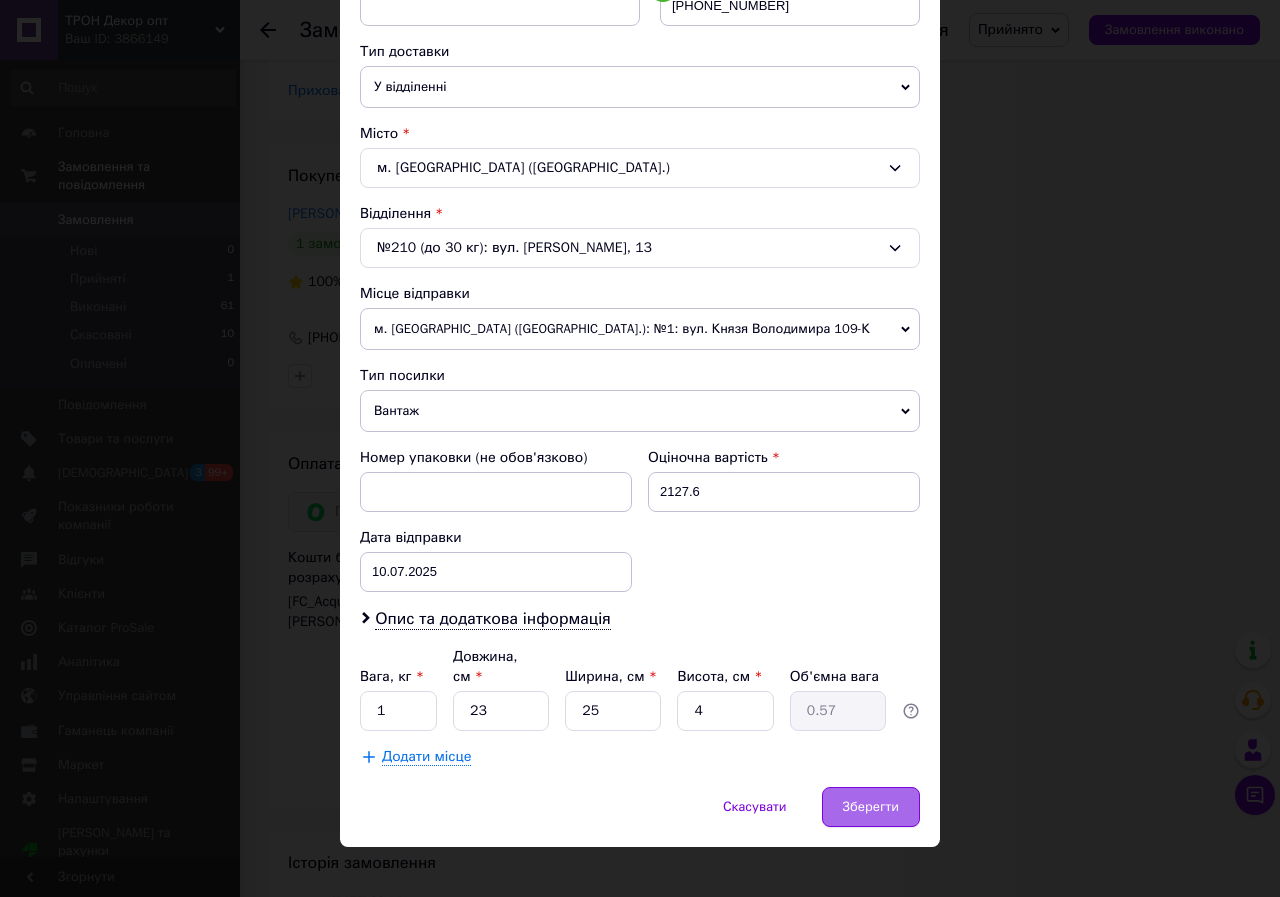 click on "Зберегти" at bounding box center (871, 807) 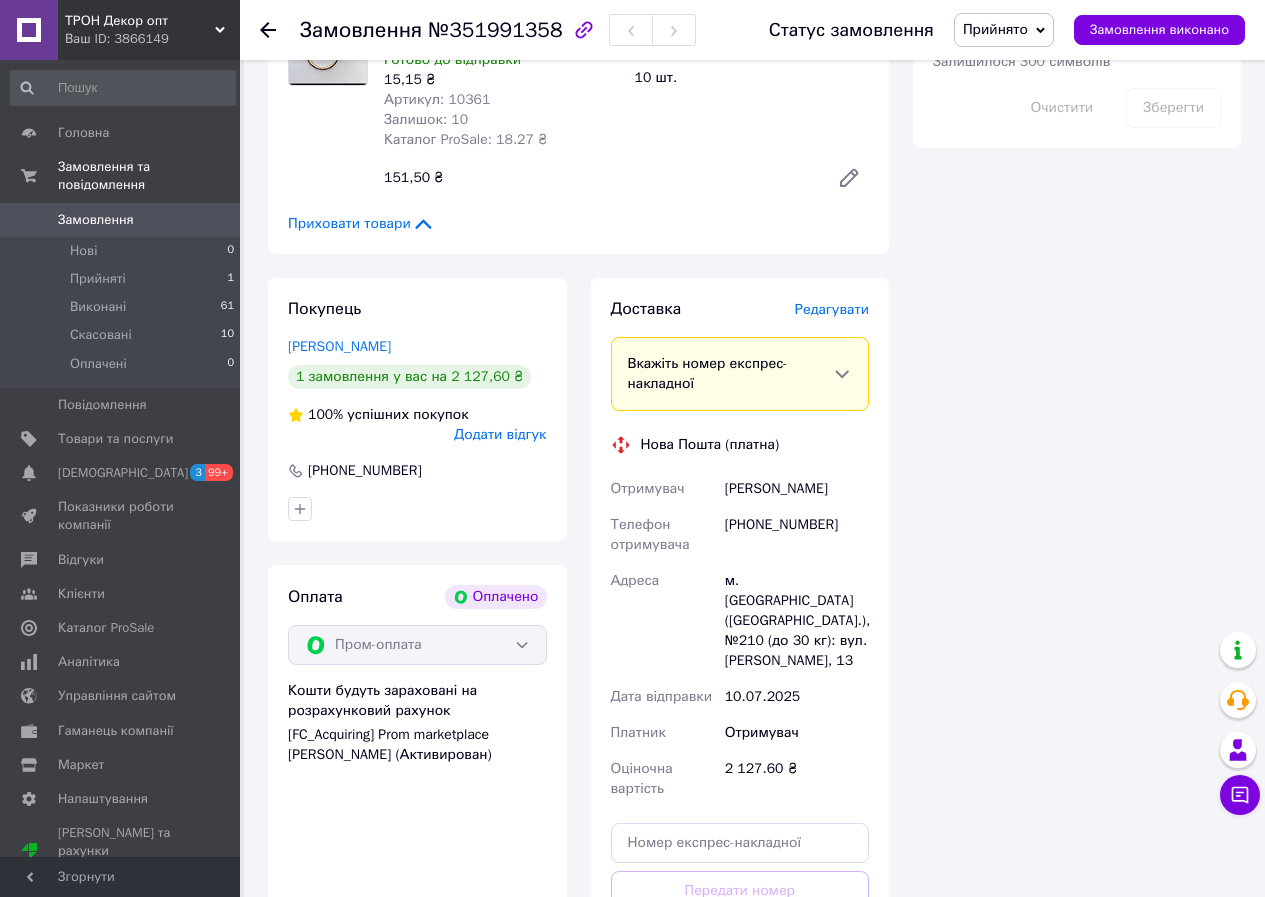 scroll, scrollTop: 1300, scrollLeft: 0, axis: vertical 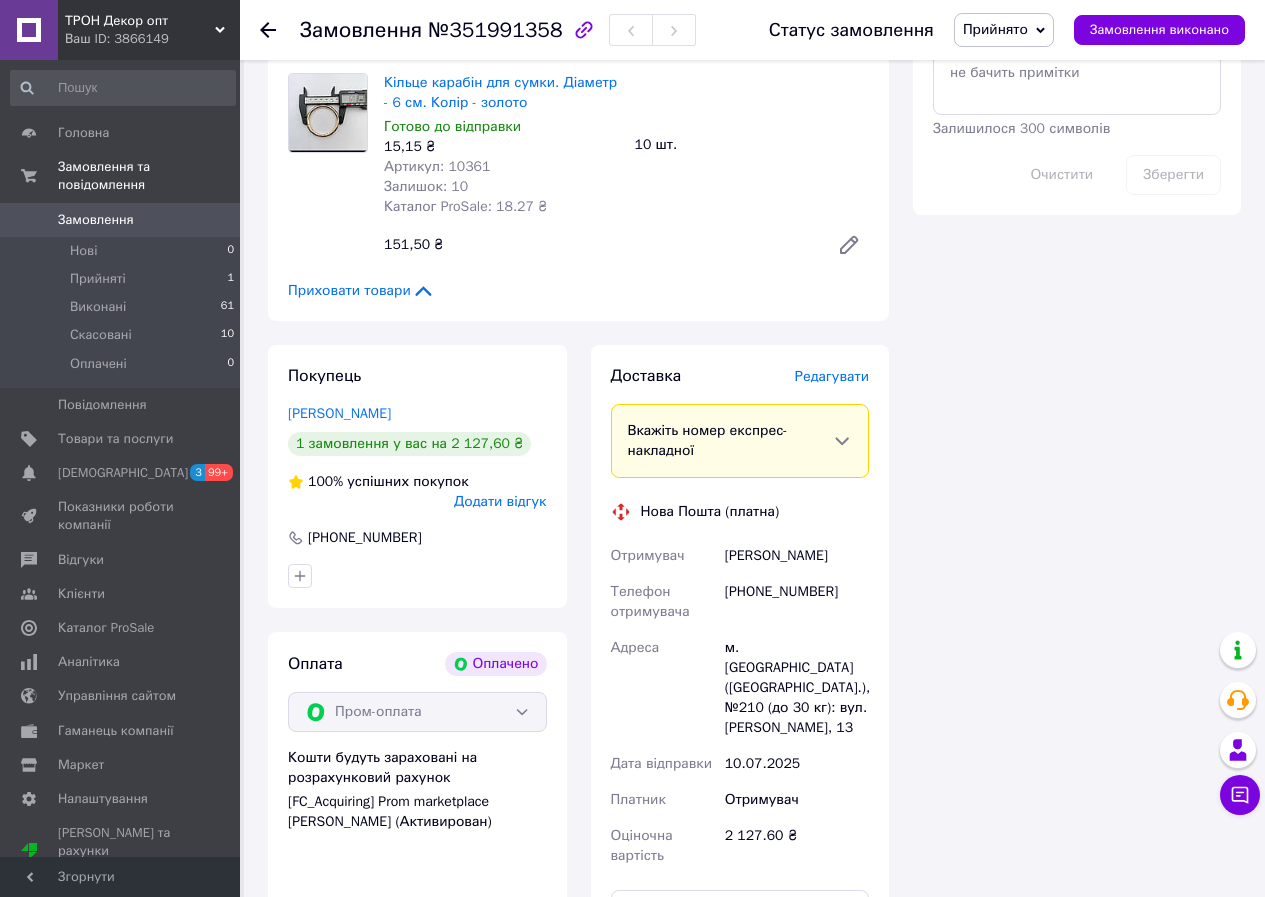 click 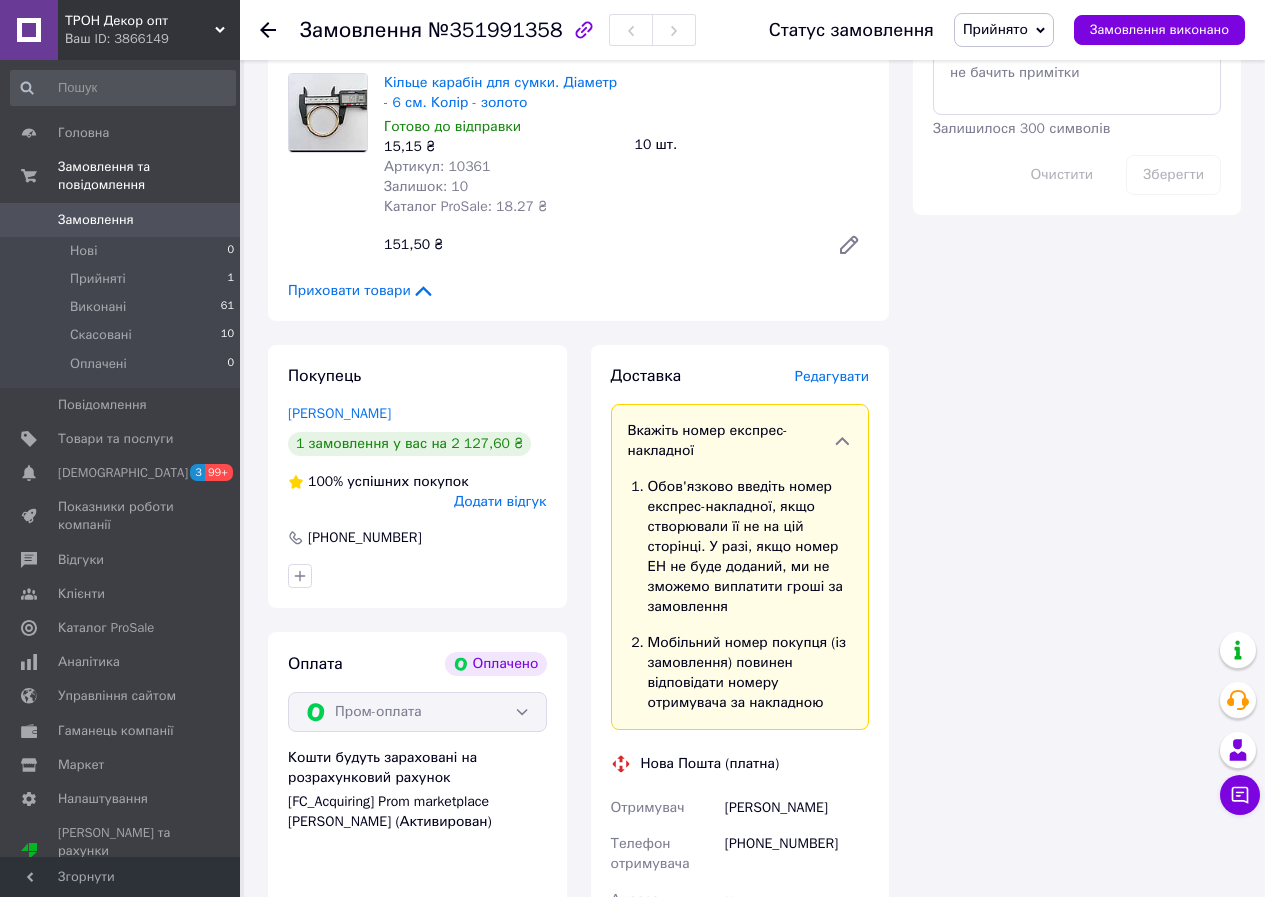 click on "Обов'язково введіть номер експрес-накладної,
якщо створювали її не на цій сторінці. У разі,
якщо номер ЕН не буде доданий, ми не зможемо
виплатити гроші за замовлення" at bounding box center (740, 547) 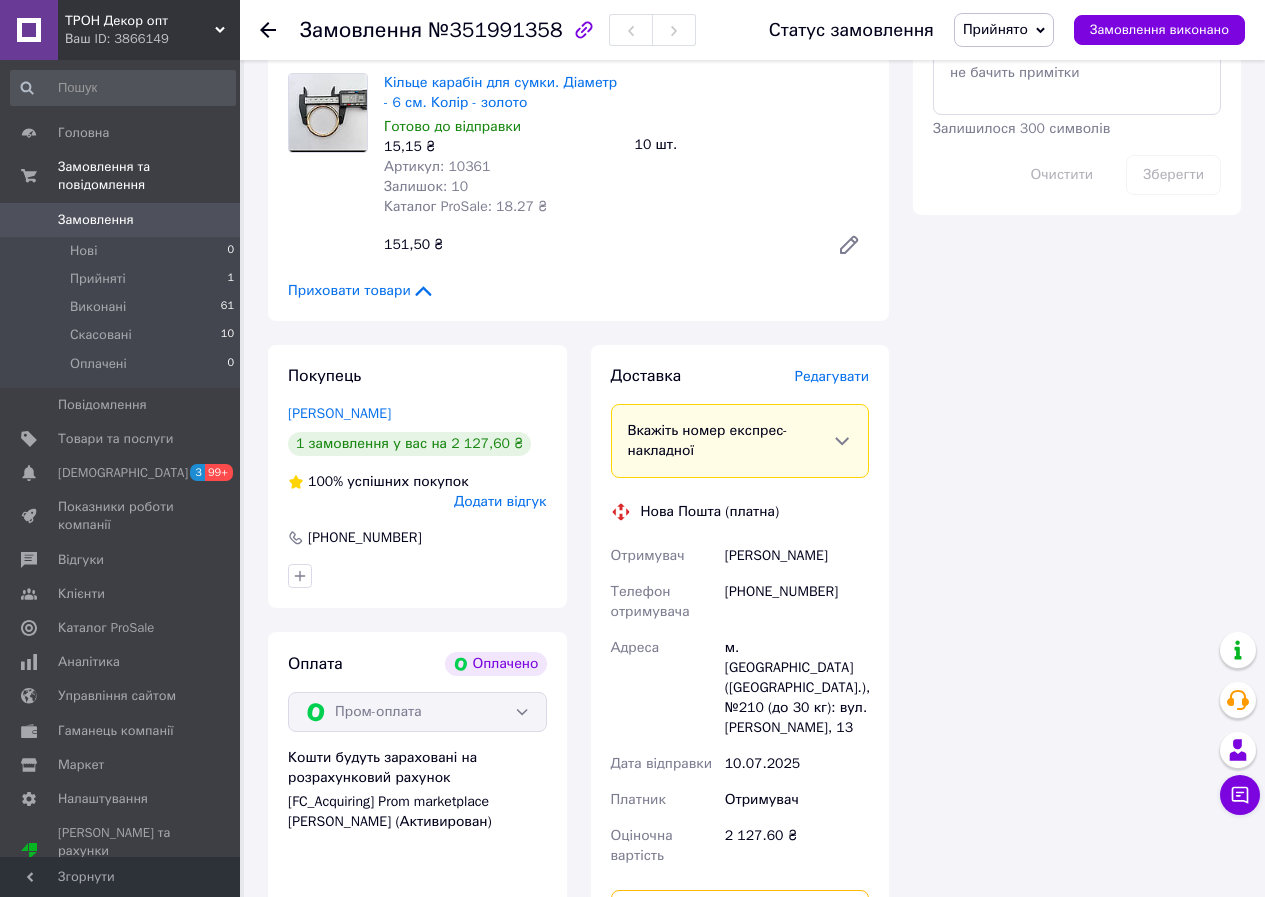 click at bounding box center [740, 910] 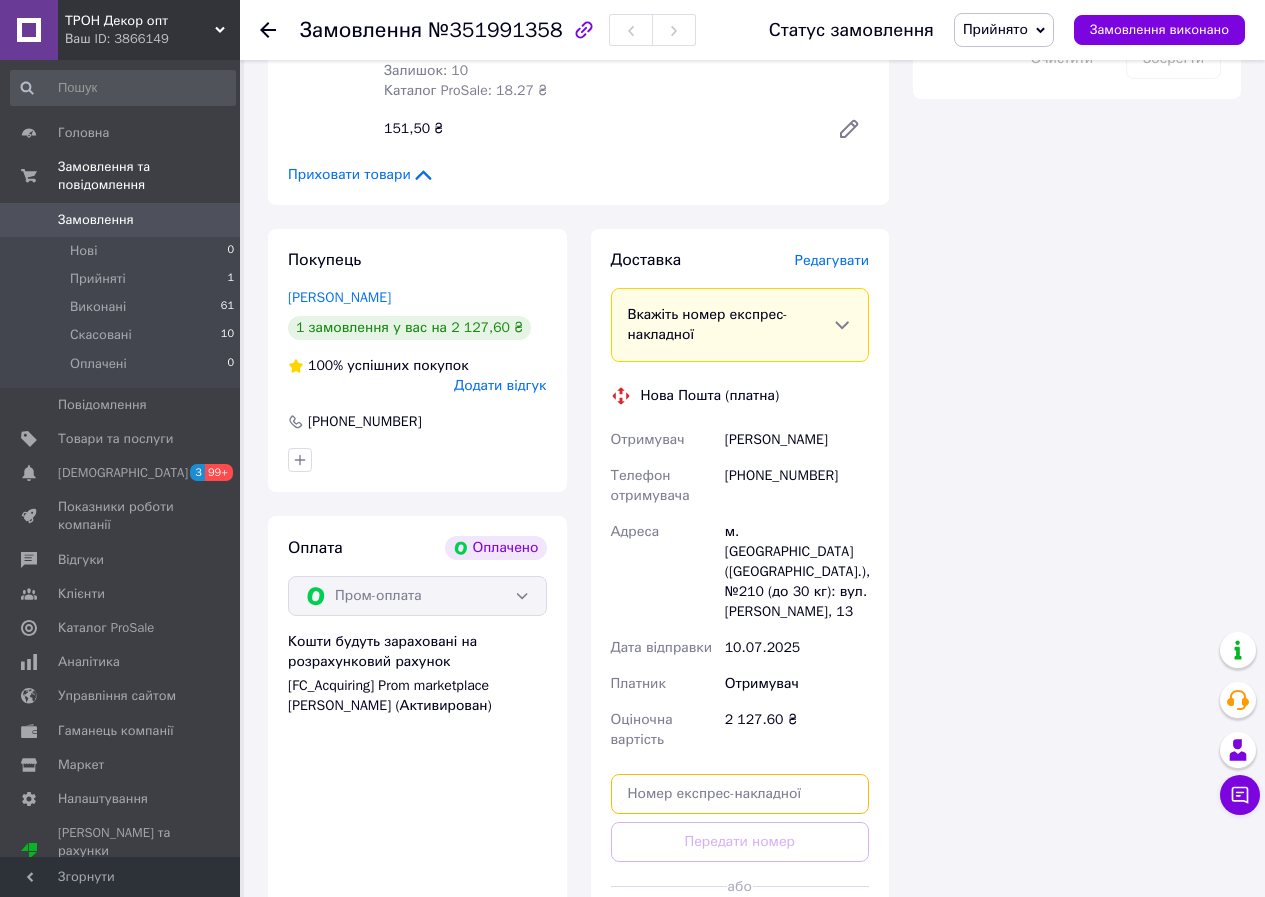 scroll, scrollTop: 1500, scrollLeft: 0, axis: vertical 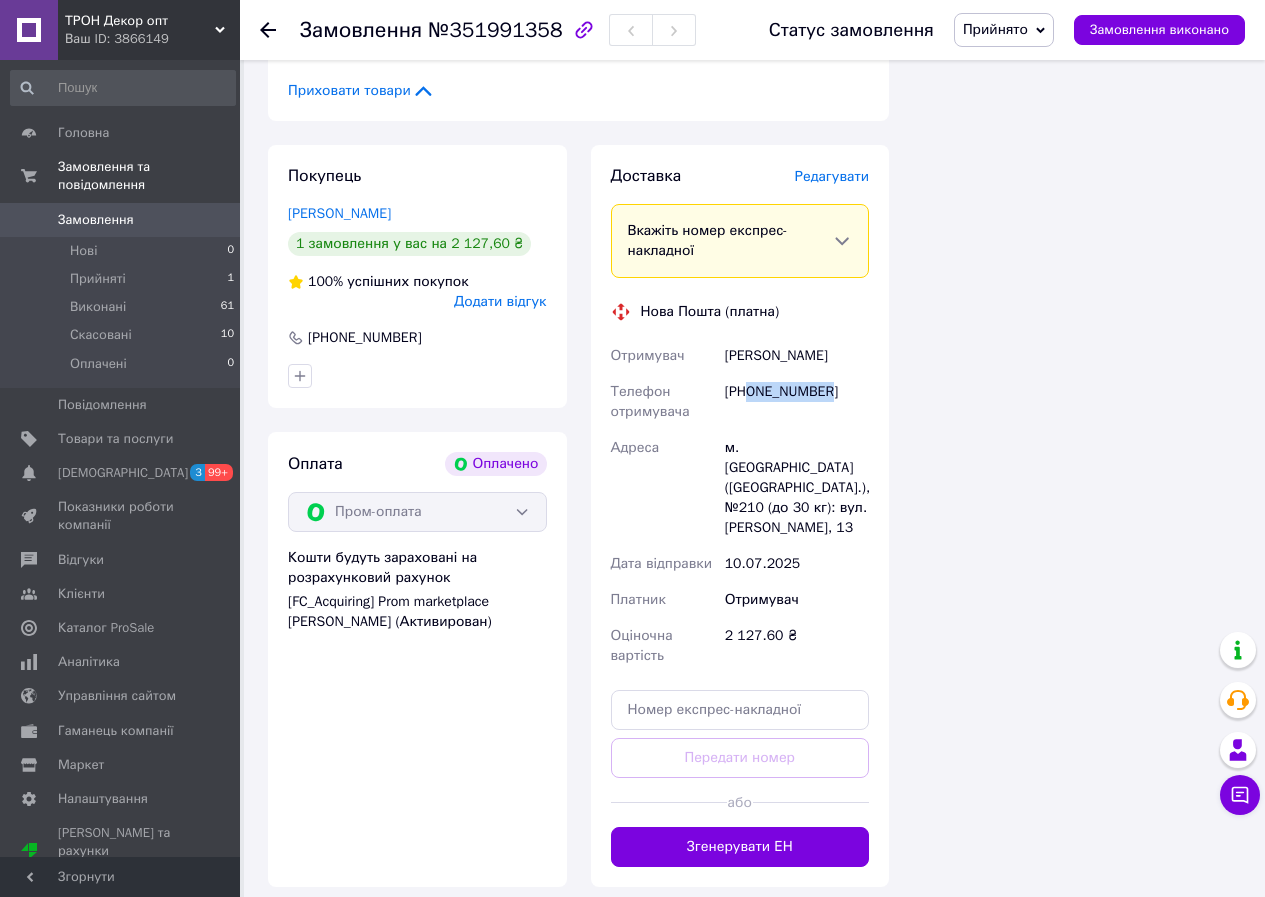 drag, startPoint x: 826, startPoint y: 354, endPoint x: 753, endPoint y: 354, distance: 73 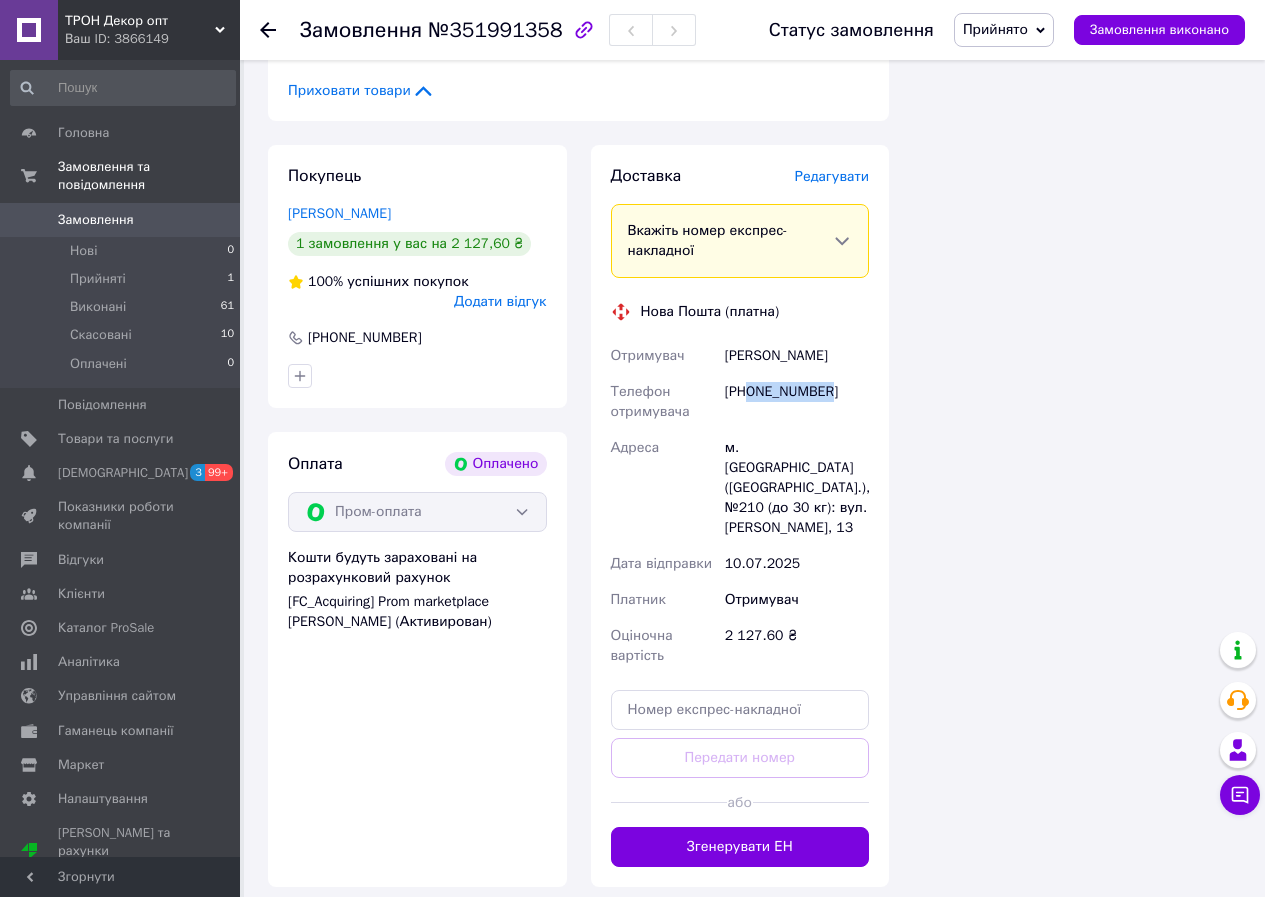 drag, startPoint x: 753, startPoint y: 354, endPoint x: 825, endPoint y: 354, distance: 72 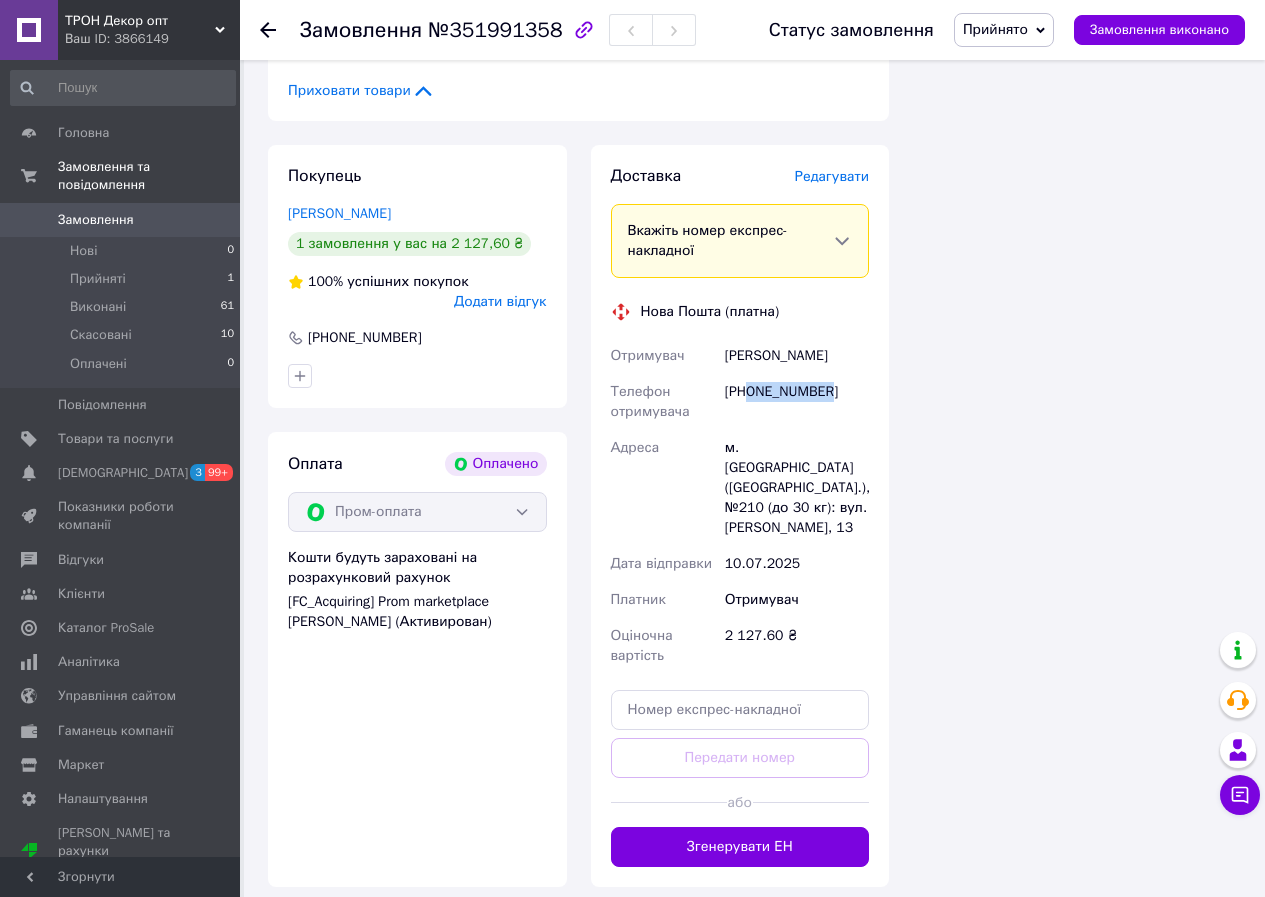 drag, startPoint x: 828, startPoint y: 344, endPoint x: 751, endPoint y: 344, distance: 77 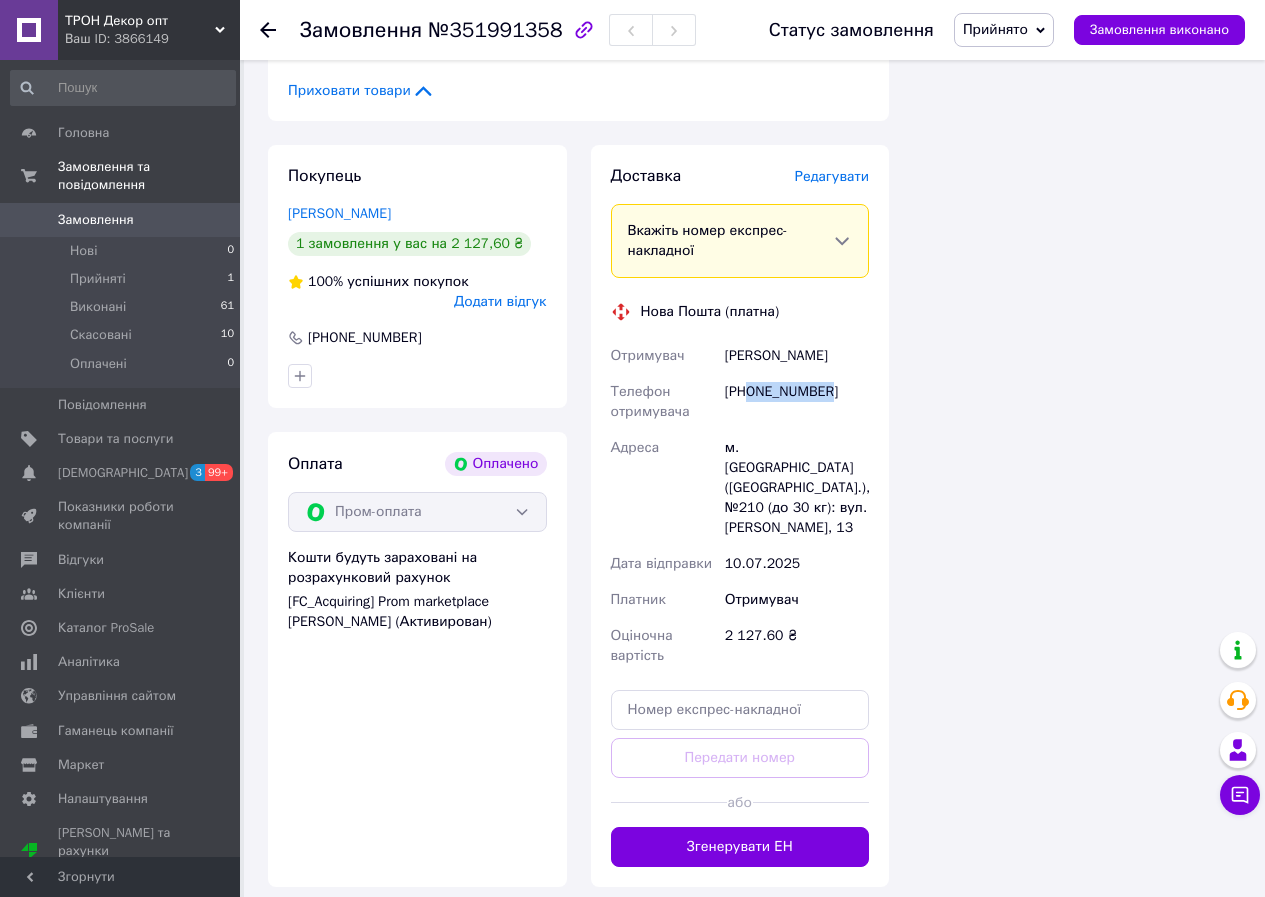 copy on "0662194607" 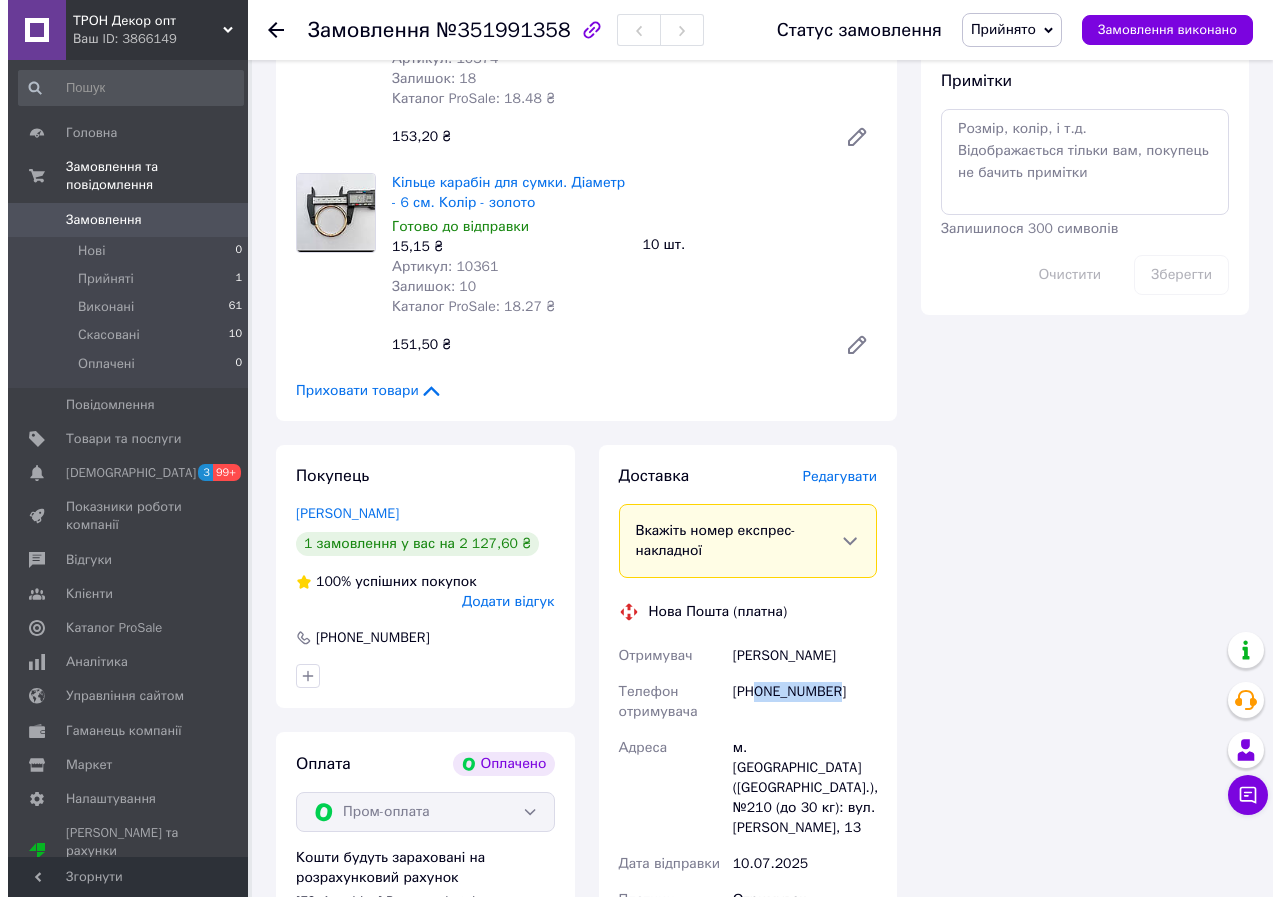 scroll, scrollTop: 1300, scrollLeft: 0, axis: vertical 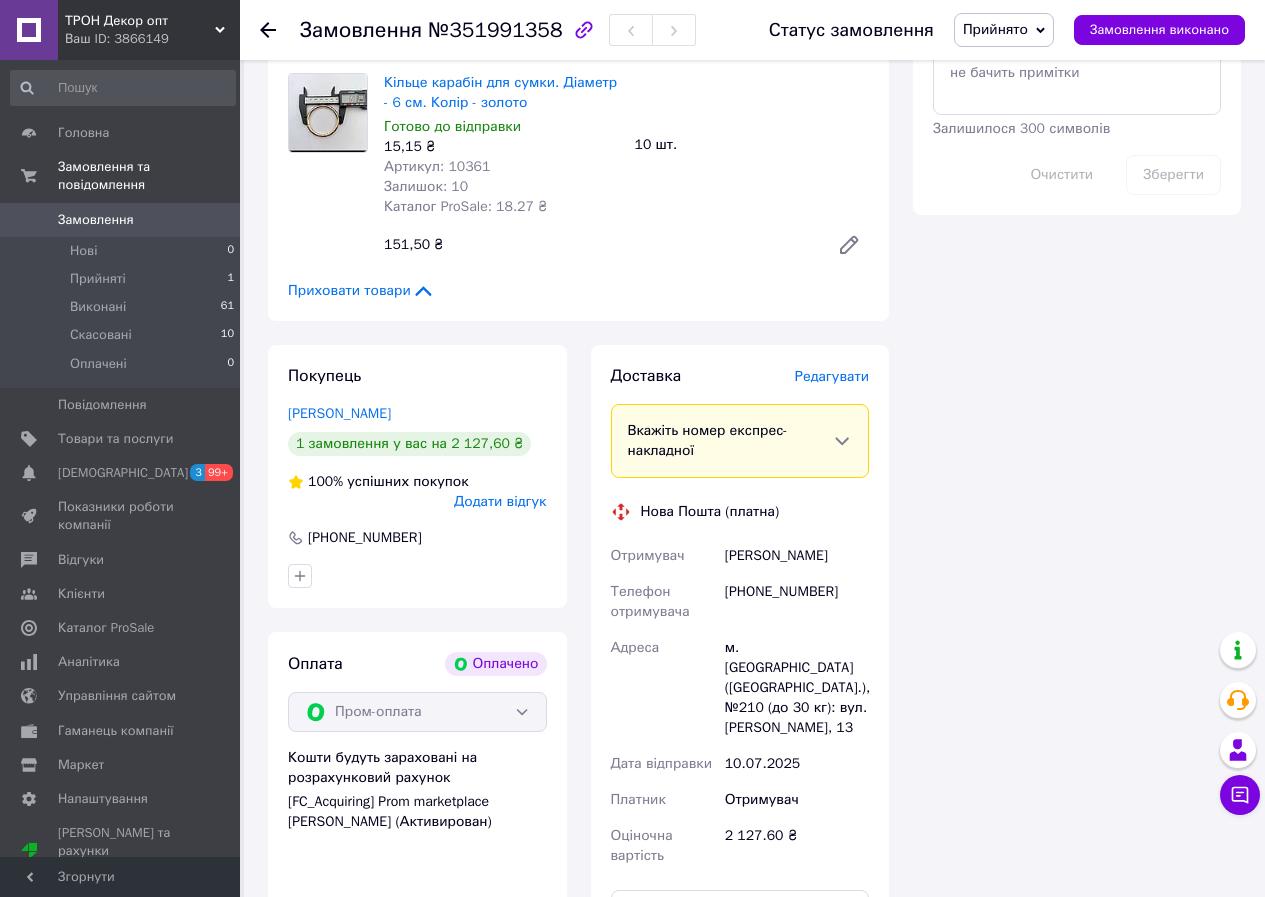 click on "Редагувати" at bounding box center [832, 376] 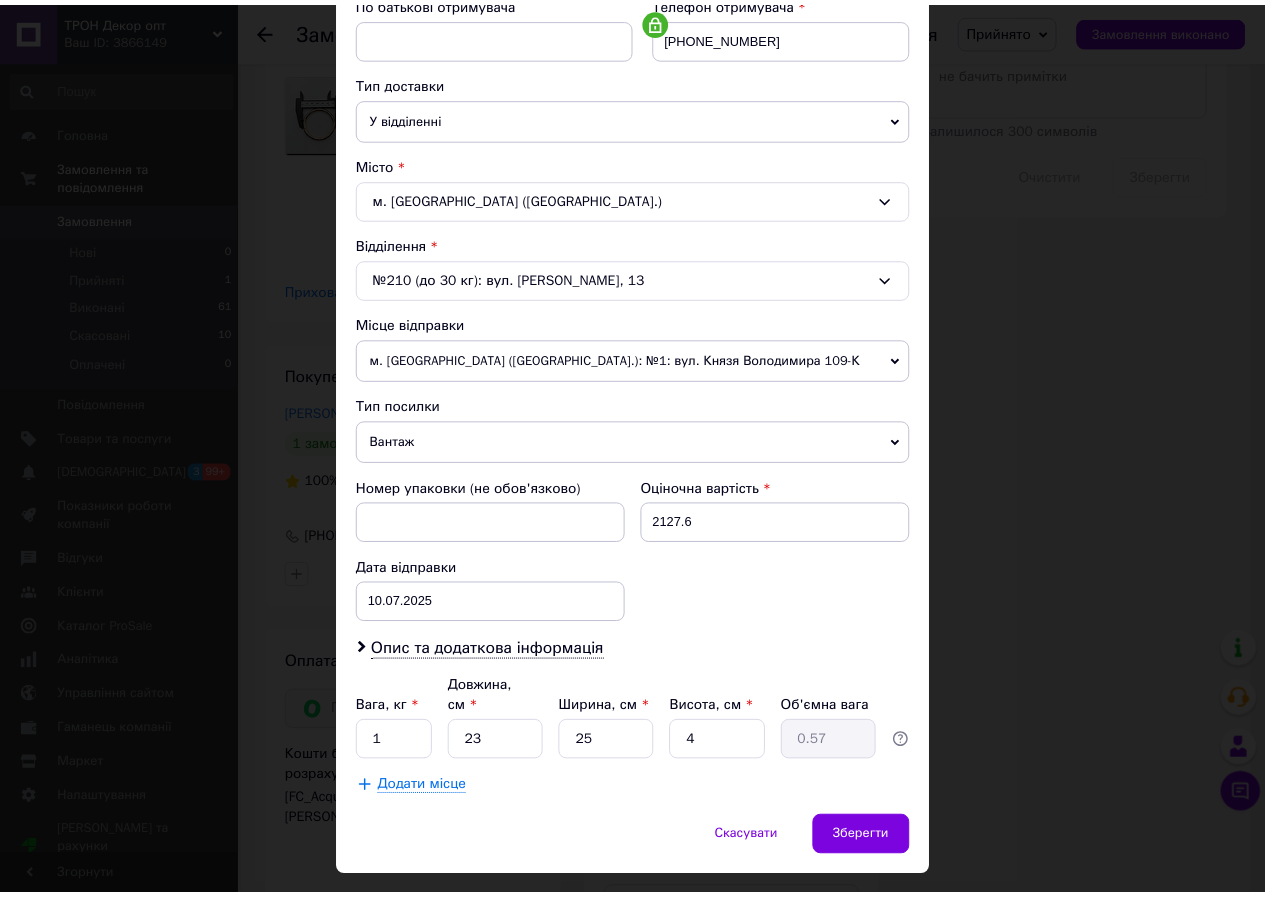 scroll, scrollTop: 431, scrollLeft: 0, axis: vertical 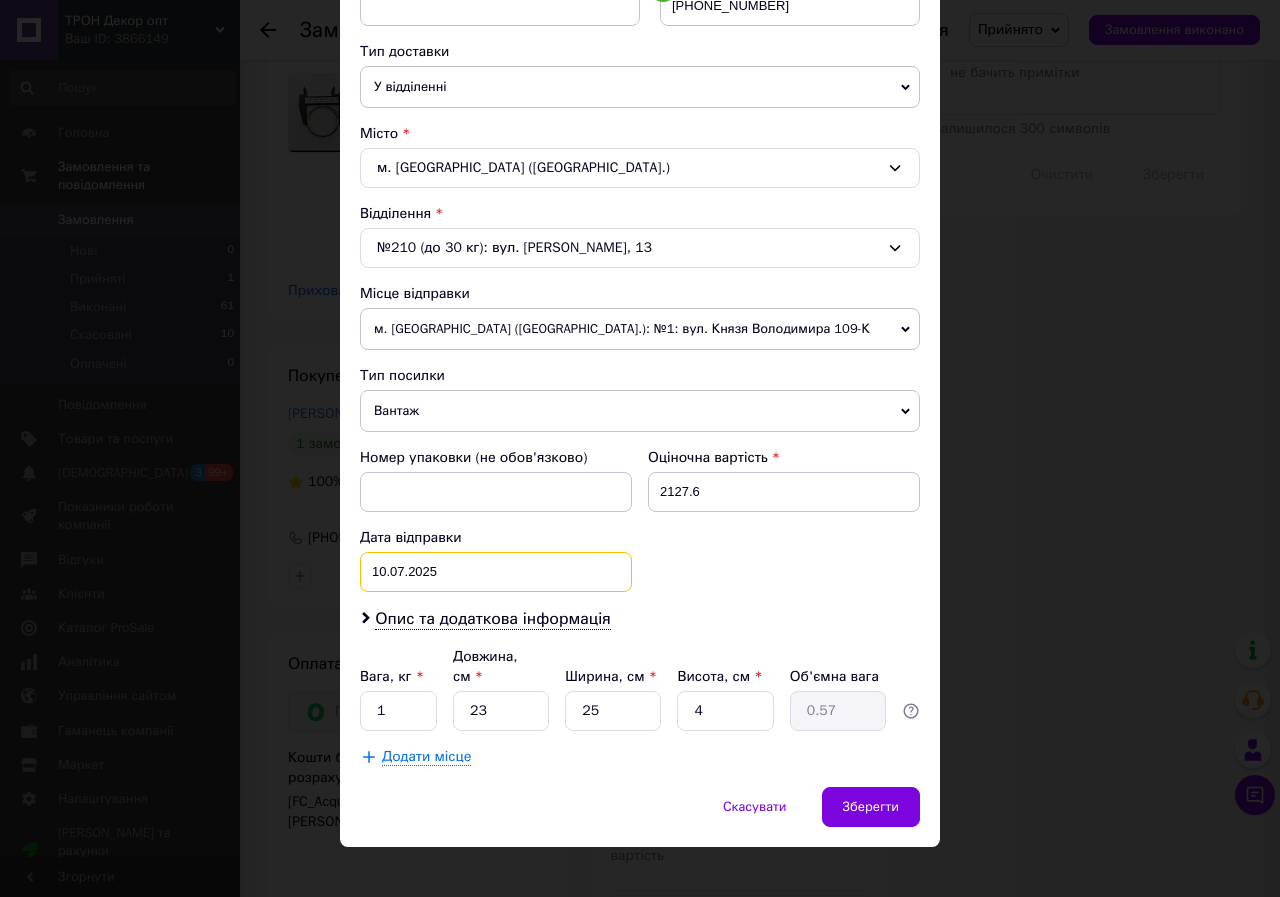click on "10.07.2025 < 2025 > < Июль > Пн Вт Ср Чт Пт Сб Вс 30 1 2 3 4 5 6 7 8 9 10 11 12 13 14 15 16 17 18 19 20 21 22 23 24 25 26 27 28 29 30 31 1 2 3 4 5 6 7 8 9 10" at bounding box center (496, 572) 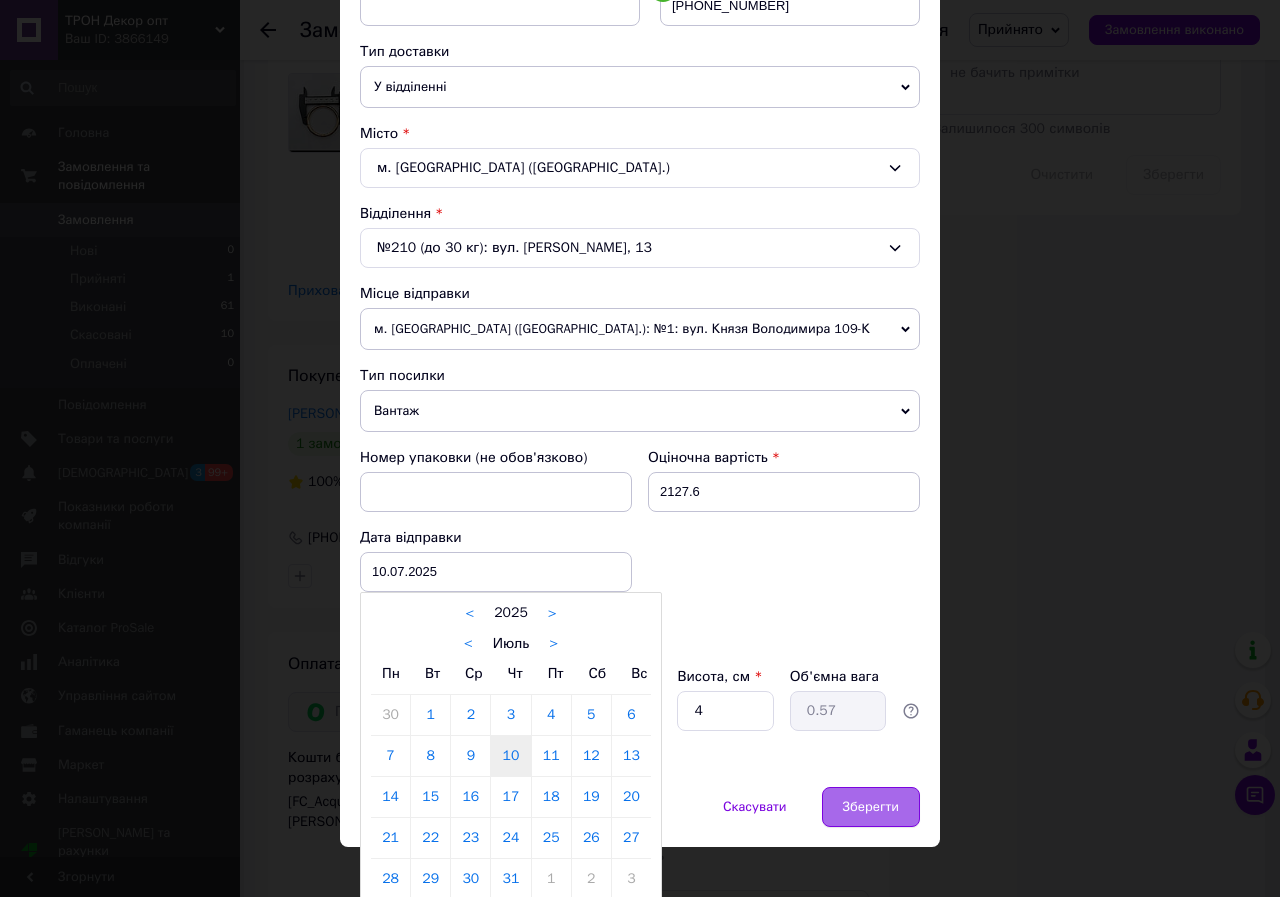 click on "Зберегти" at bounding box center [871, 807] 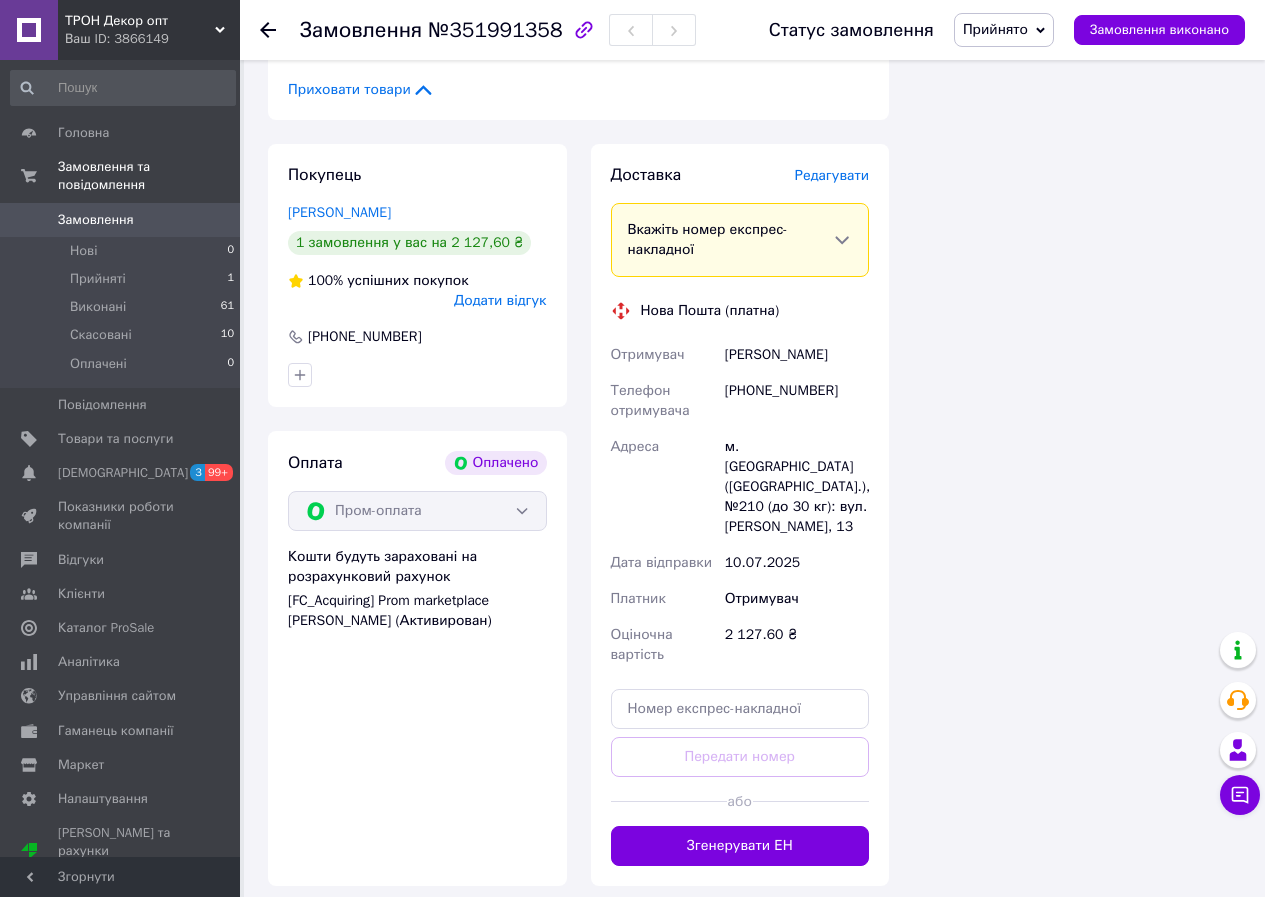 scroll, scrollTop: 1600, scrollLeft: 0, axis: vertical 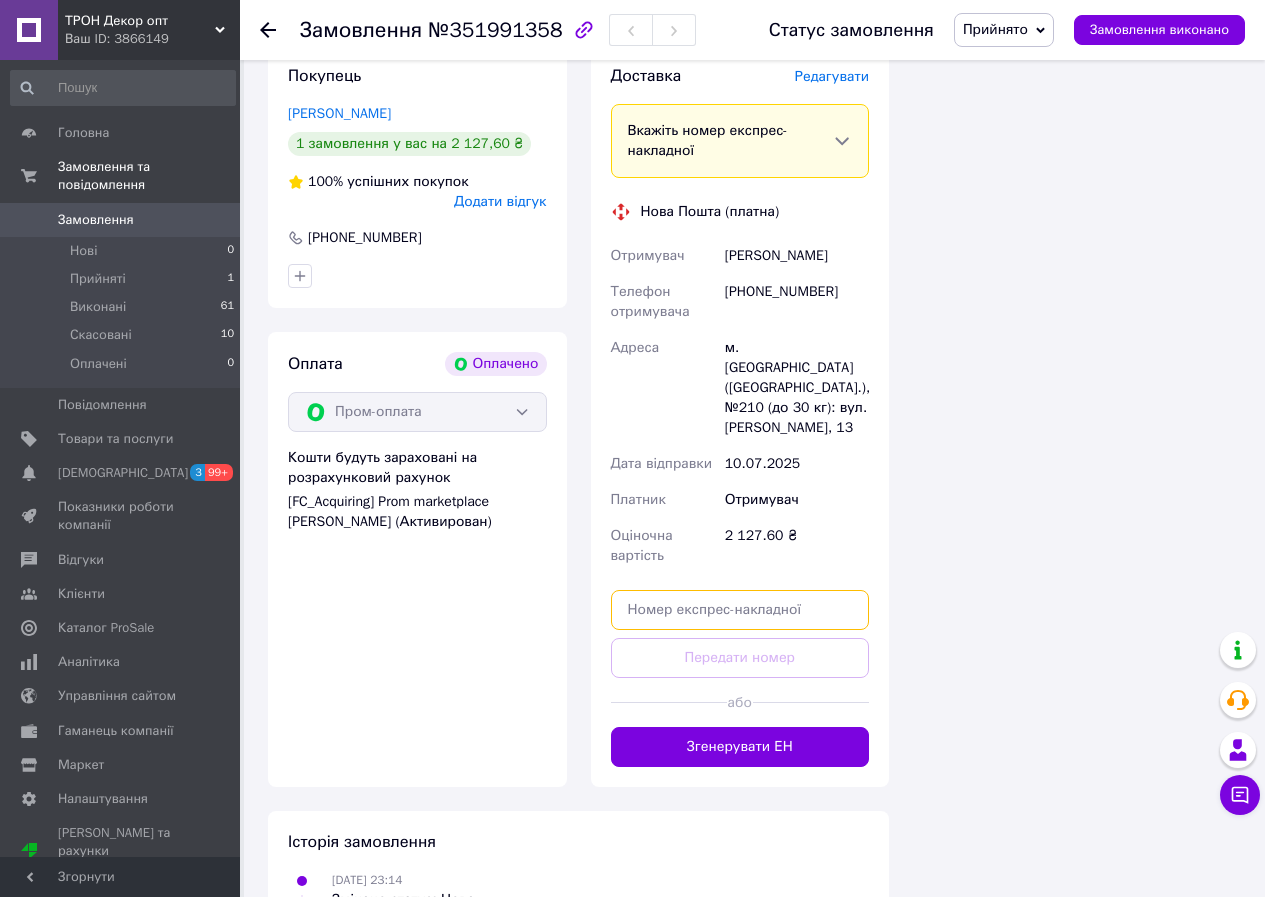 click at bounding box center (740, 610) 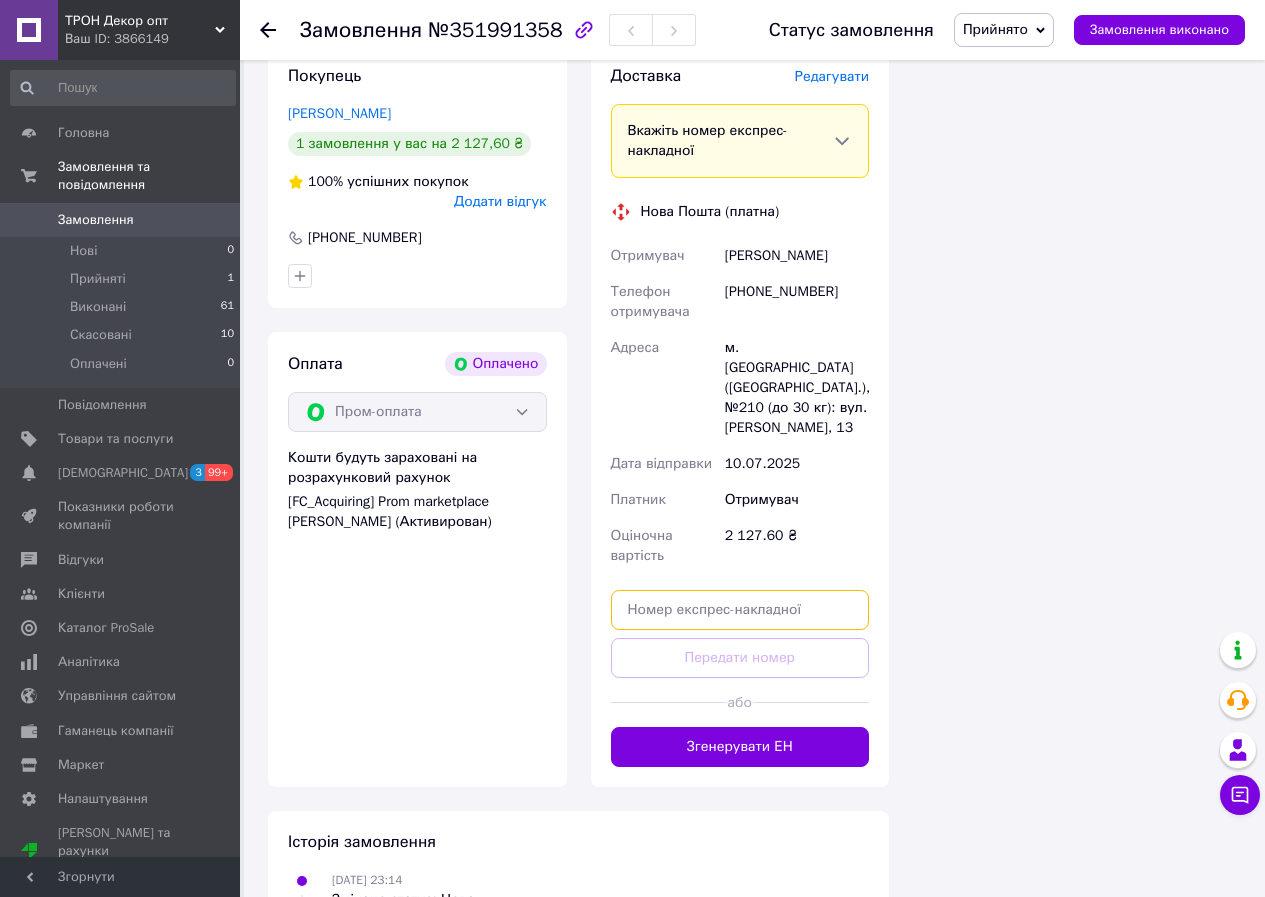 paste on "20451203106866" 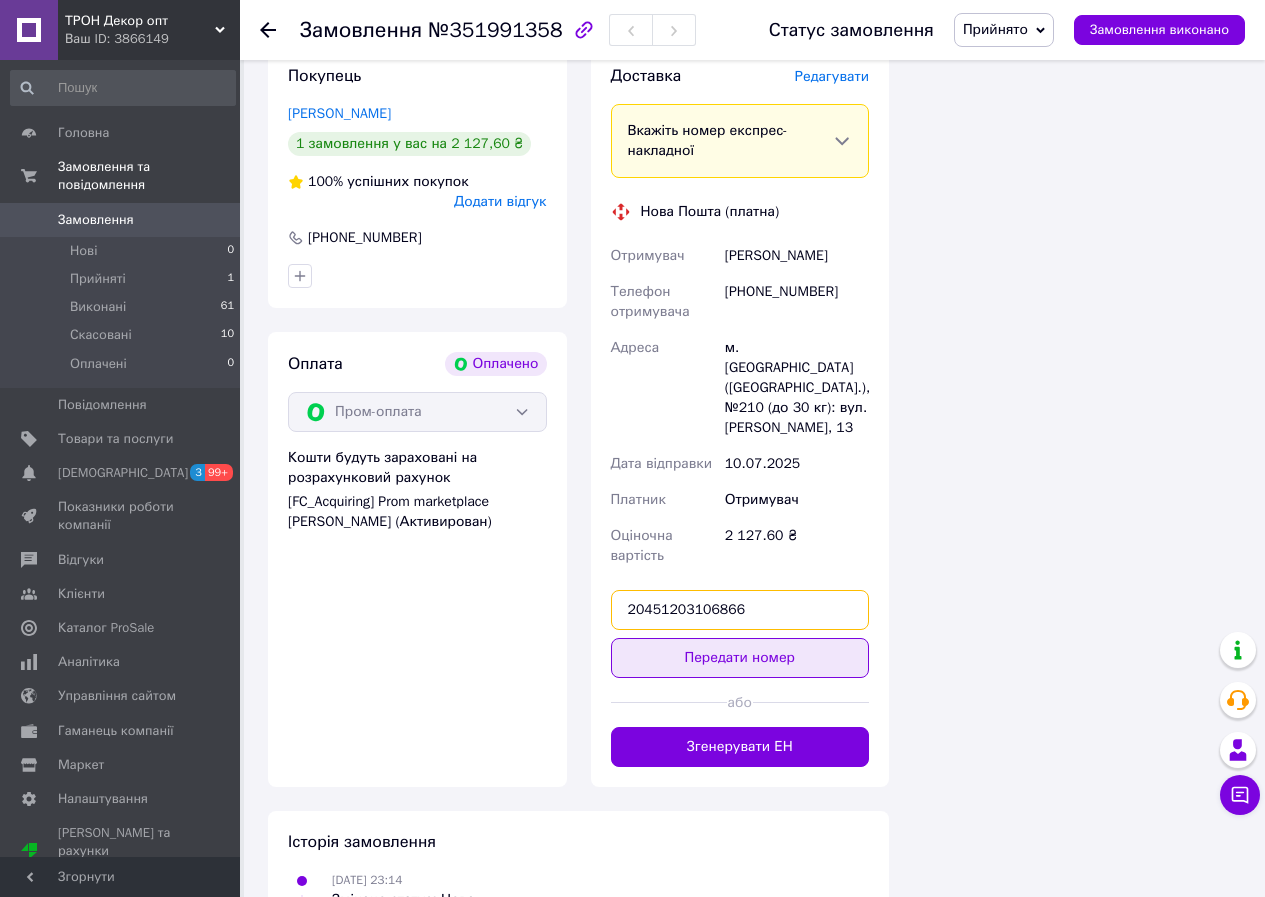 type on "20451203106866" 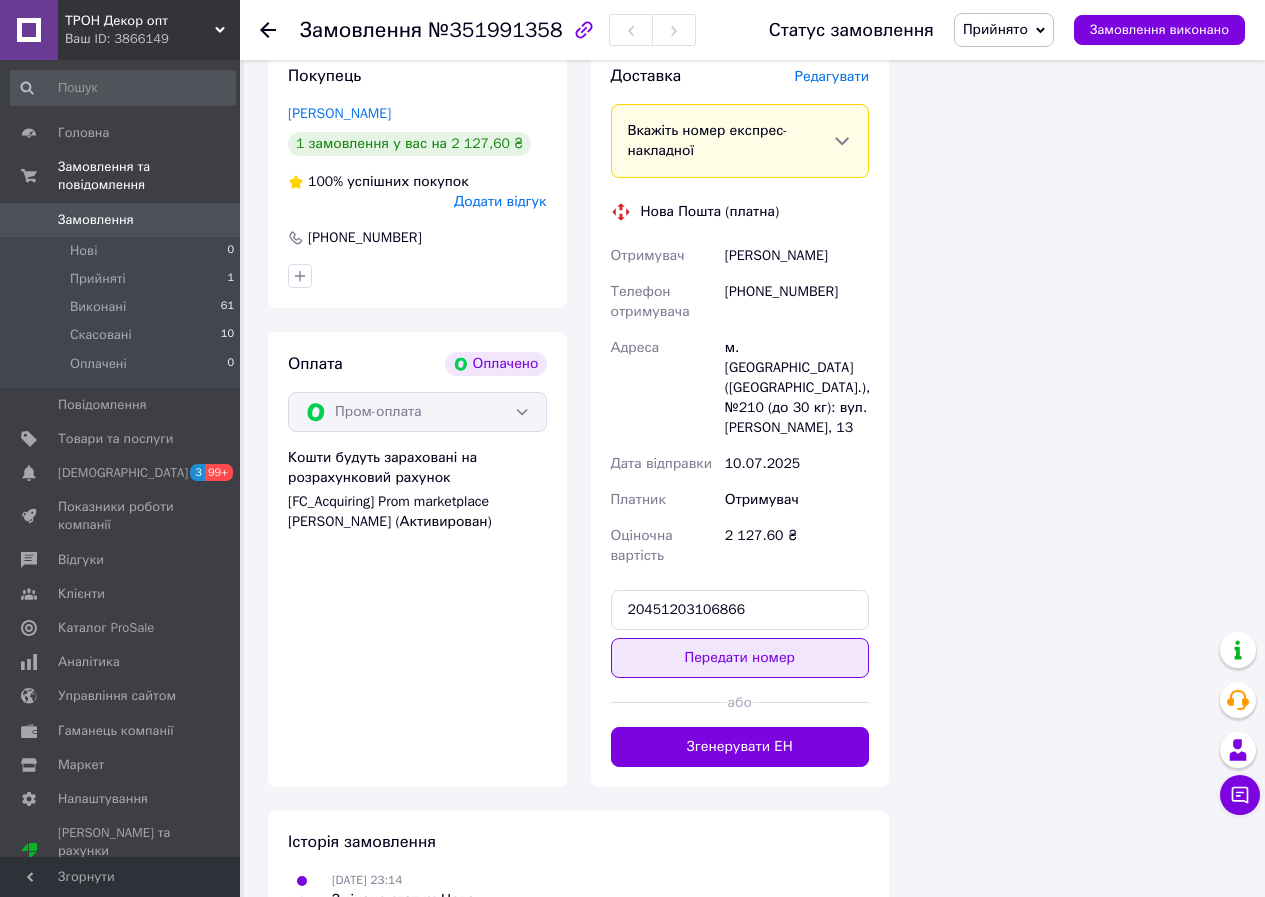click on "Передати номер" at bounding box center [740, 658] 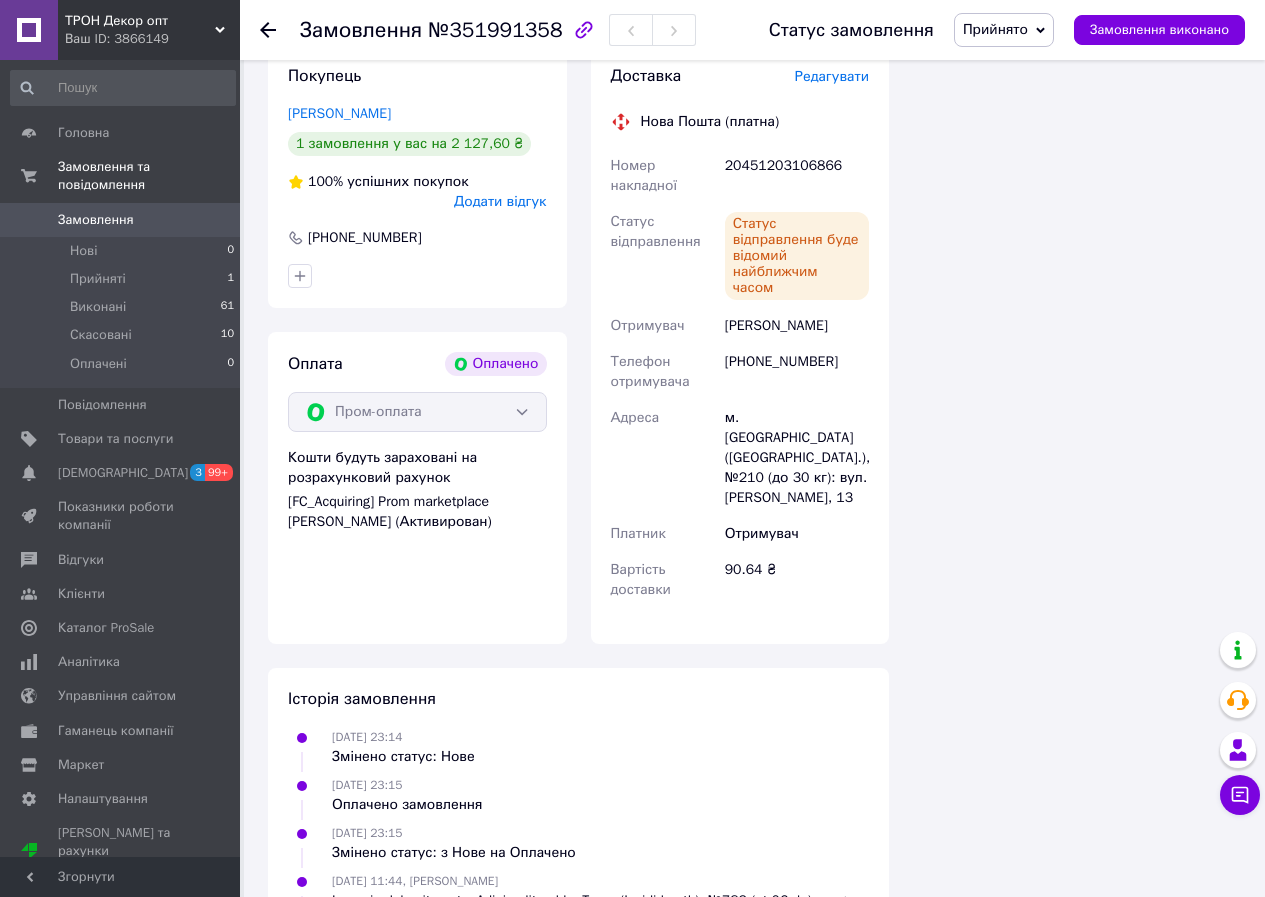 scroll, scrollTop: 1500, scrollLeft: 0, axis: vertical 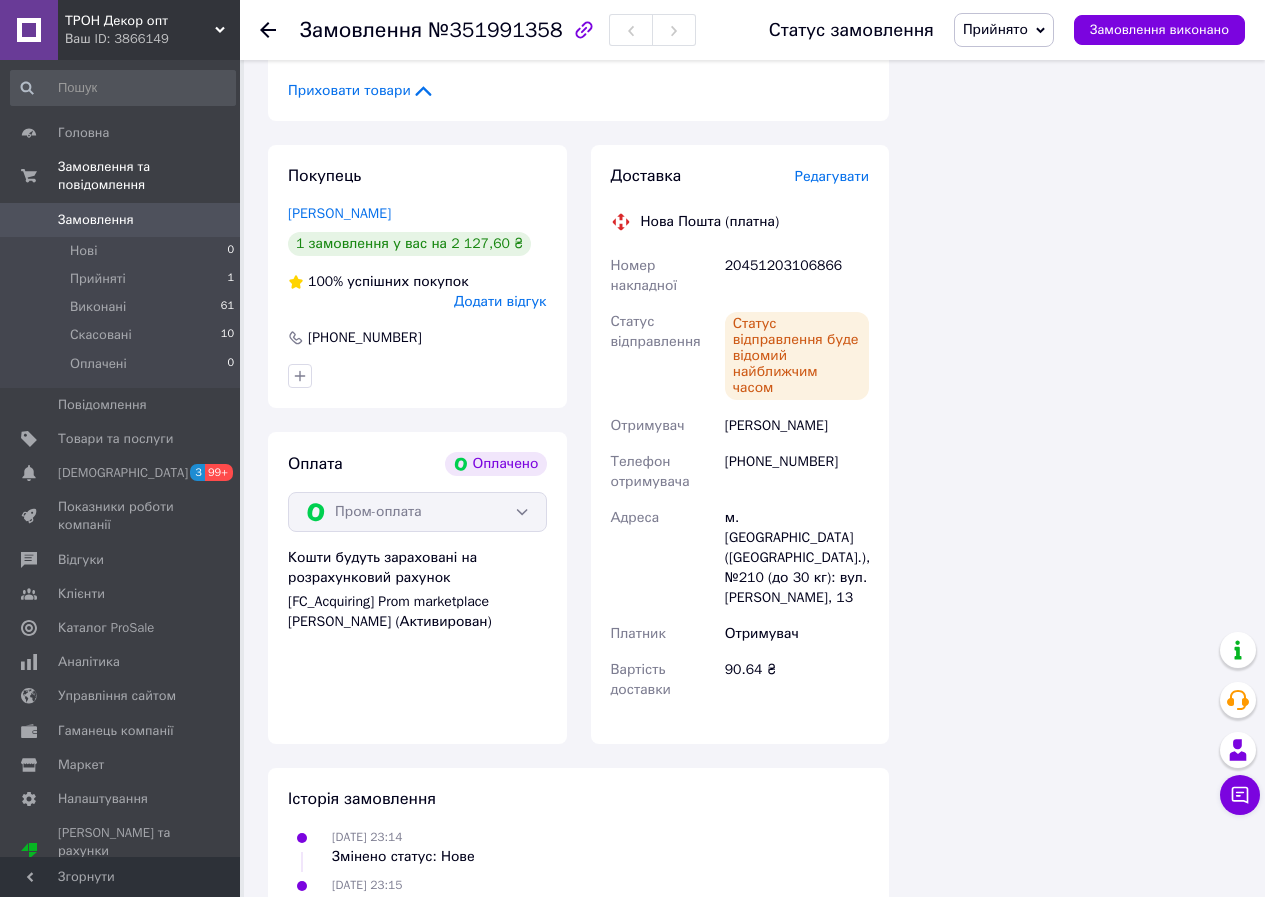 click on "Редагувати" at bounding box center (832, 176) 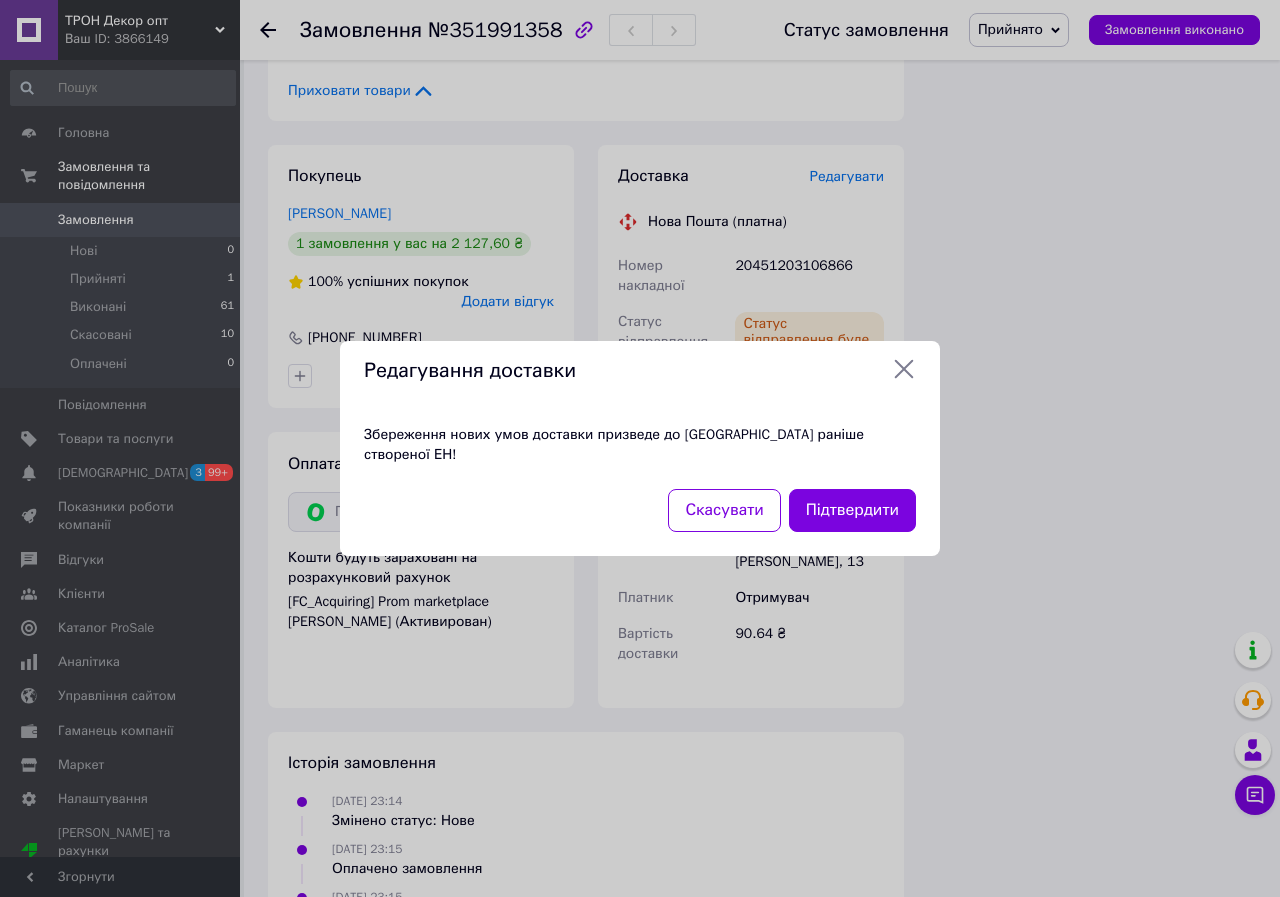 click 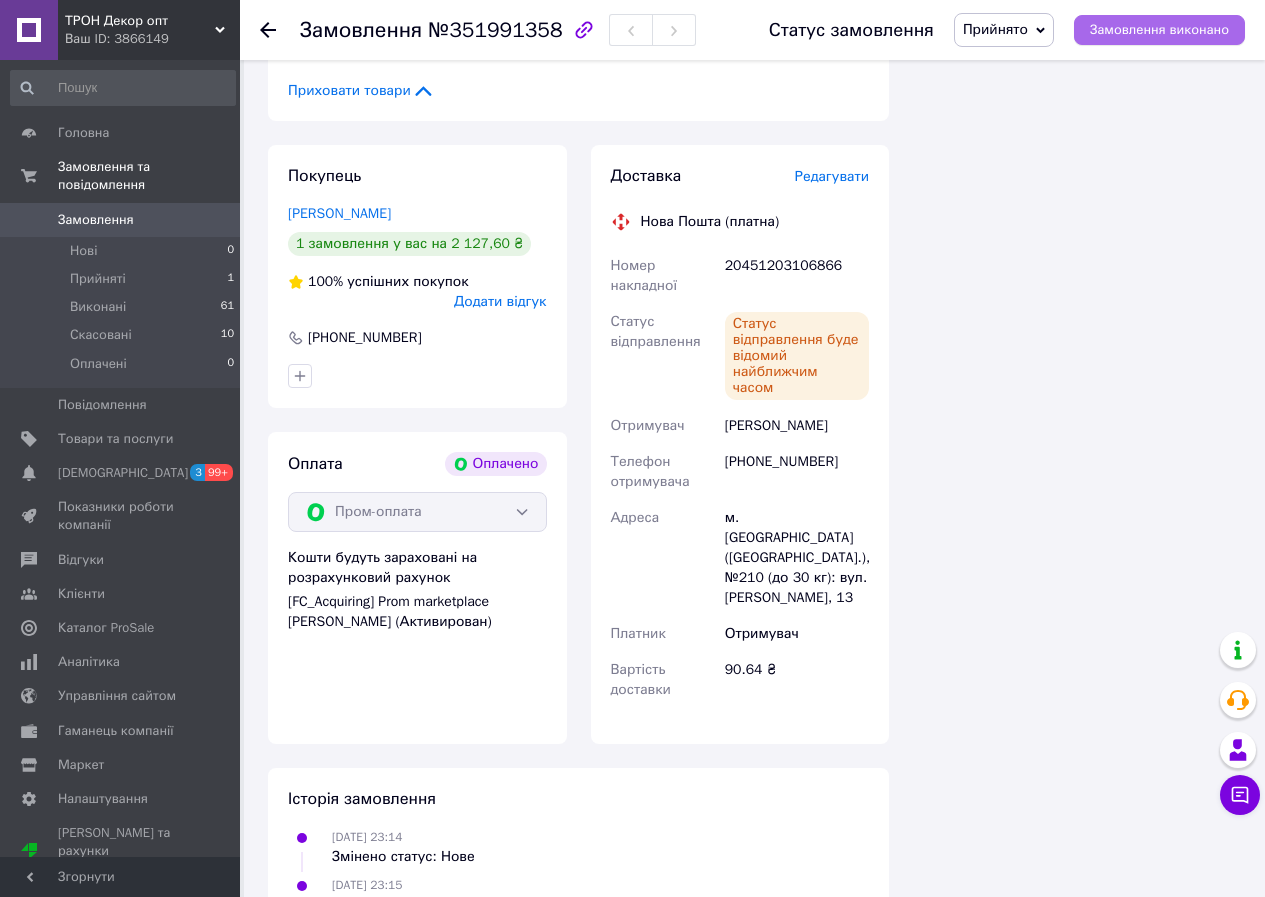 click on "Замовлення виконано" at bounding box center (1159, 30) 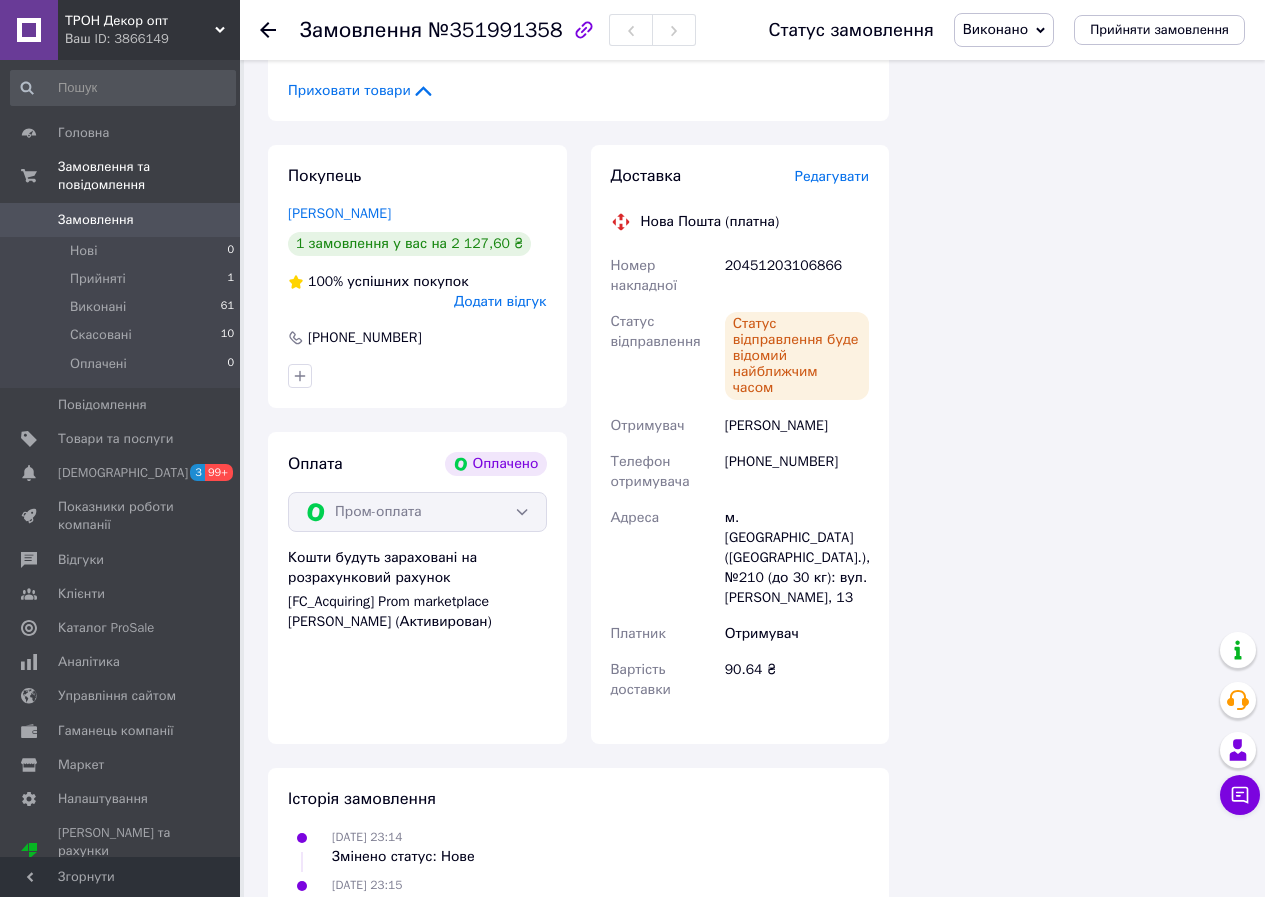 scroll, scrollTop: 0, scrollLeft: 0, axis: both 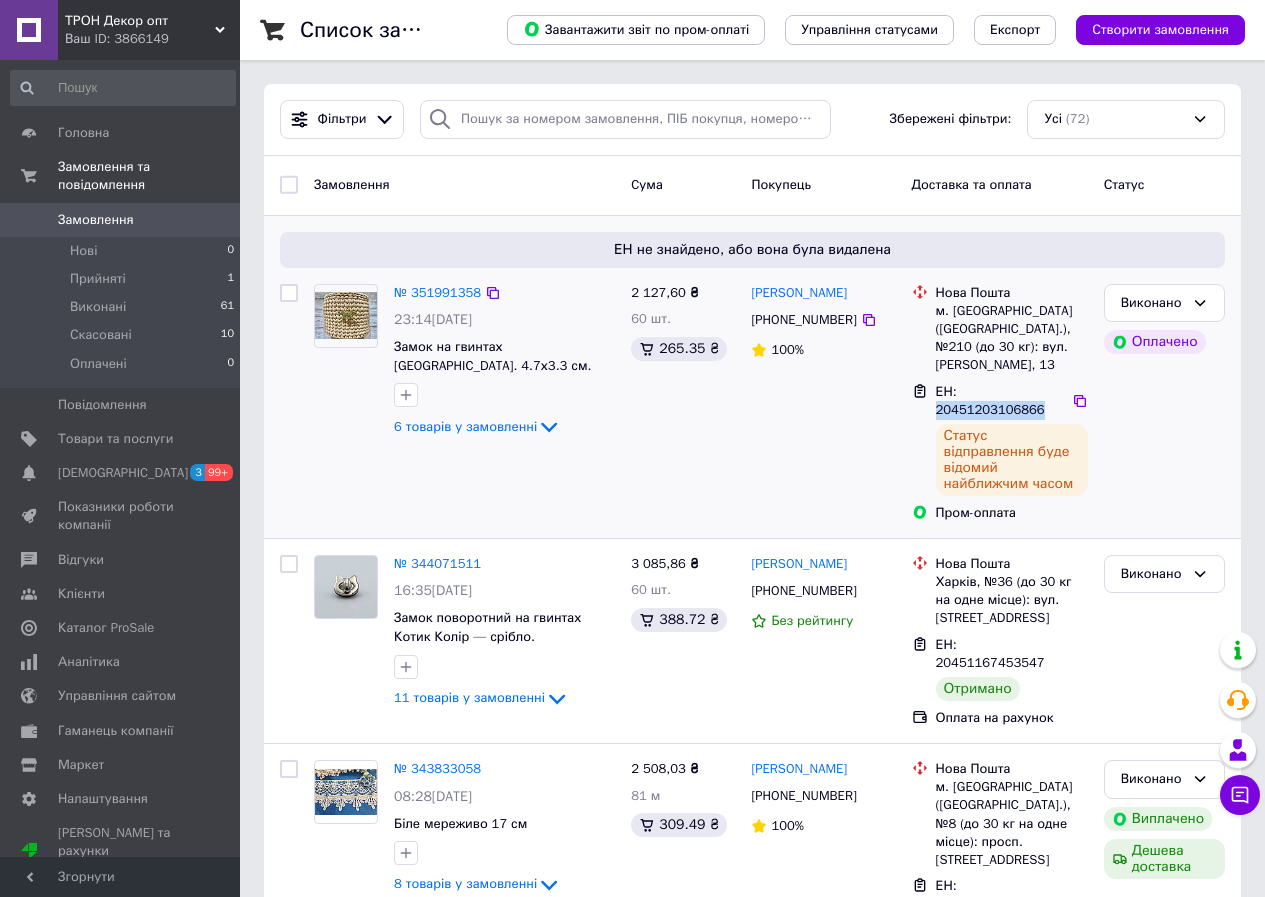 drag, startPoint x: 956, startPoint y: 373, endPoint x: 1055, endPoint y: 369, distance: 99.08077 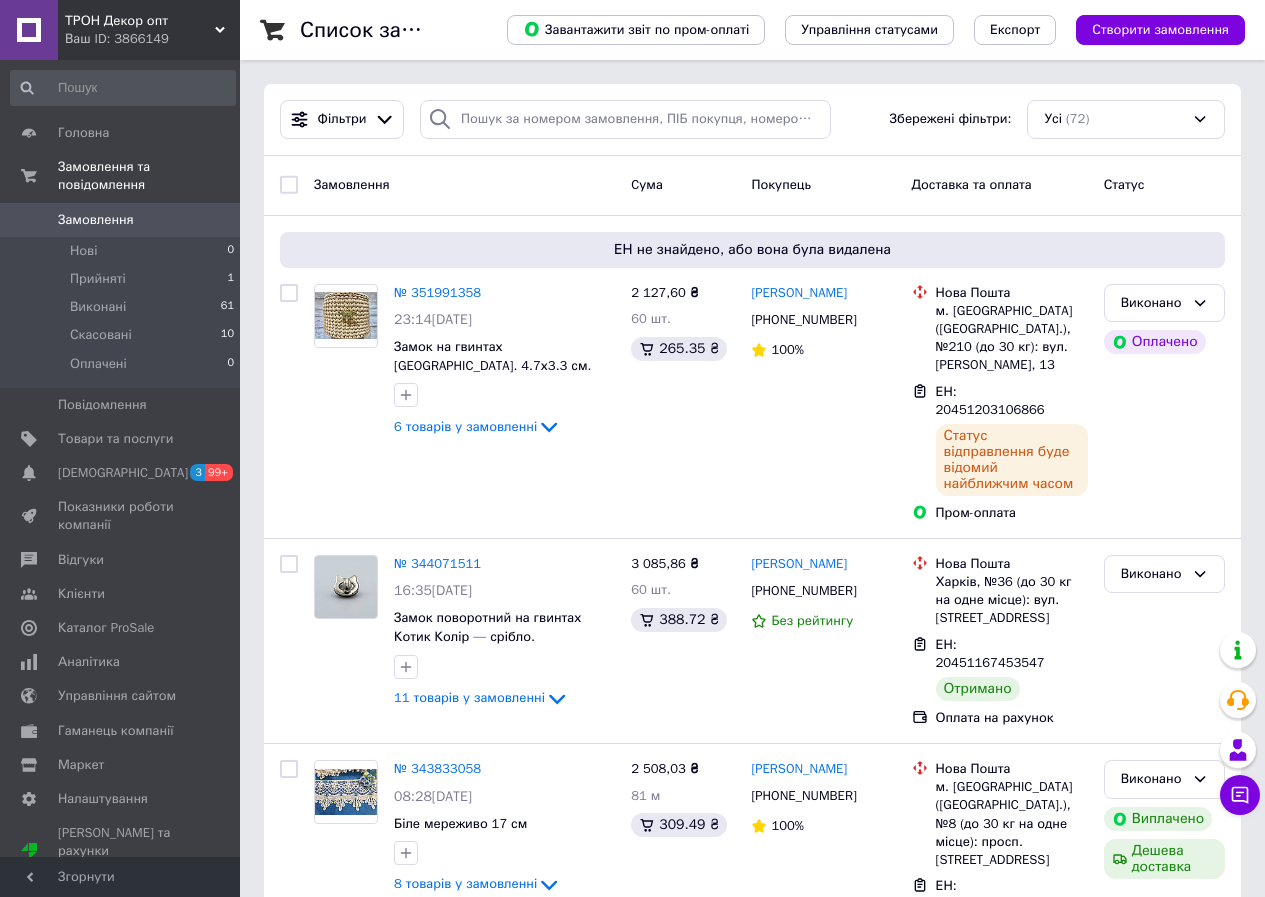 click 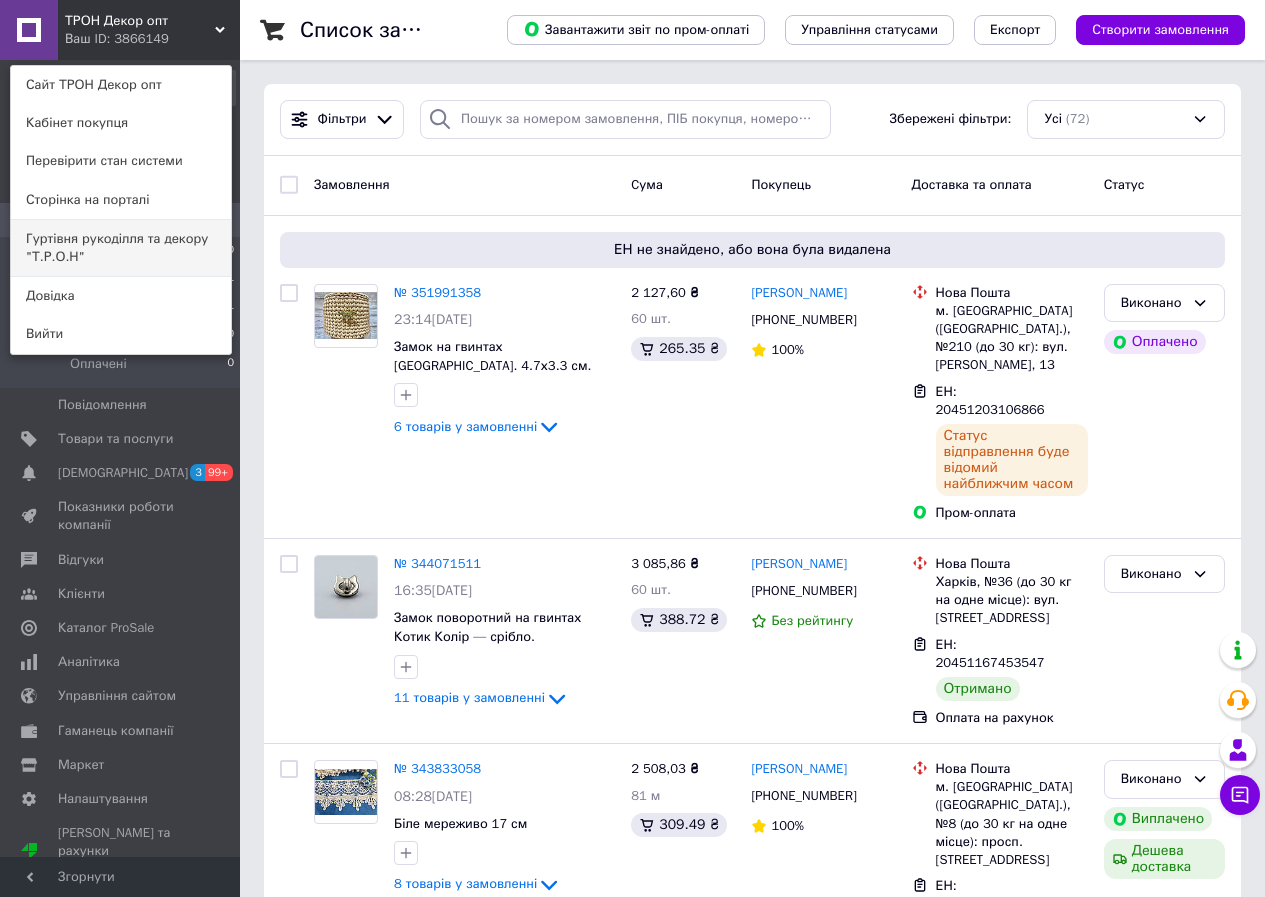 click on "Гуртівня рукоділля та декору "Т.Р.О.Н"" at bounding box center (121, 248) 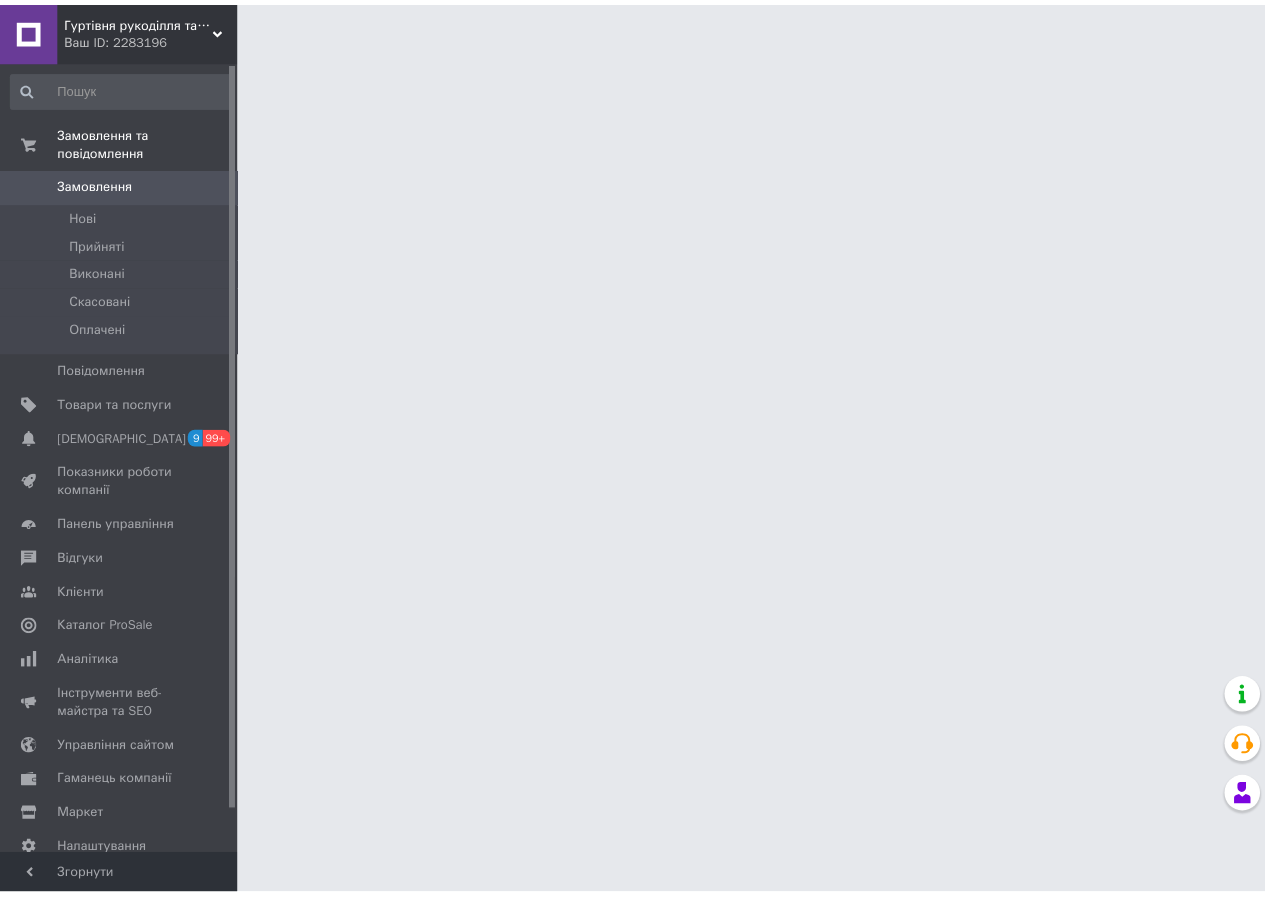 scroll, scrollTop: 0, scrollLeft: 0, axis: both 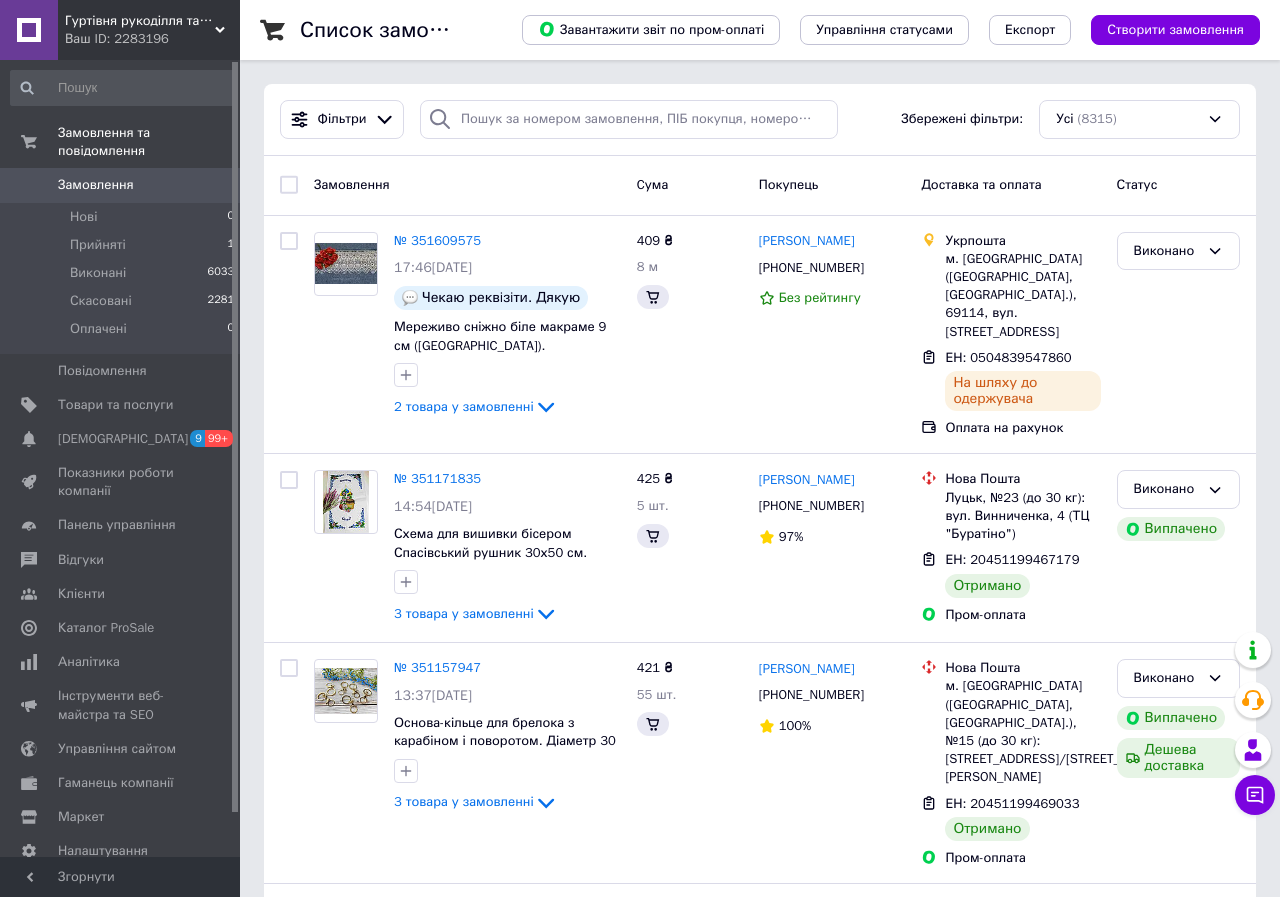 click on "Гуртівня рукоділля та декору "Т.Р.О.Н"" at bounding box center [140, 21] 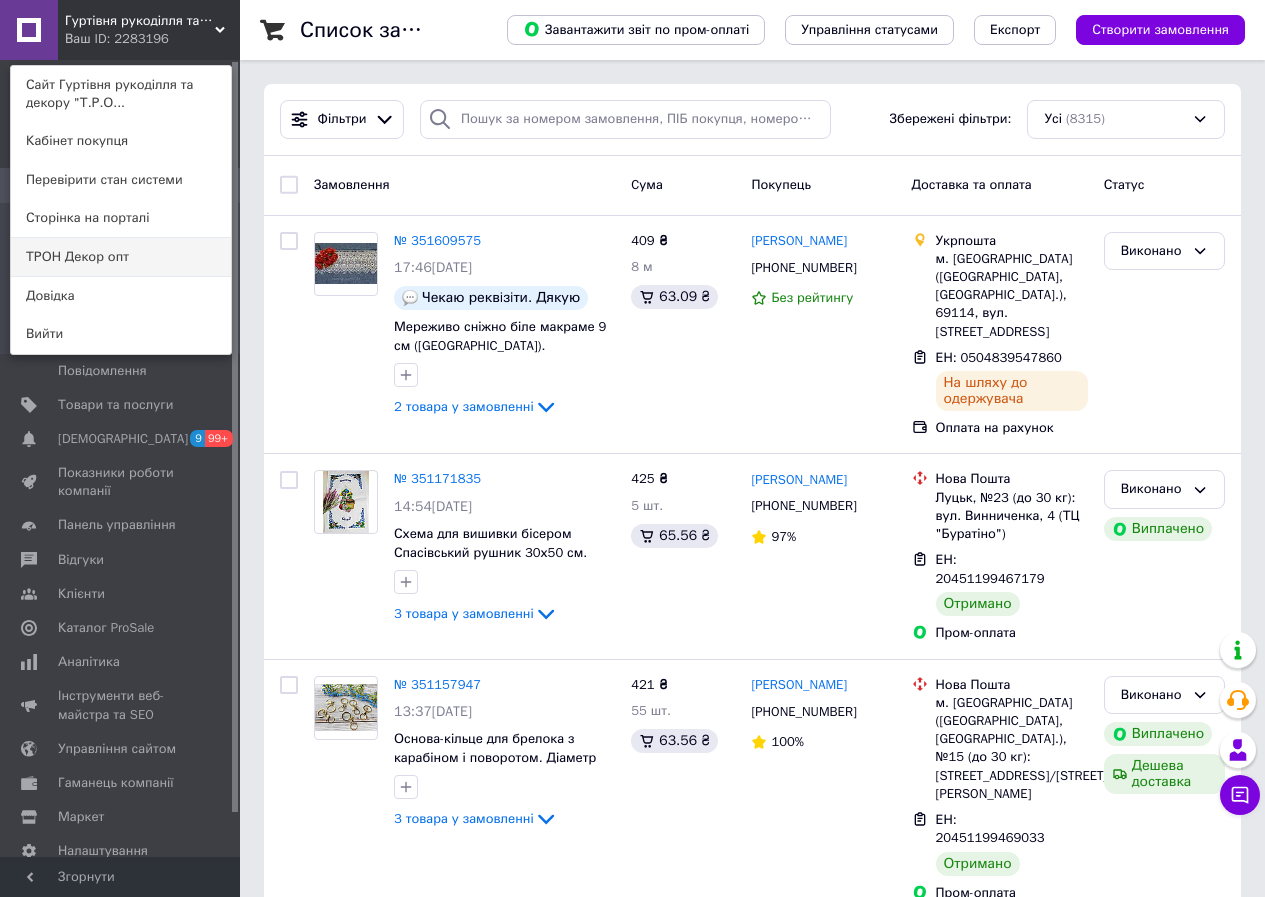 click on "ТРОН Декор опт" at bounding box center (121, 257) 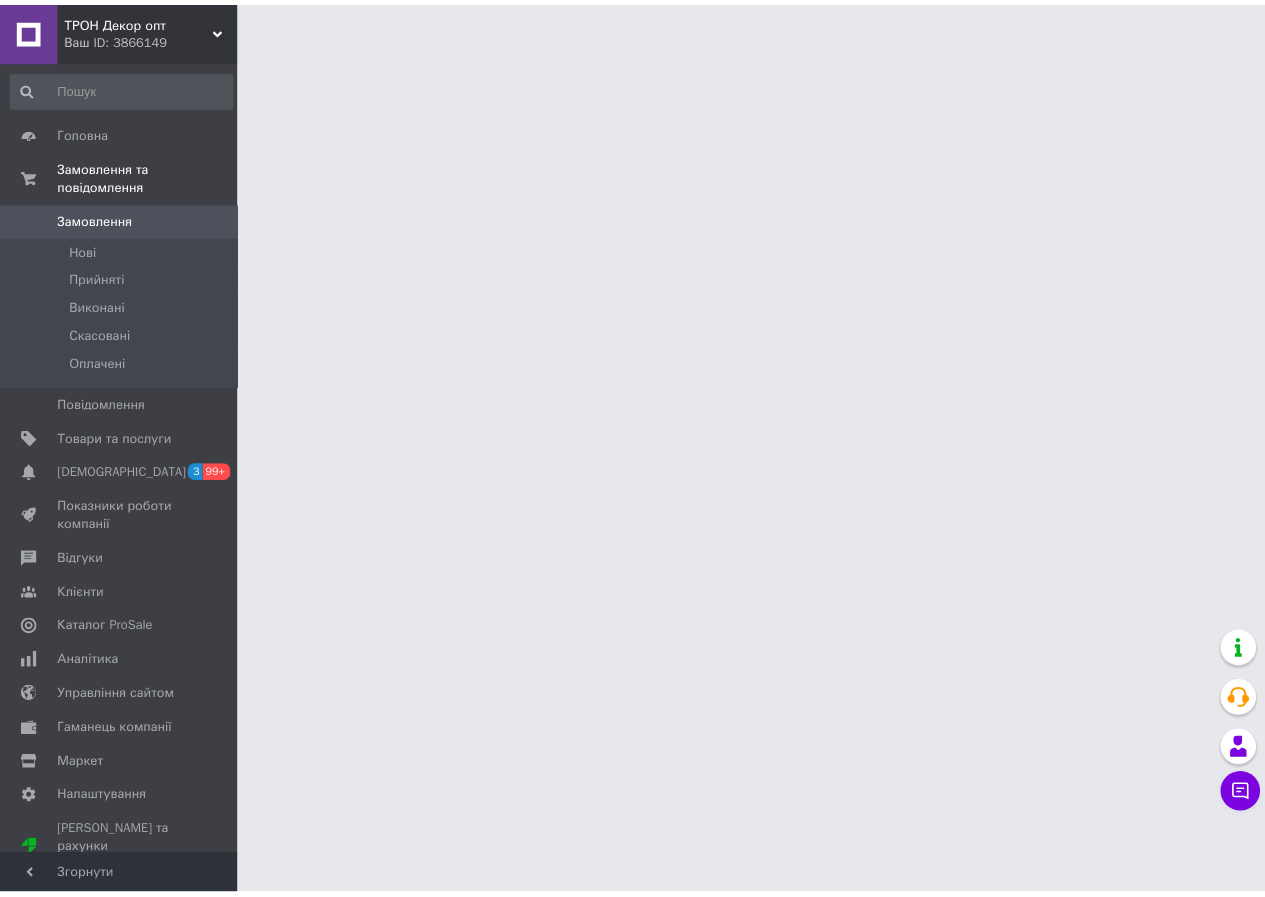 scroll, scrollTop: 0, scrollLeft: 0, axis: both 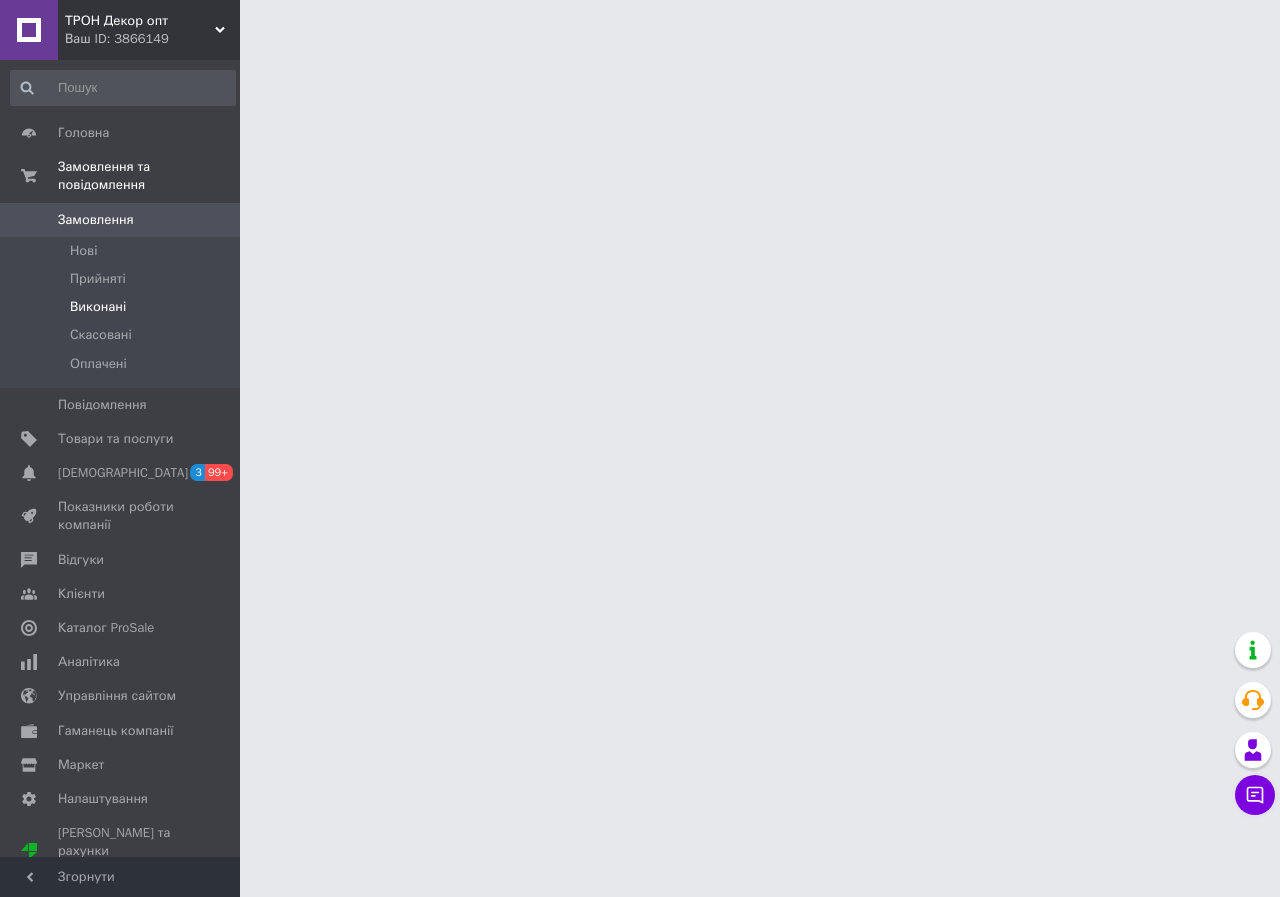 click on "Виконані" at bounding box center (98, 307) 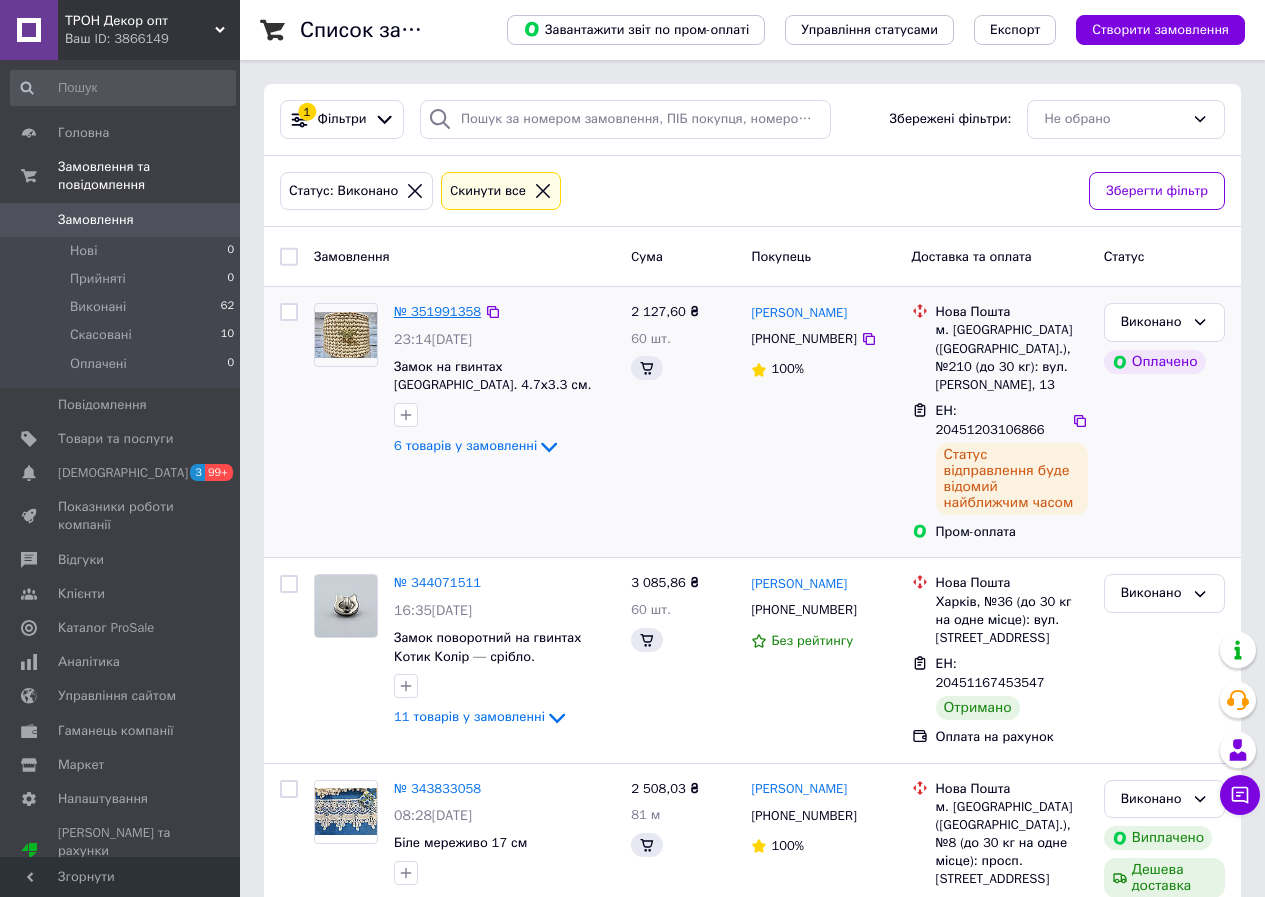 click on "№ 351991358" at bounding box center (437, 311) 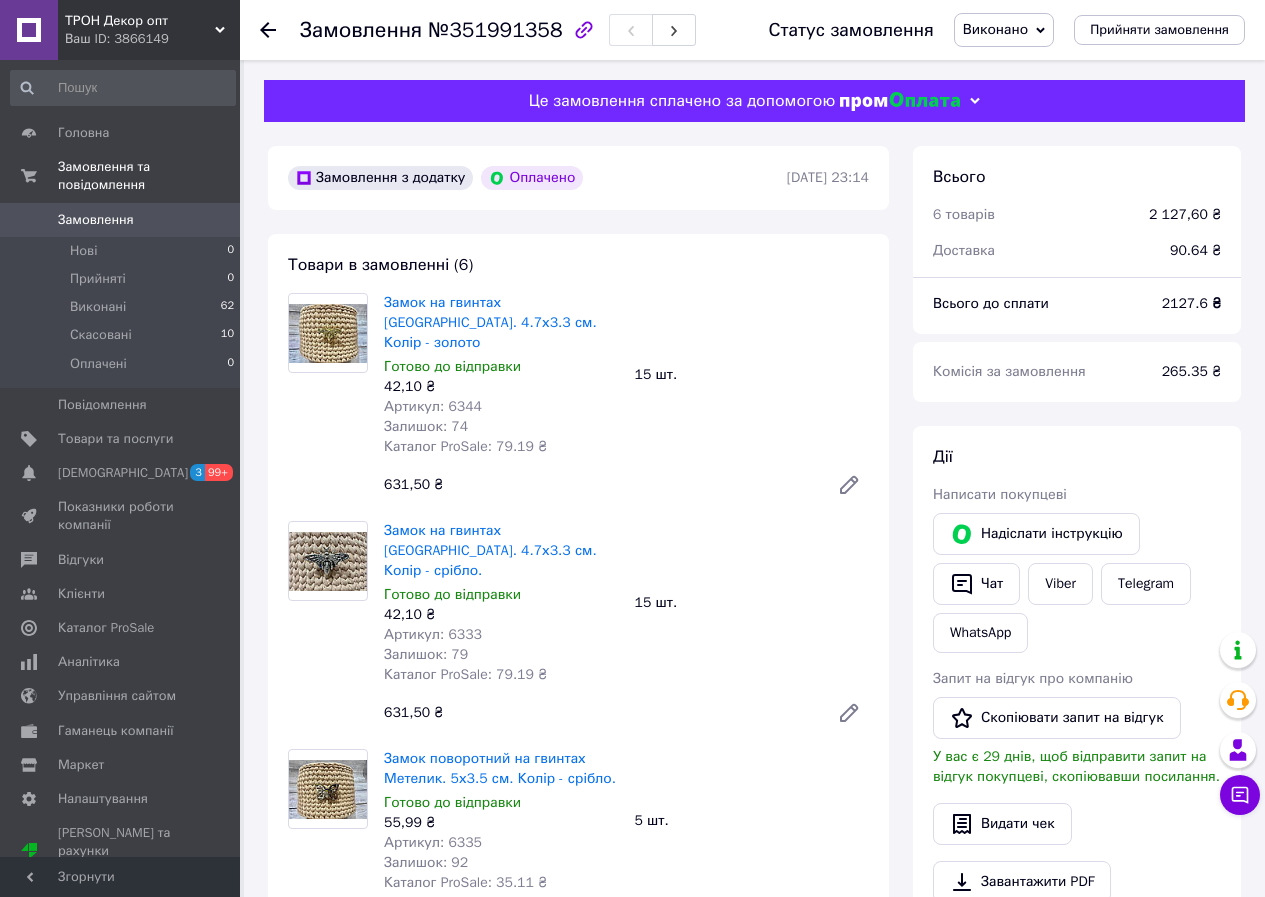 scroll, scrollTop: 32, scrollLeft: 0, axis: vertical 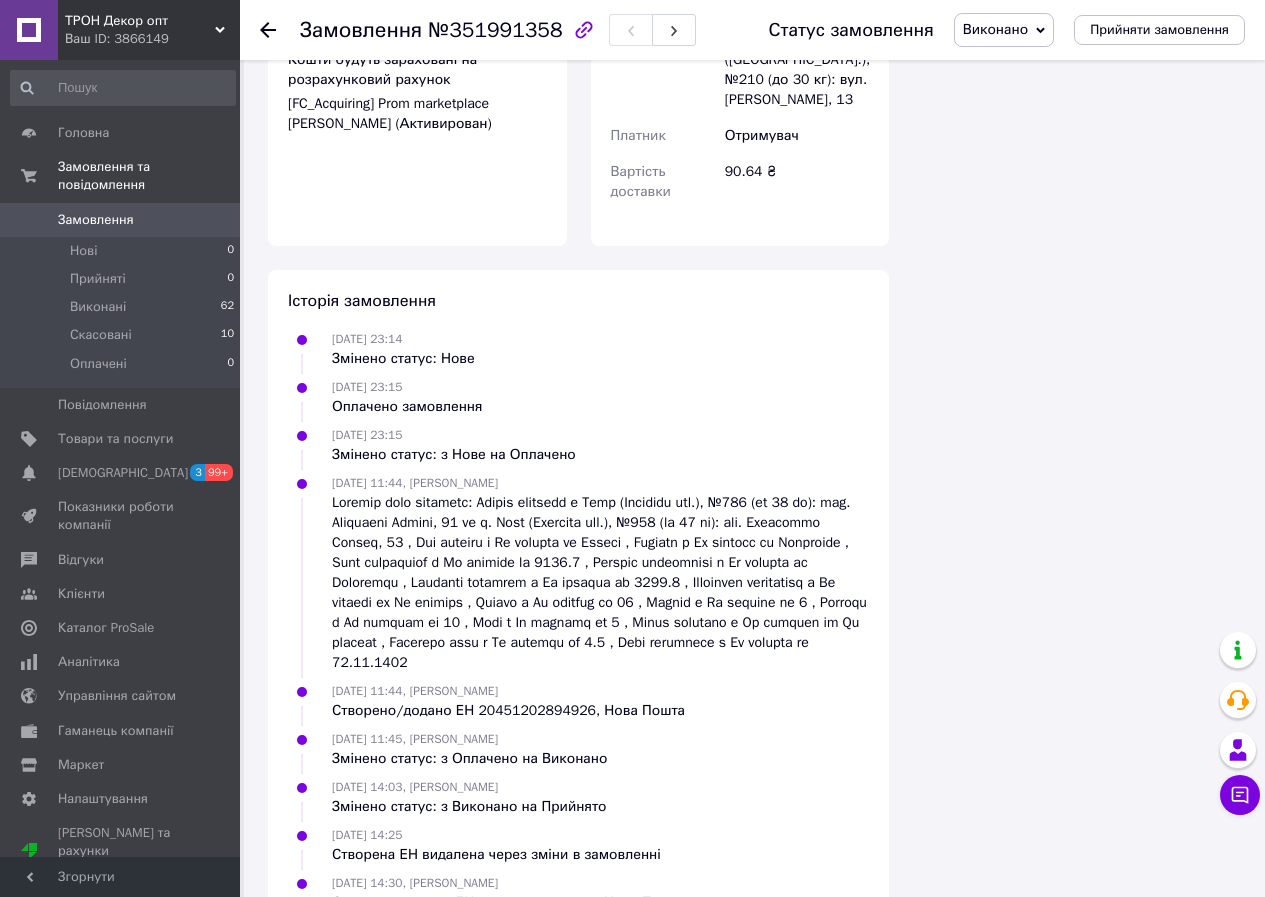 click on "ТРОН Декор опт" at bounding box center [140, 21] 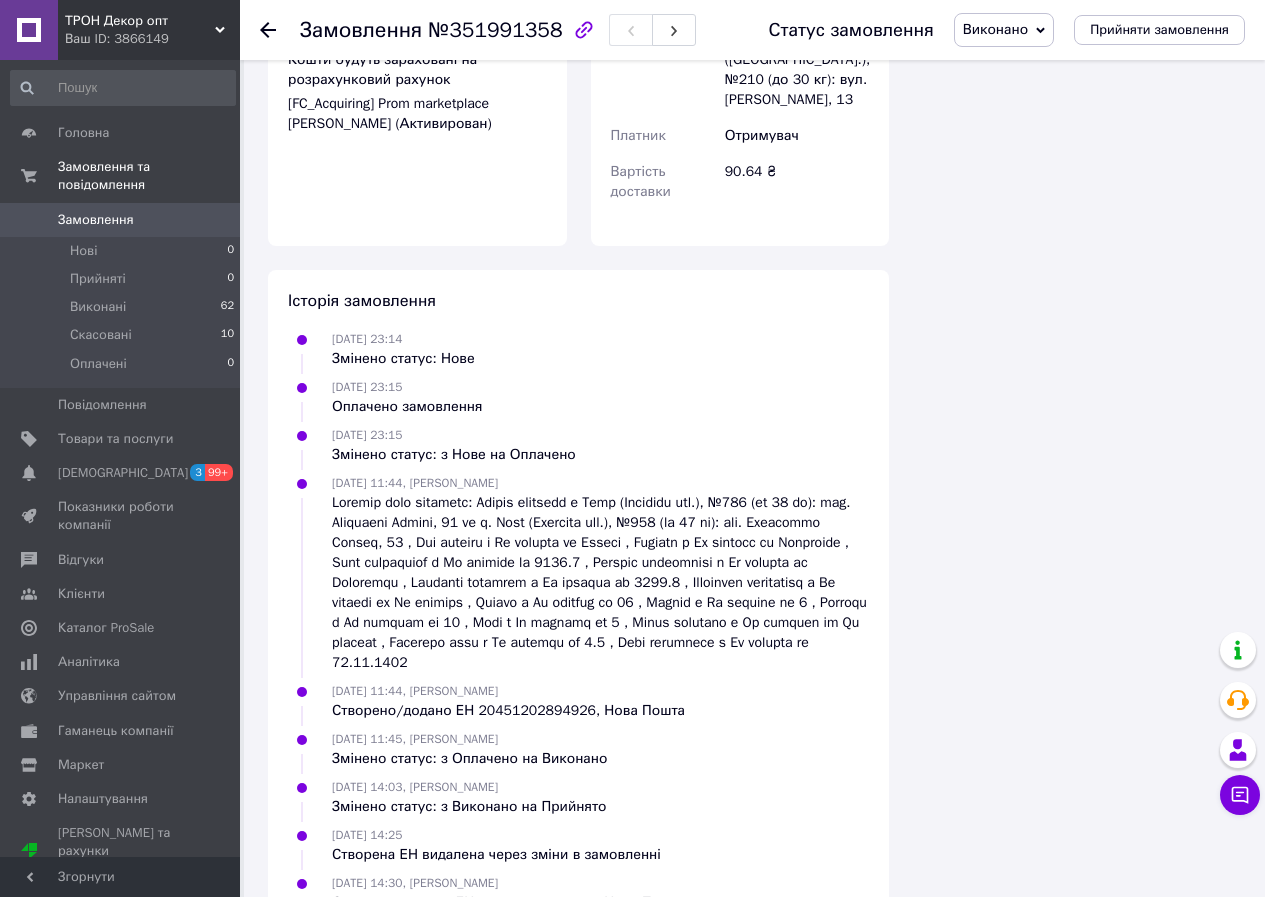 click 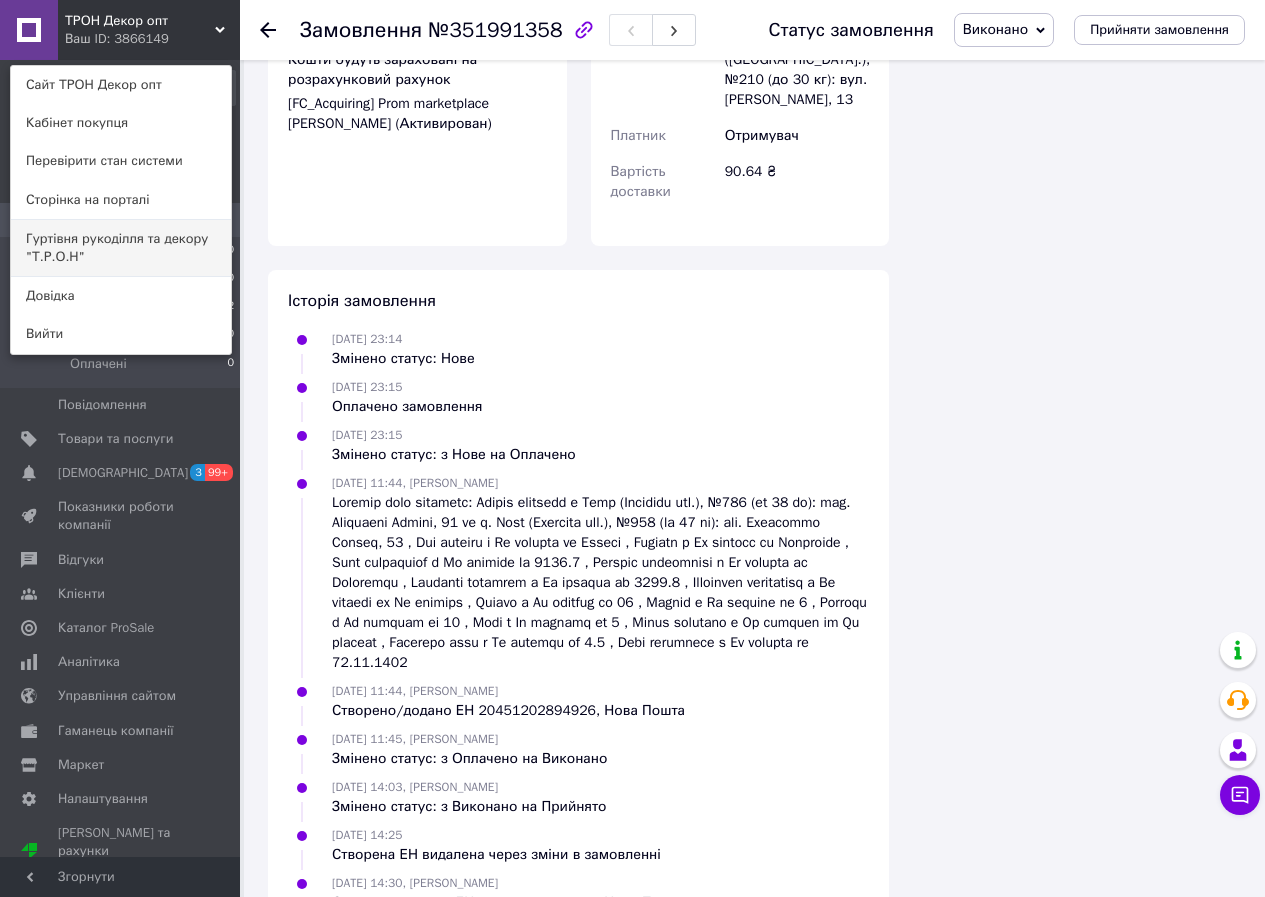 click on "Гуртівня рукоділля та декору "Т.Р.О.Н"" at bounding box center (121, 248) 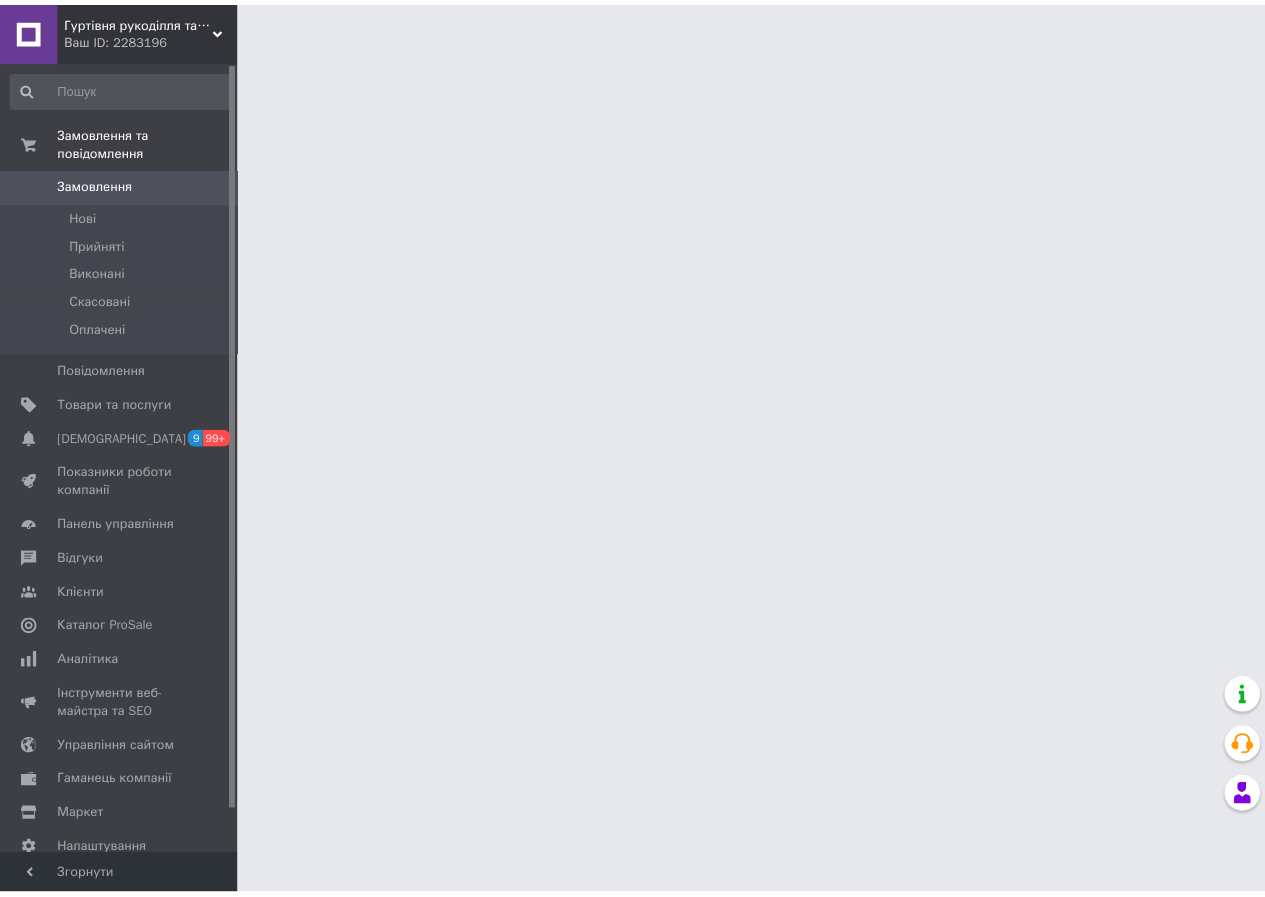 scroll, scrollTop: 0, scrollLeft: 0, axis: both 